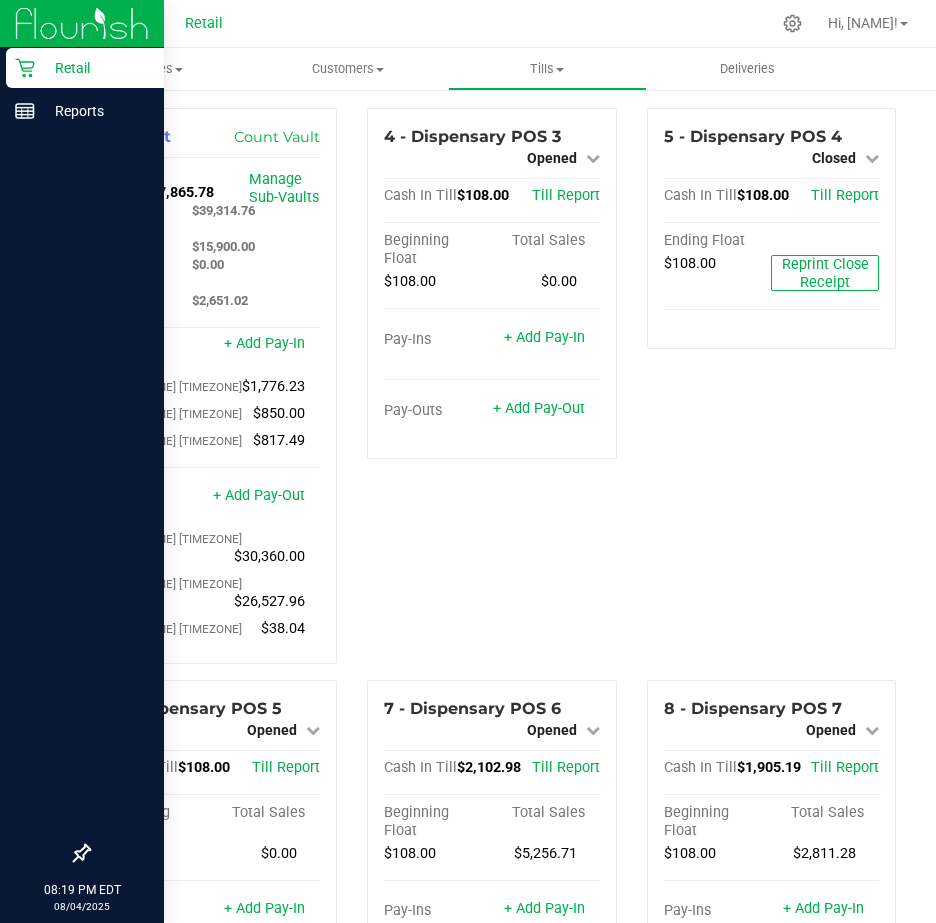scroll, scrollTop: 0, scrollLeft: 0, axis: both 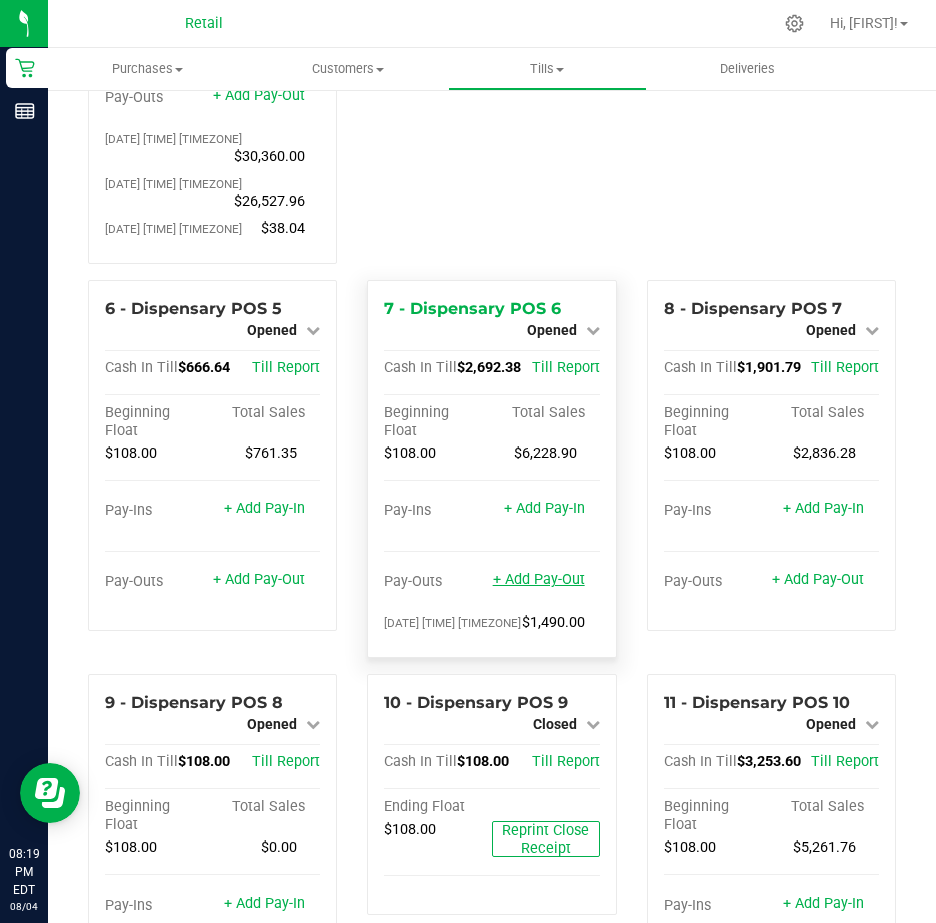 click on "+ Add Pay-Out" at bounding box center (539, 579) 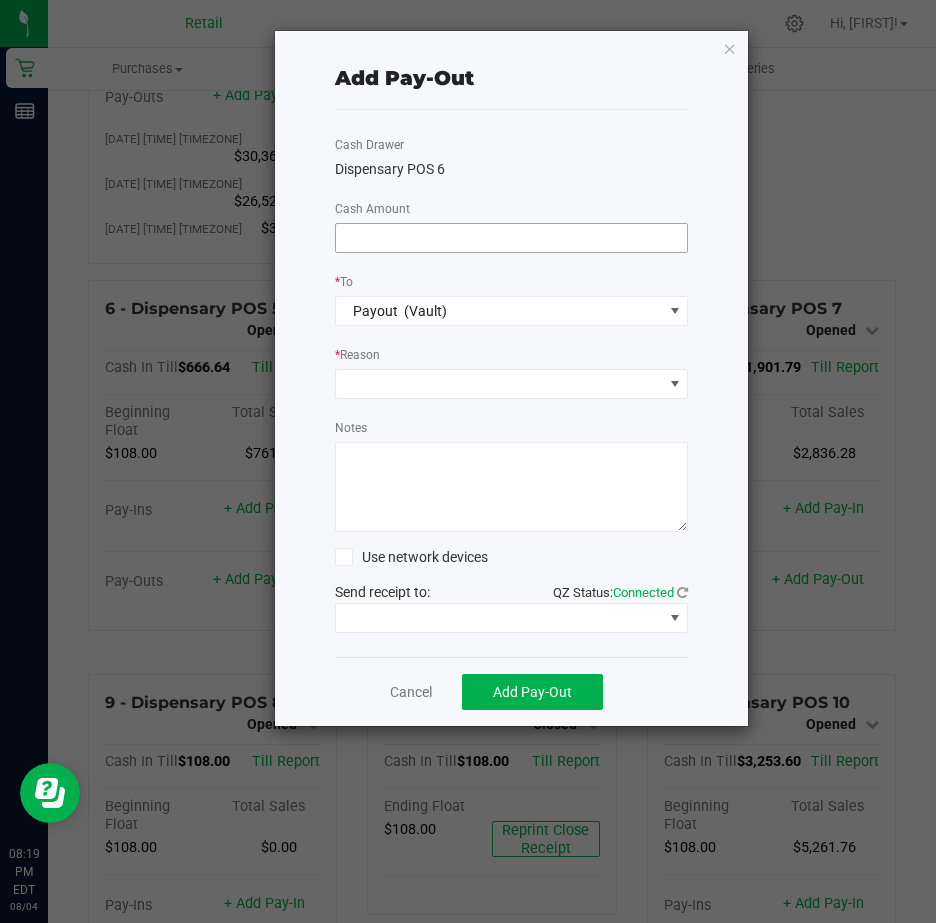 click at bounding box center [512, 238] 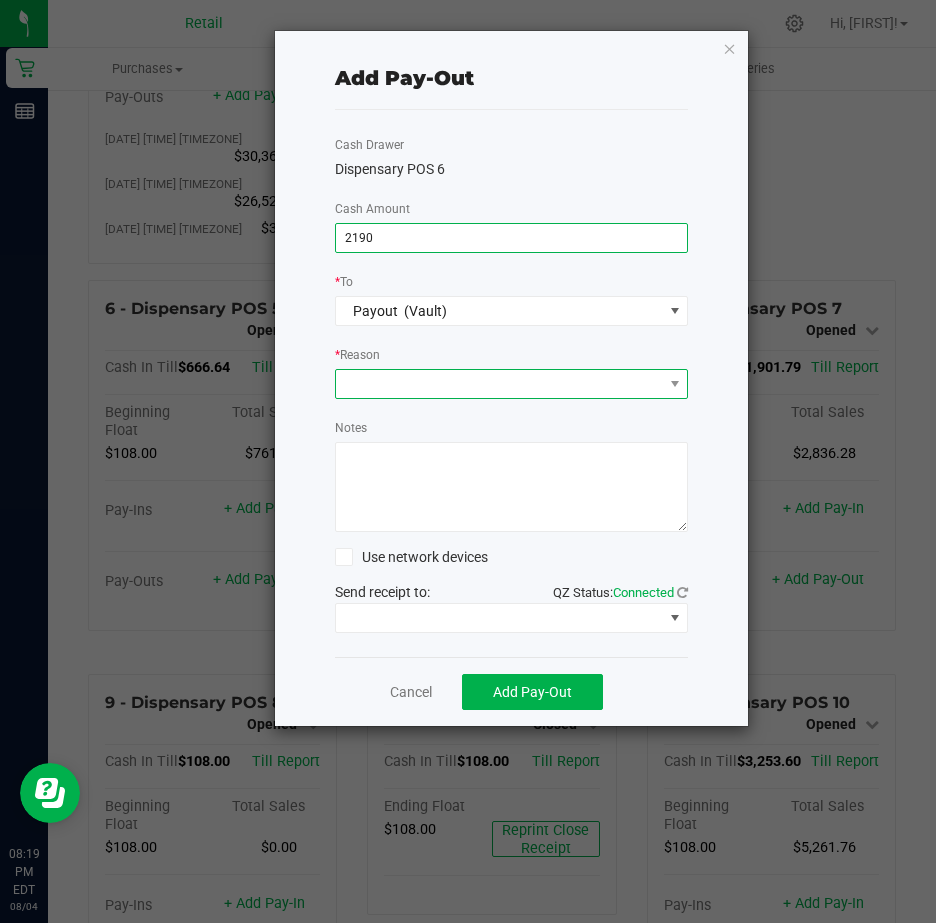 type on "$2,190.00" 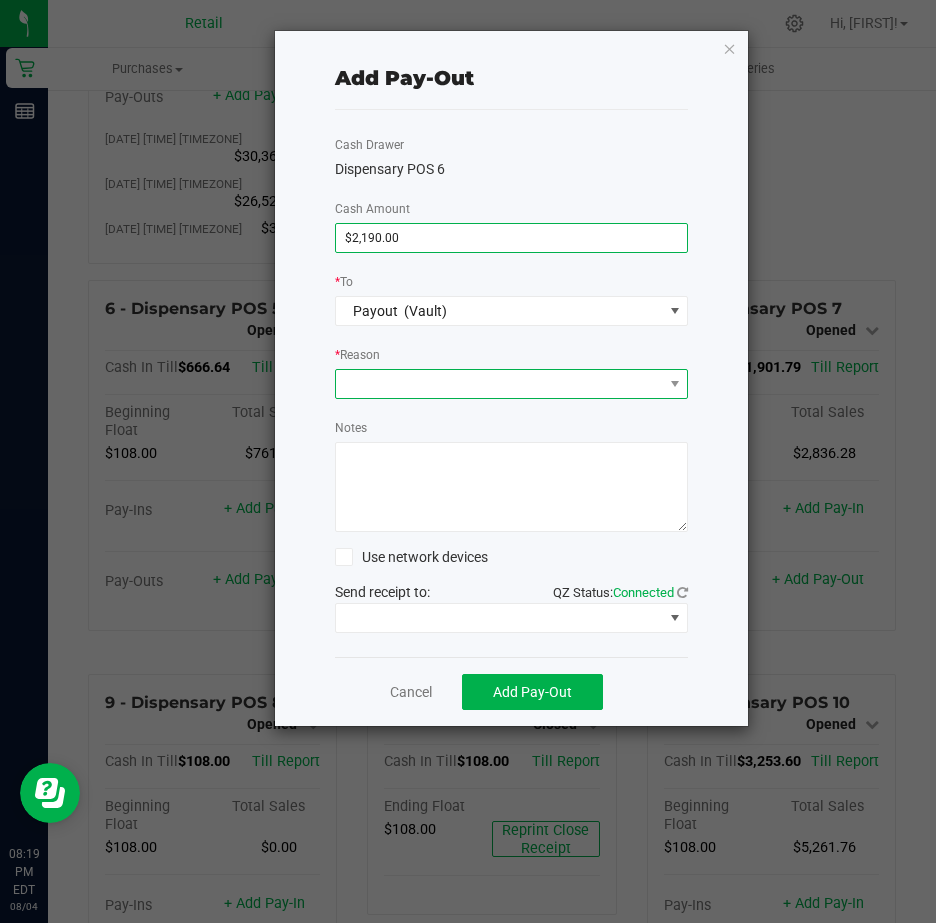 click at bounding box center (499, 384) 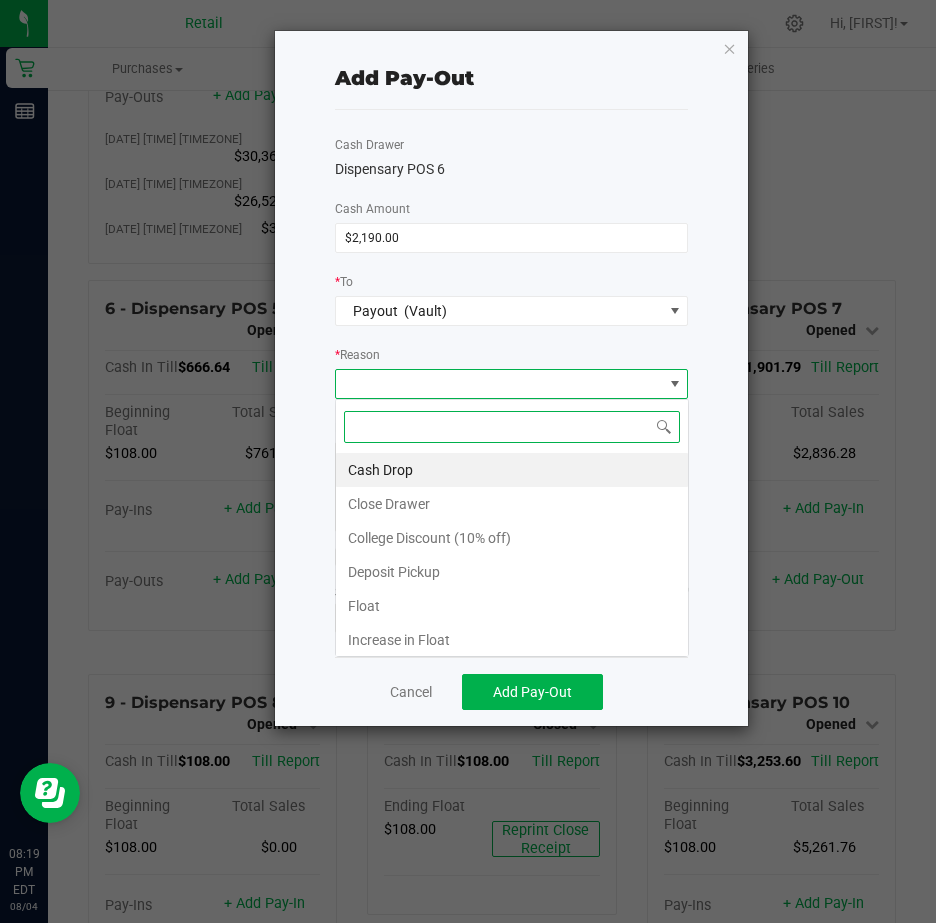 scroll, scrollTop: 99970, scrollLeft: 99646, axis: both 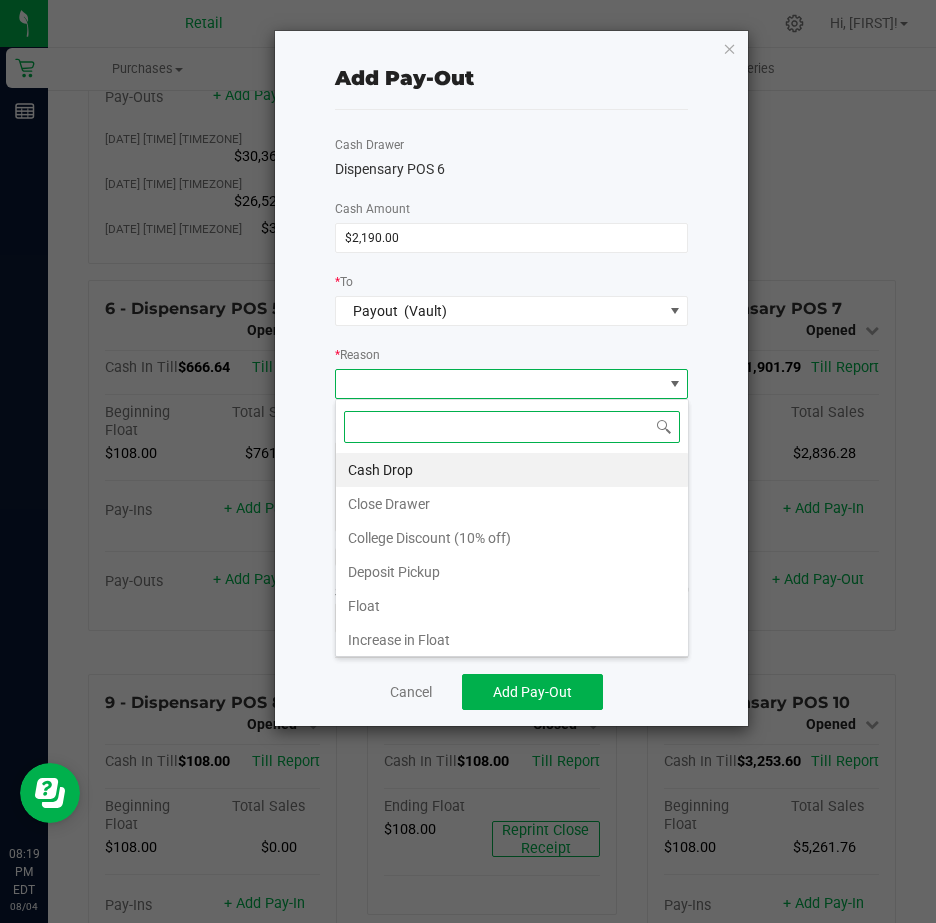 click on "Cash Drop" at bounding box center (512, 470) 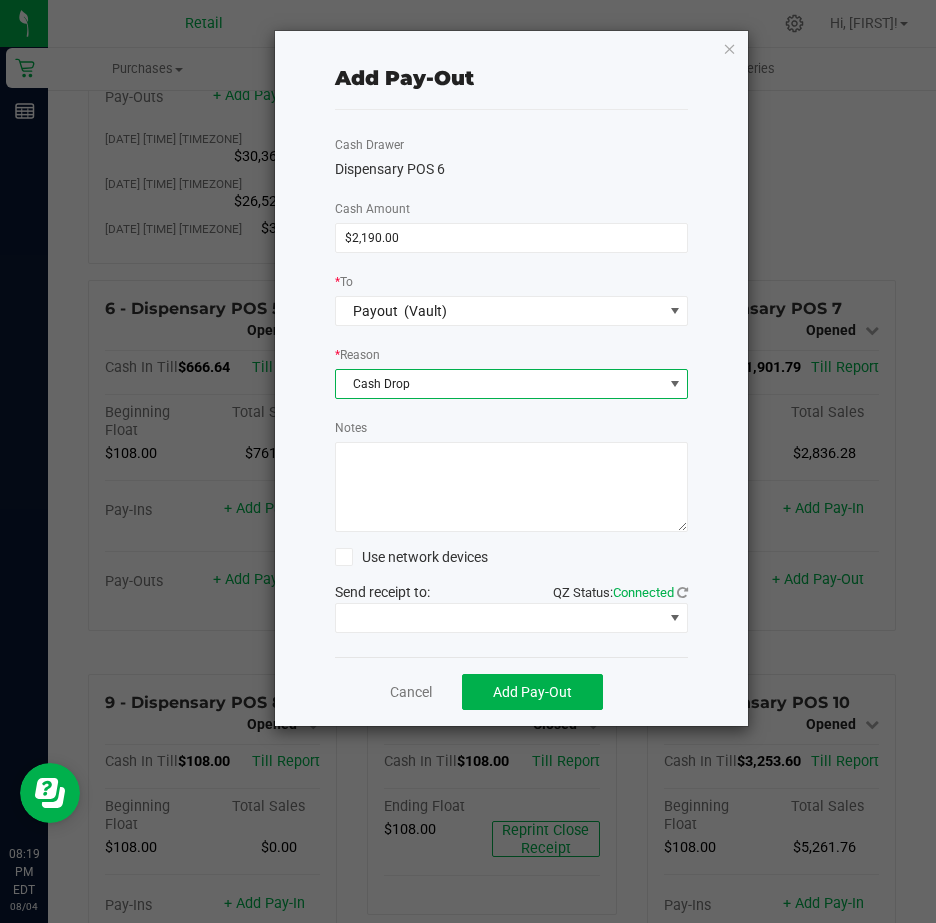 click on "Notes" at bounding box center [512, 487] 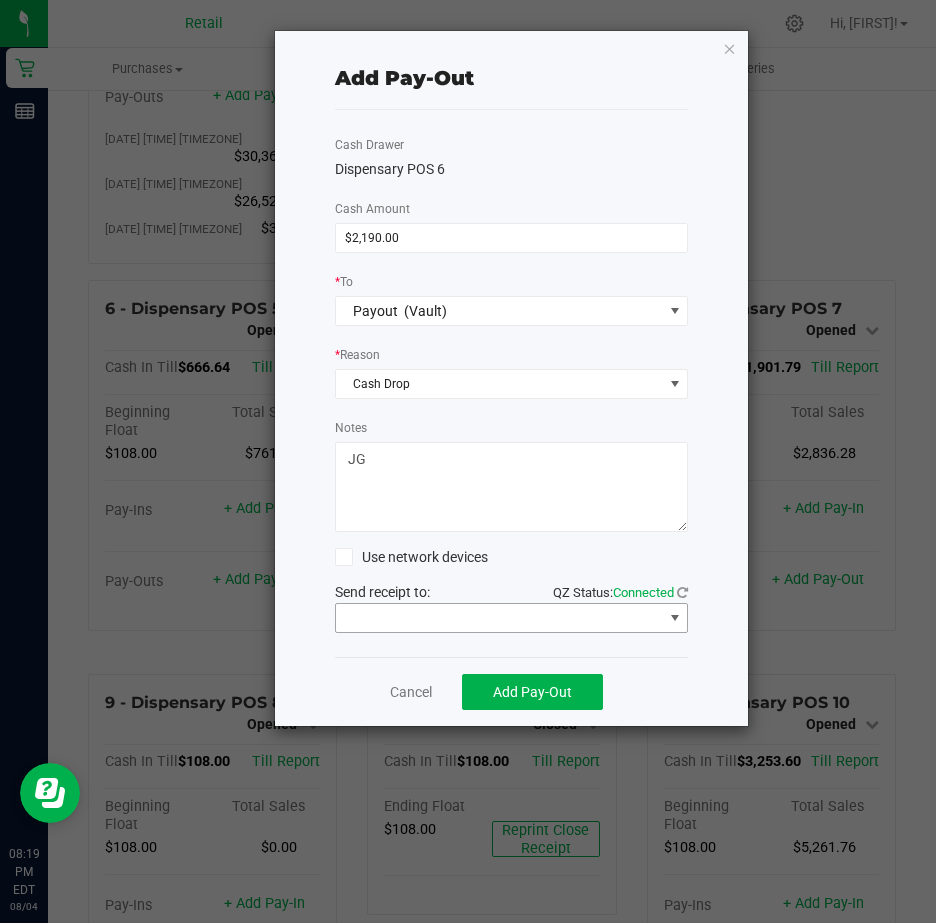 type on "JG" 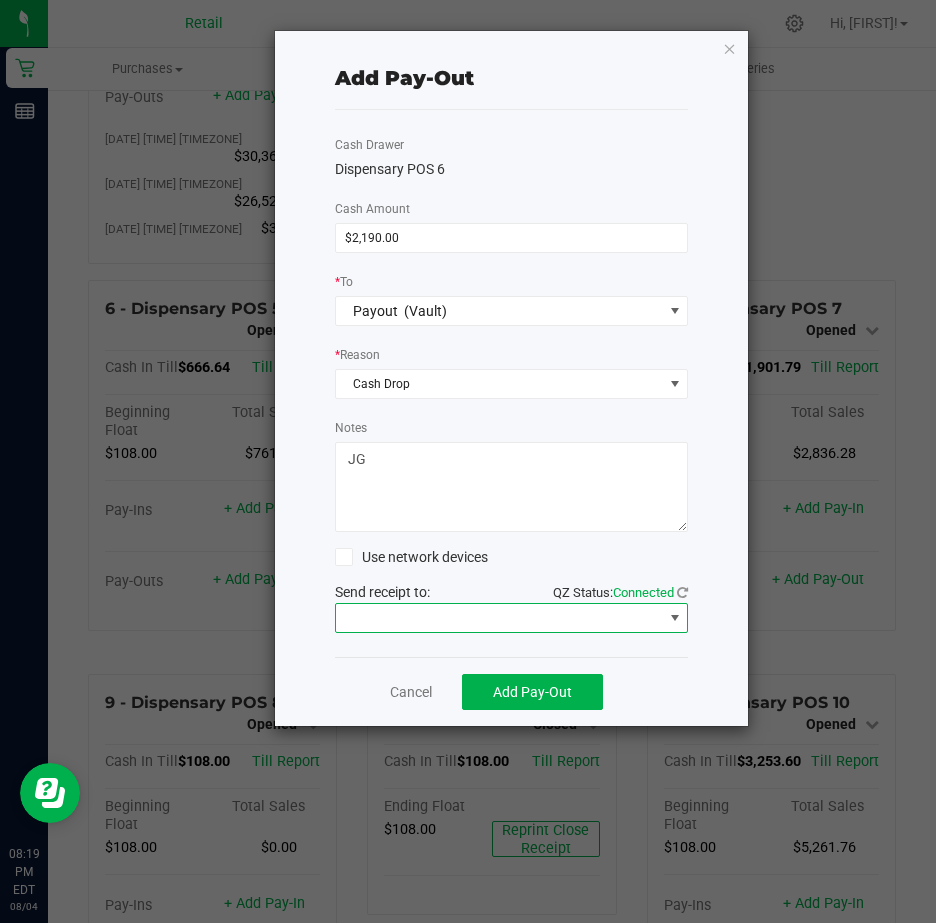 click at bounding box center (675, 618) 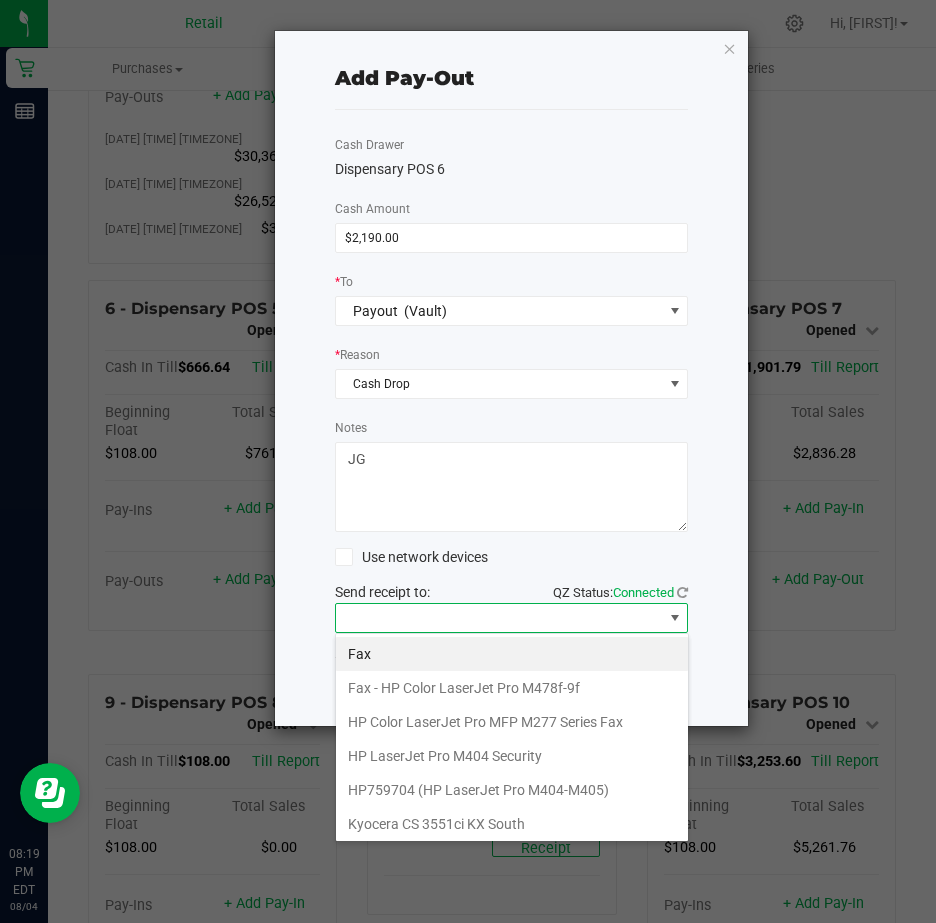 scroll, scrollTop: 99970, scrollLeft: 99646, axis: both 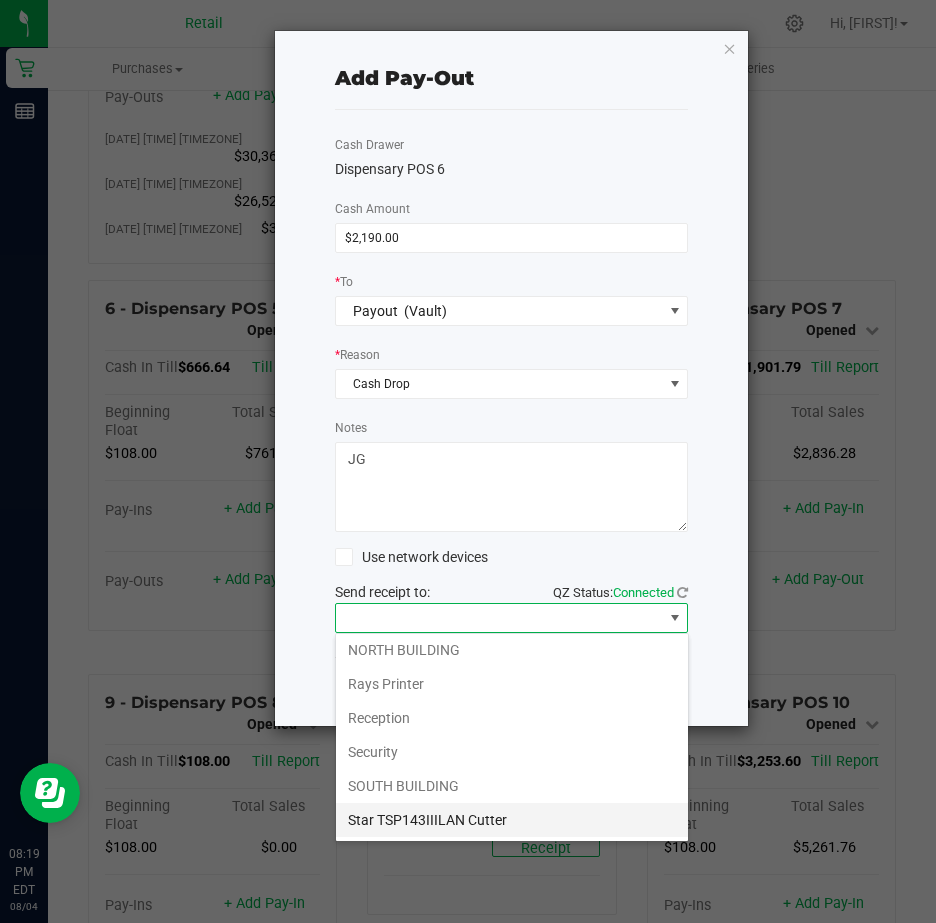 click on "Star TSP143IIILAN Cutter" at bounding box center (512, 820) 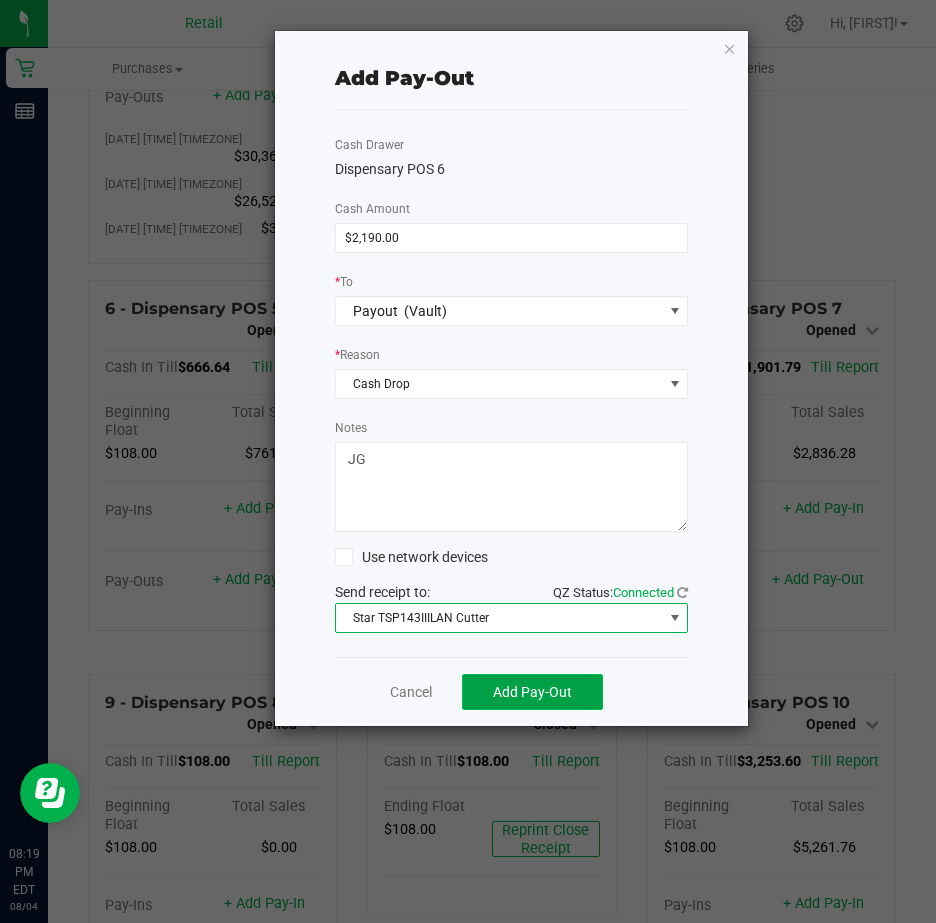 click on "Add Pay-Out" 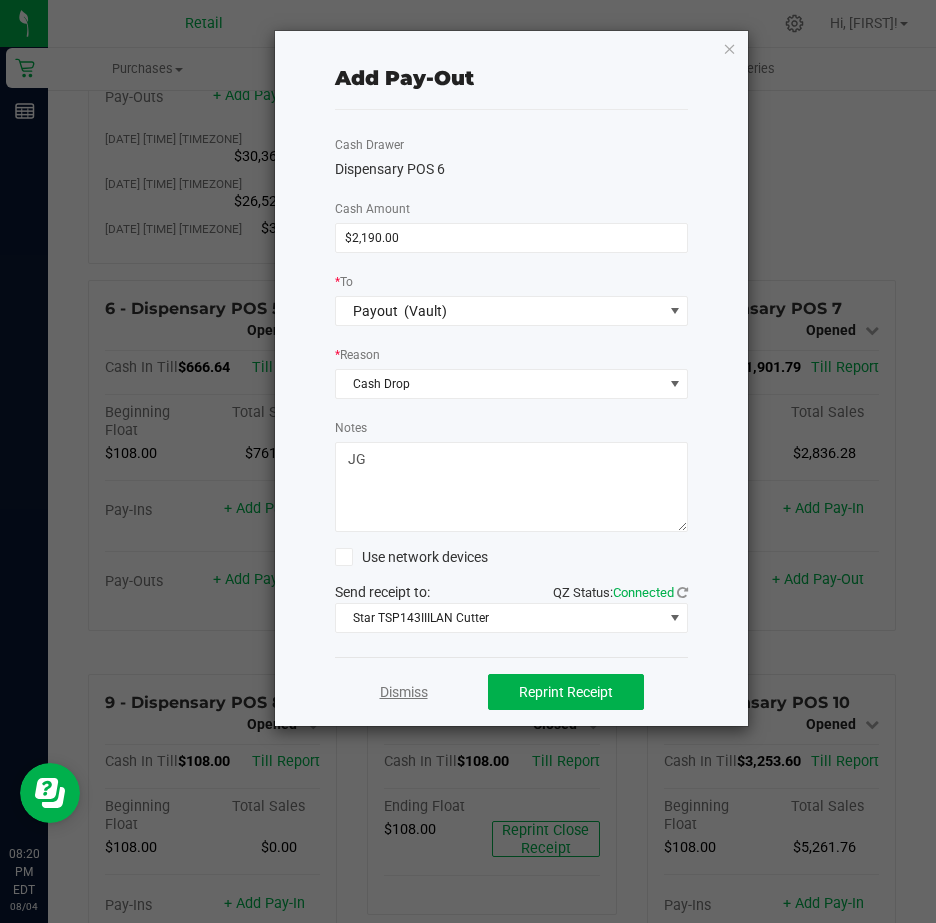 click on "Dismiss" 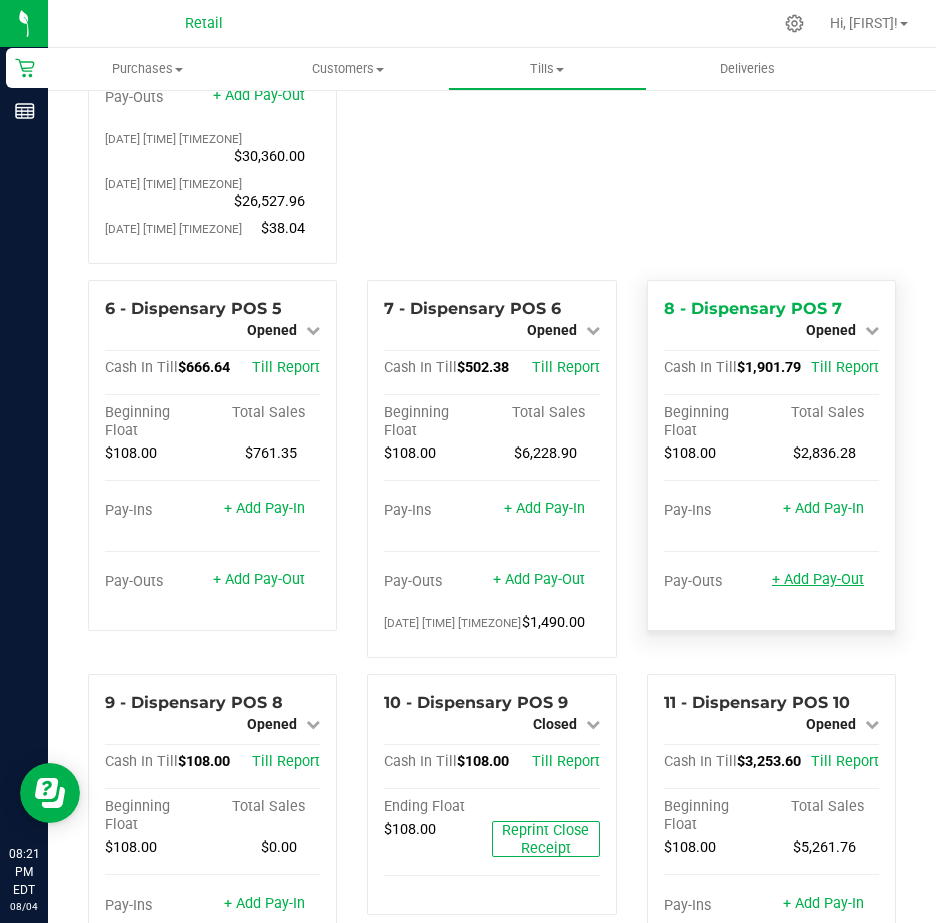 click on "+ Add Pay-Out" at bounding box center [818, 579] 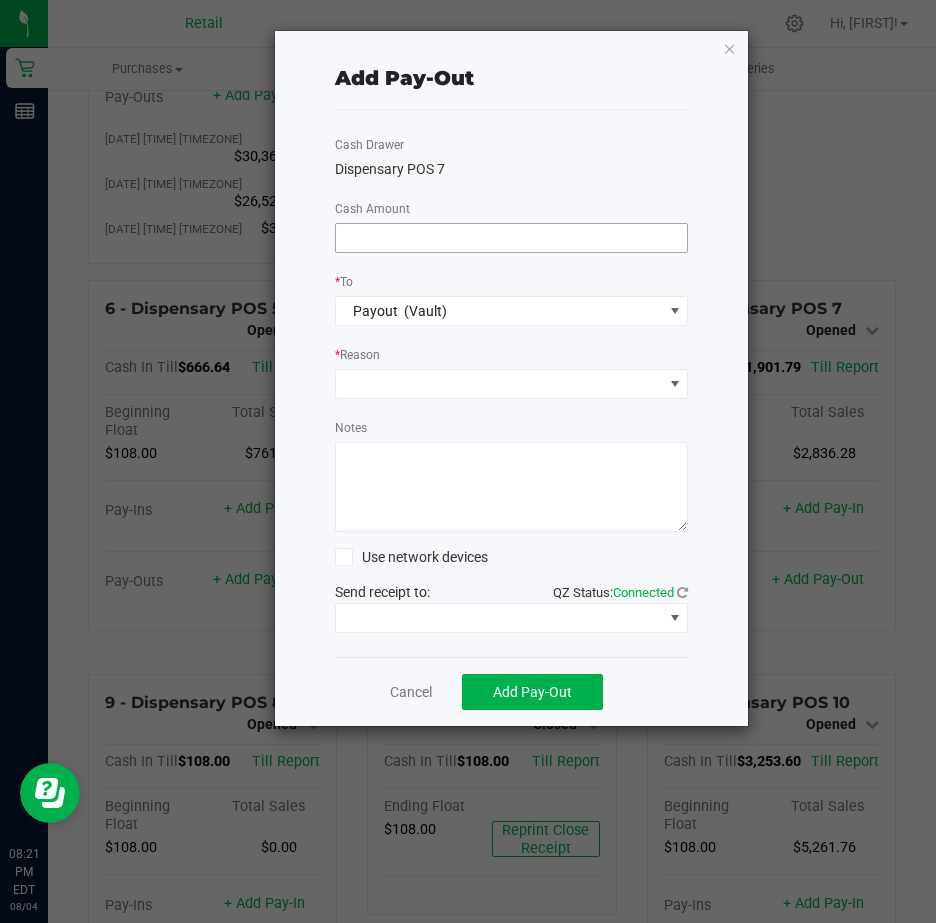 click at bounding box center (512, 238) 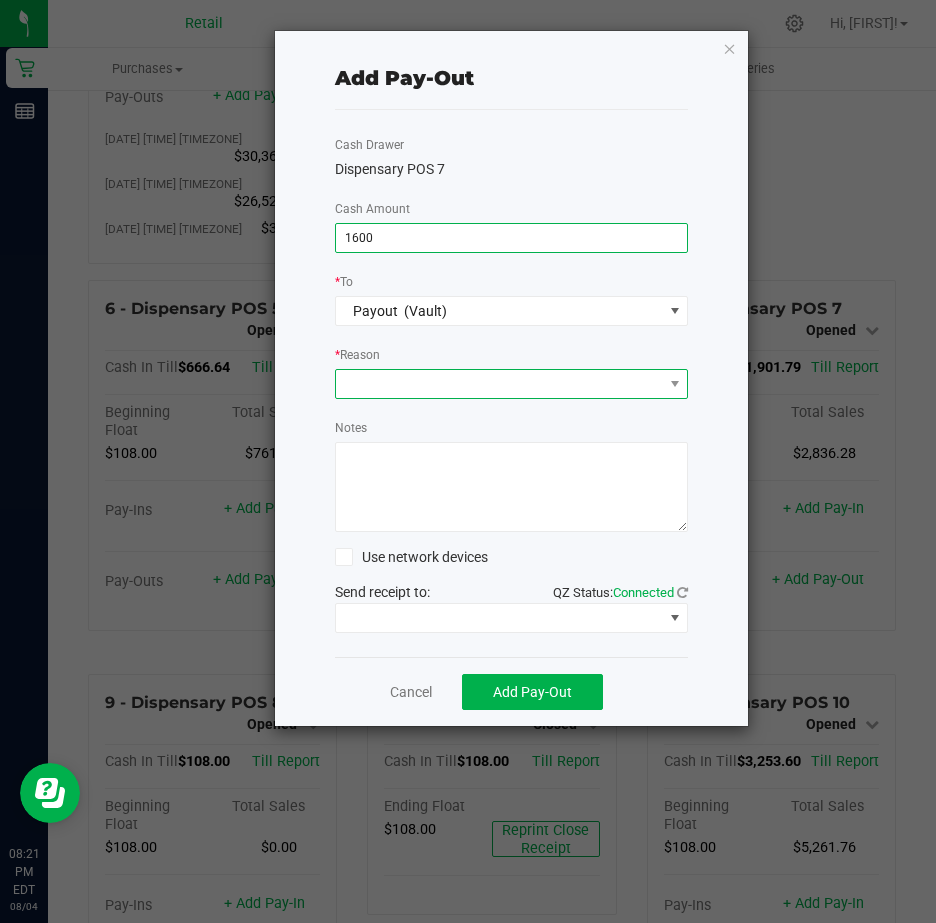 type on "$1,600.00" 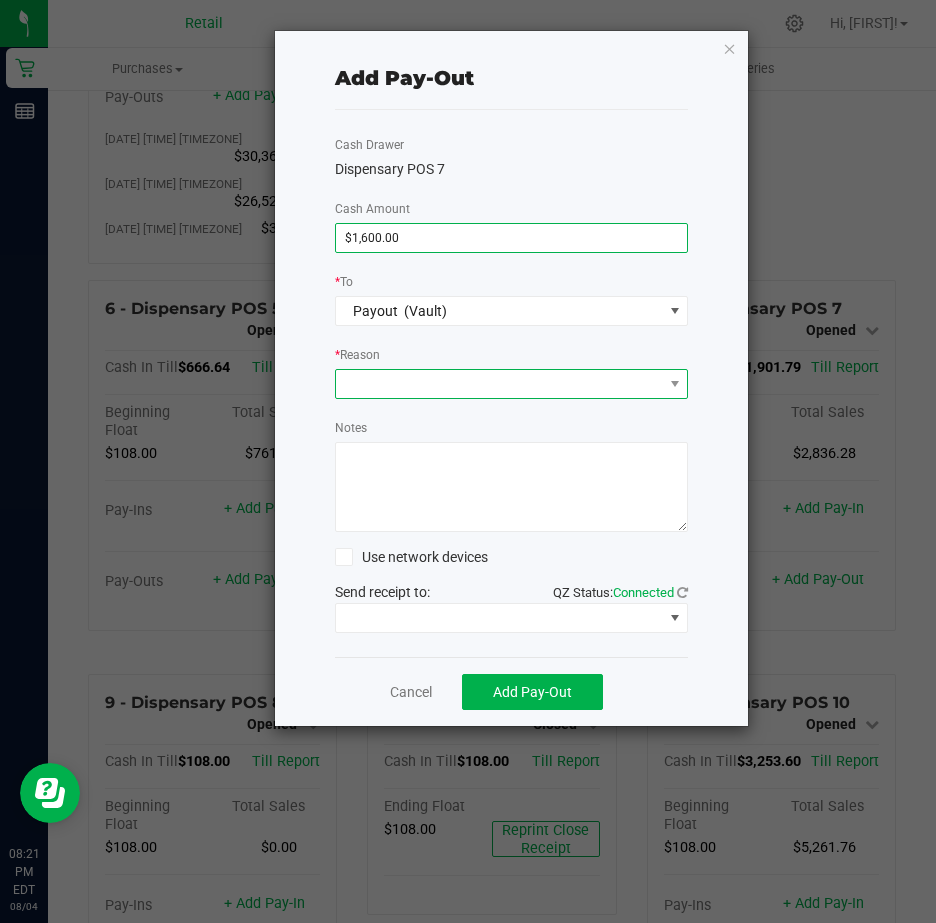 click at bounding box center (499, 384) 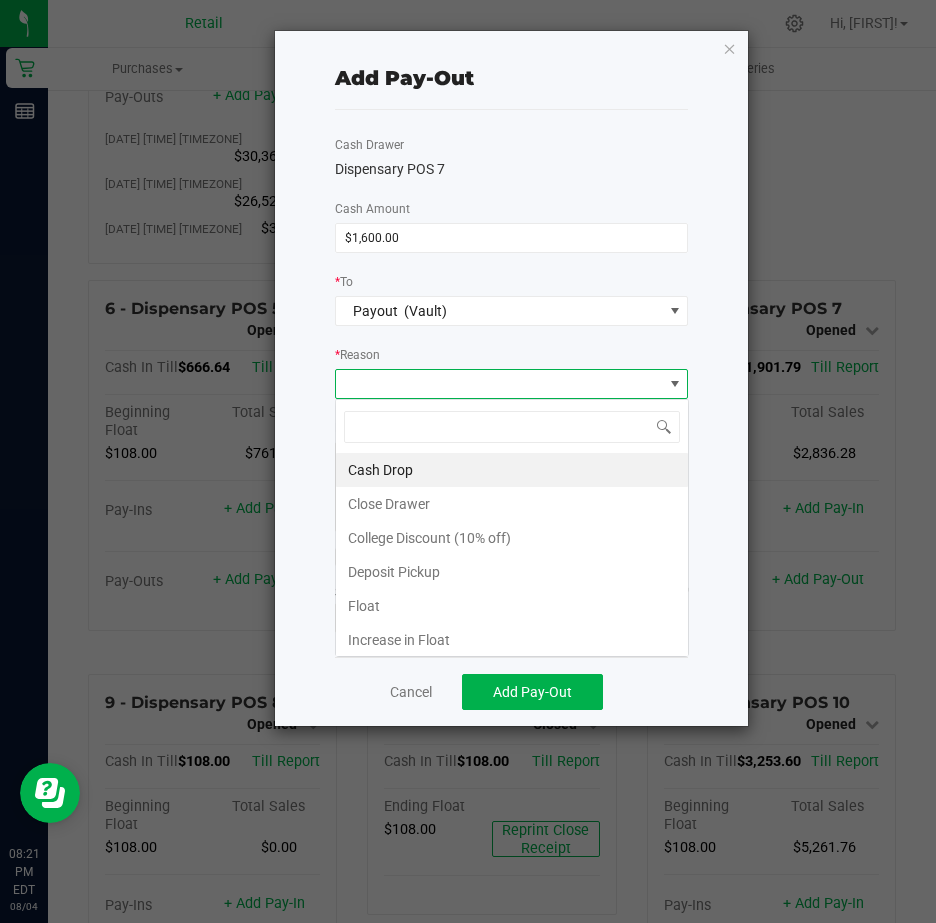 scroll, scrollTop: 99970, scrollLeft: 99646, axis: both 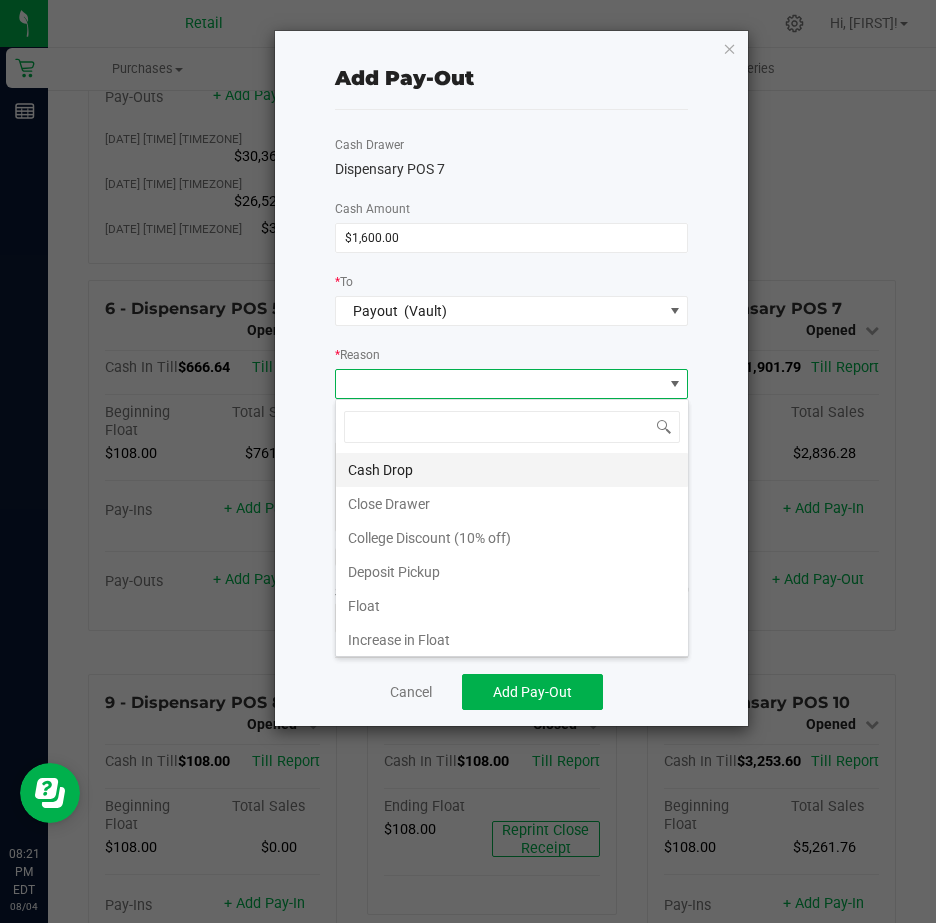 click on "Cash Drop" at bounding box center (512, 470) 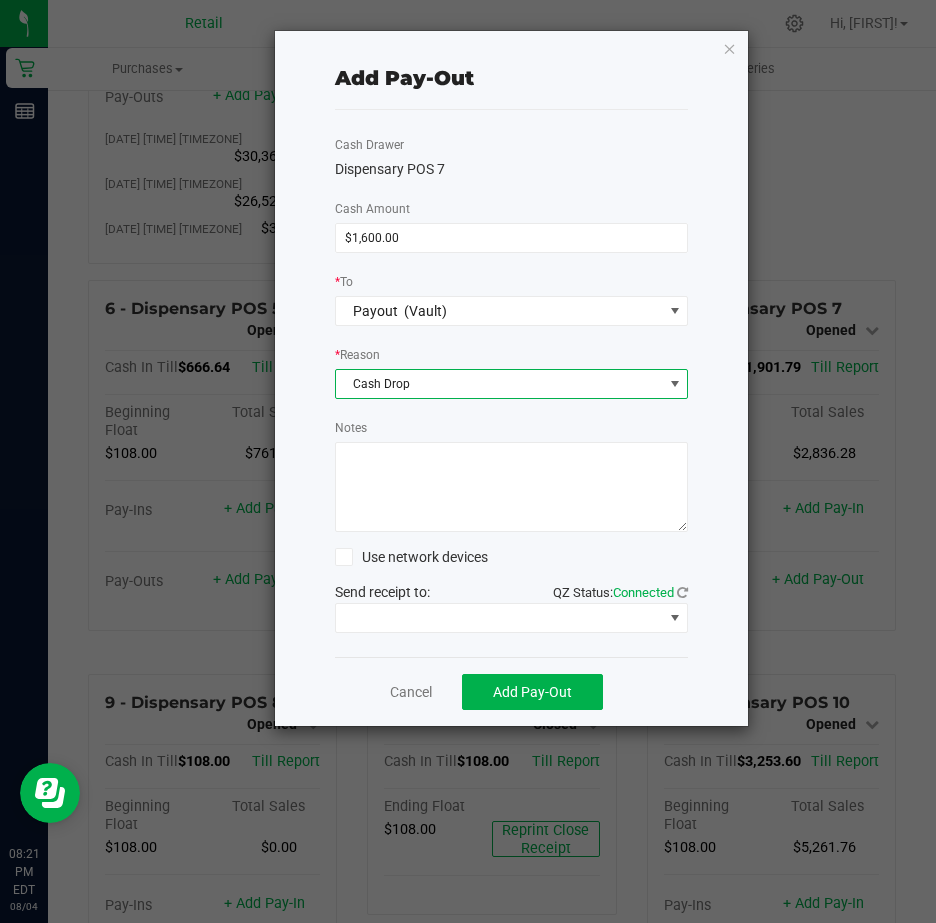 click on "Notes" at bounding box center [512, 487] 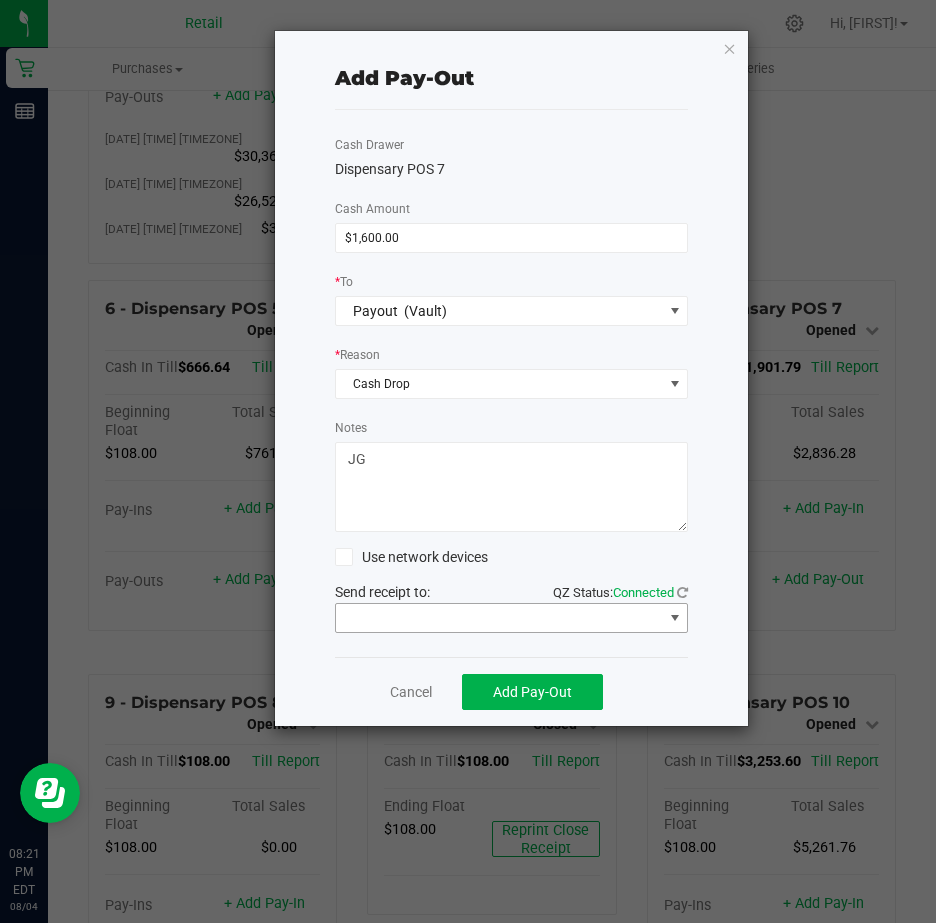 type on "JG" 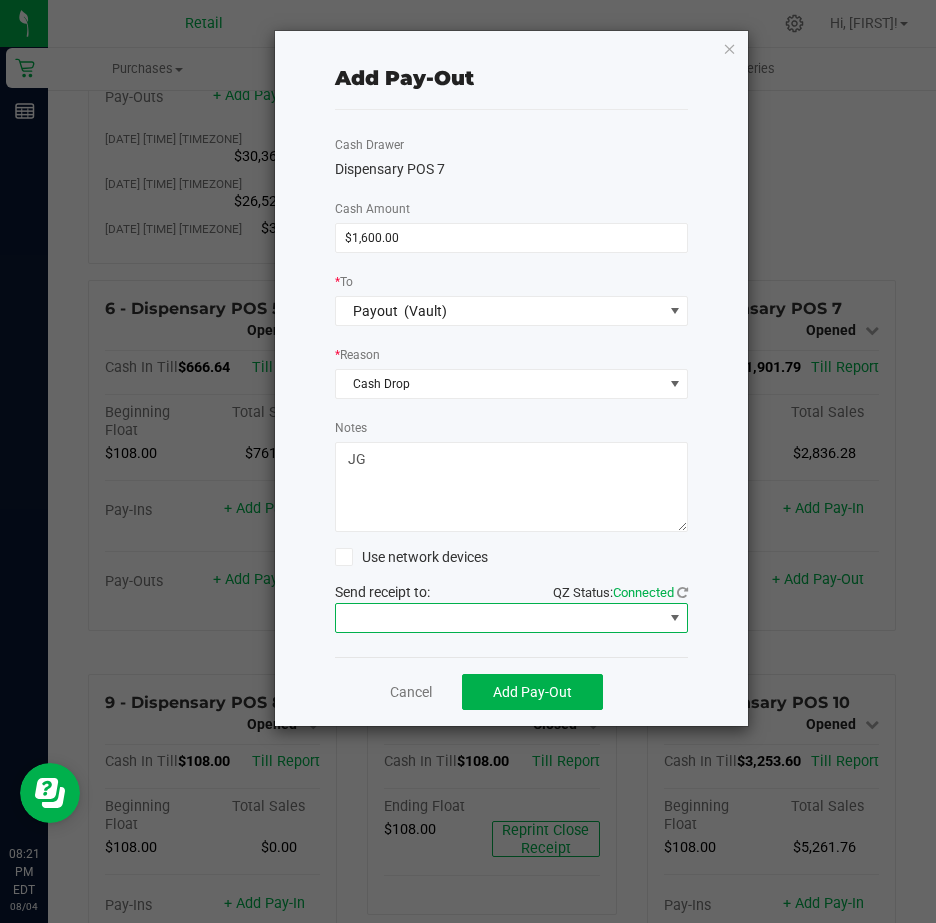 click at bounding box center [675, 618] 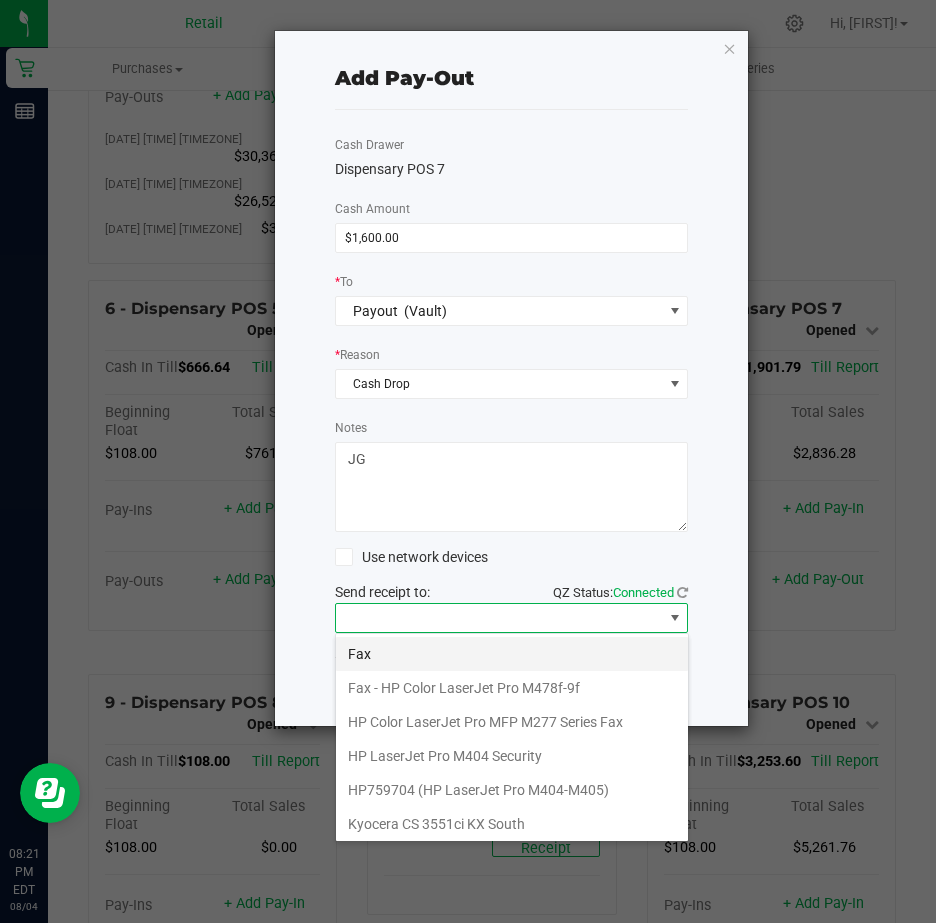 scroll, scrollTop: 99970, scrollLeft: 99646, axis: both 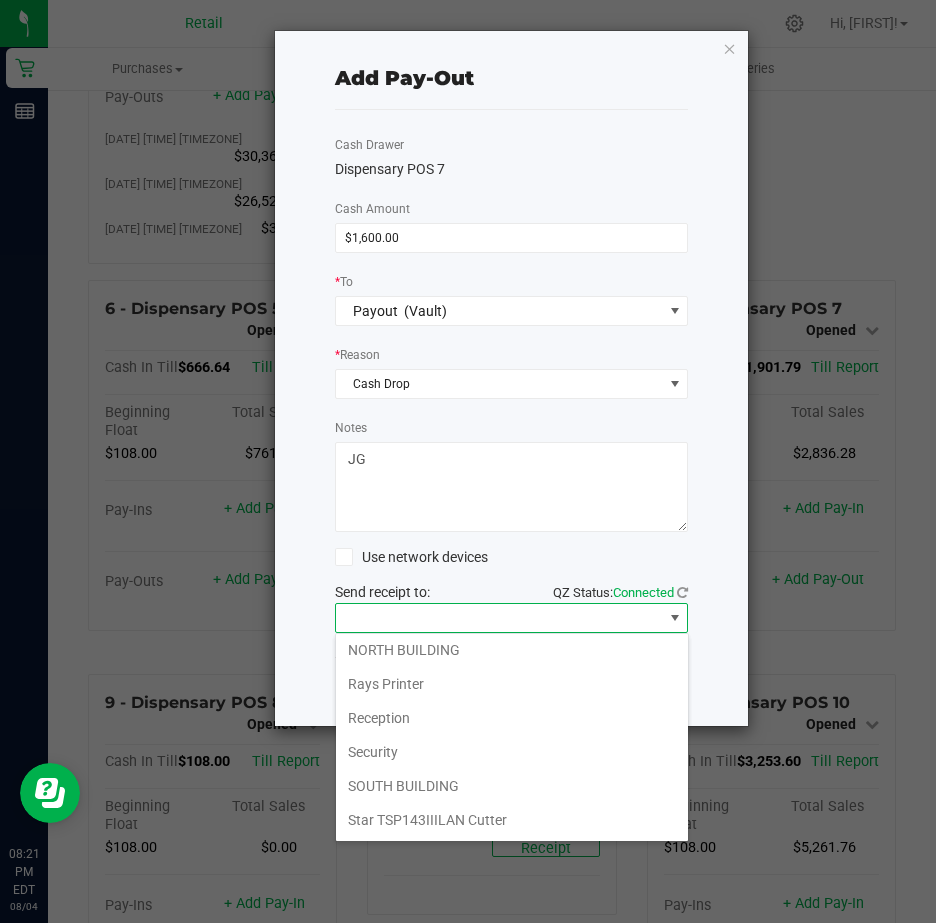 click on "Star TSP143IIILAN Cutter" at bounding box center (512, 820) 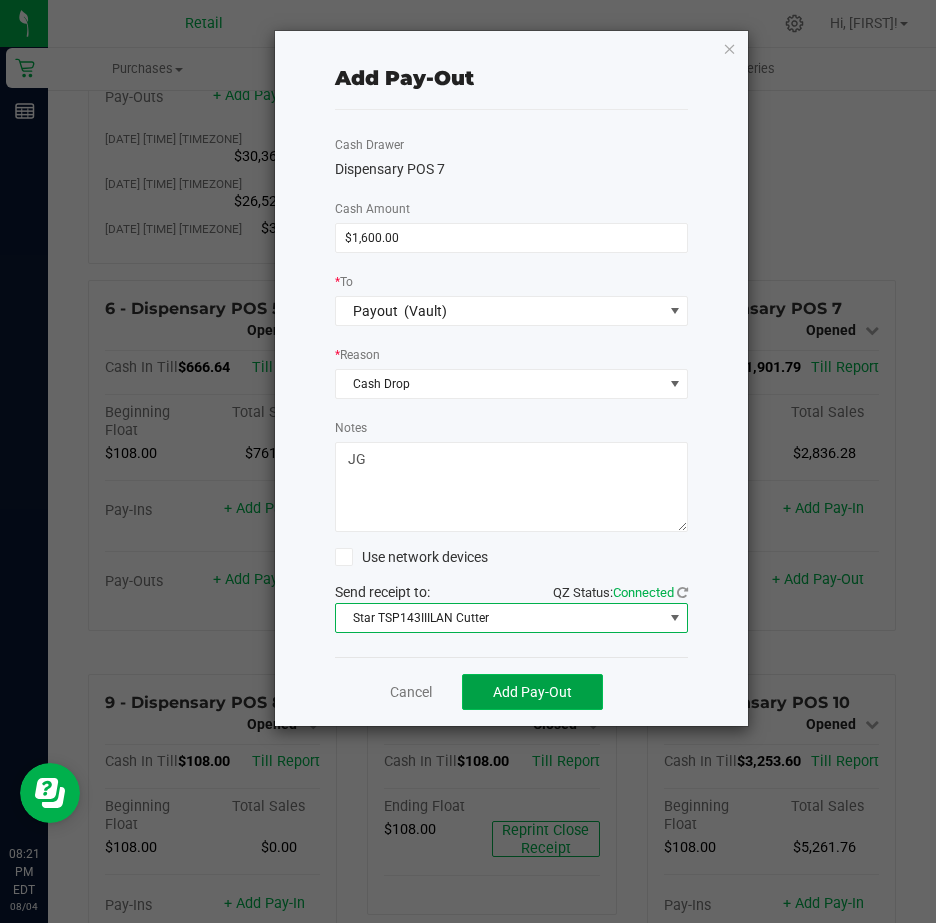 click on "Add Pay-Out" 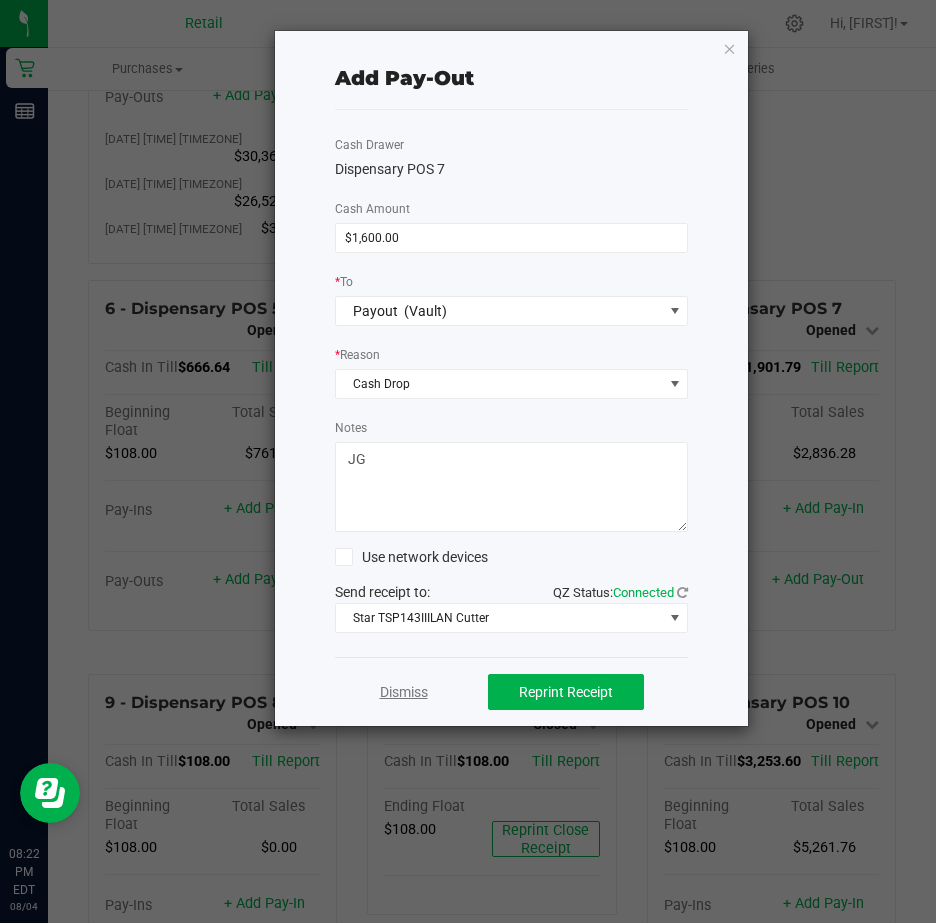 click on "Dismiss" 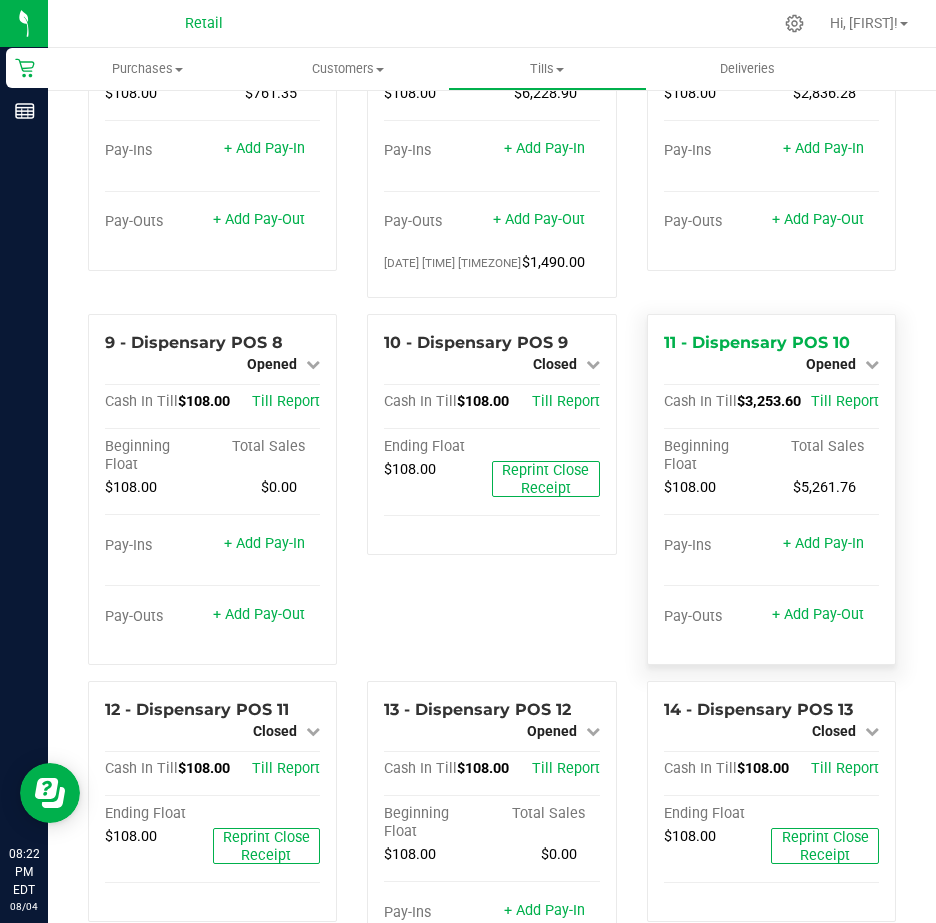 scroll, scrollTop: 800, scrollLeft: 0, axis: vertical 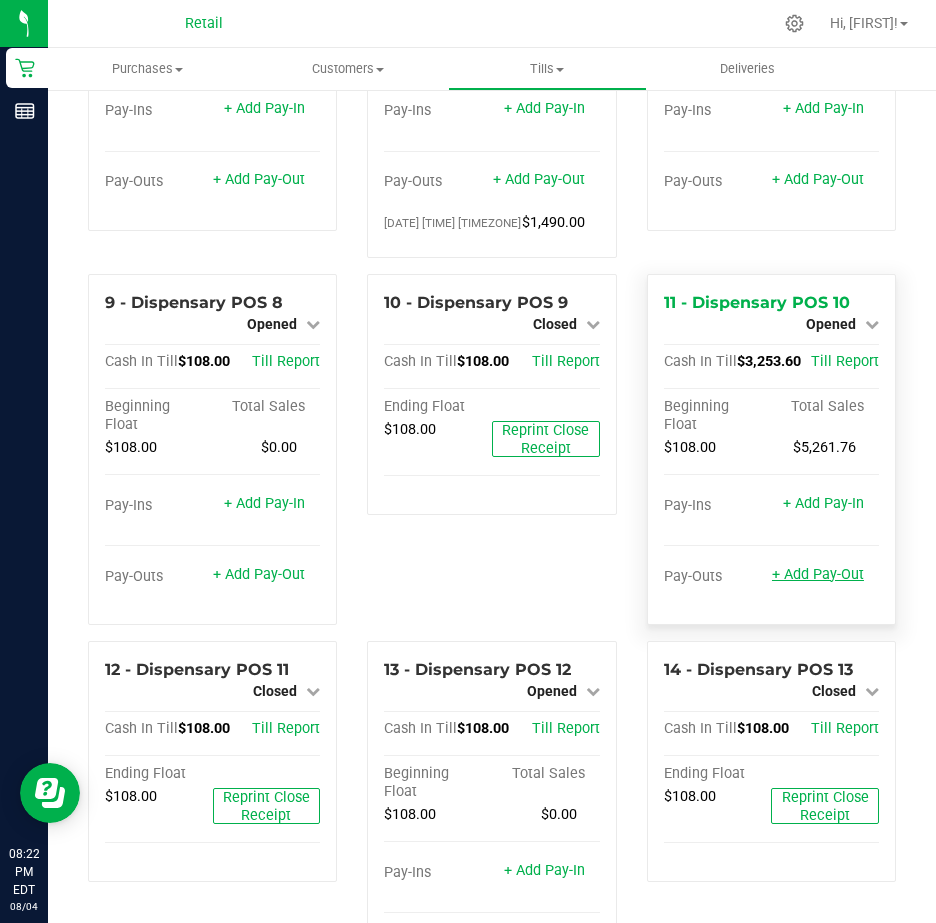 click on "+ Add Pay-Out" at bounding box center (818, 574) 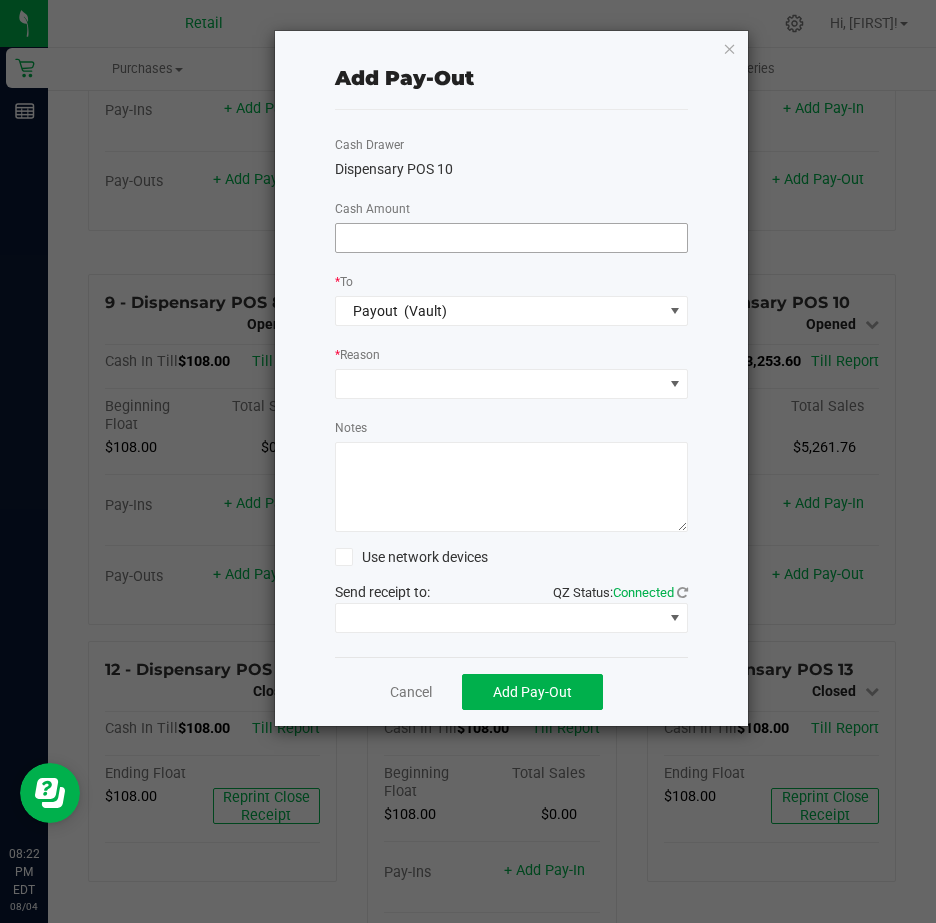 click at bounding box center (512, 238) 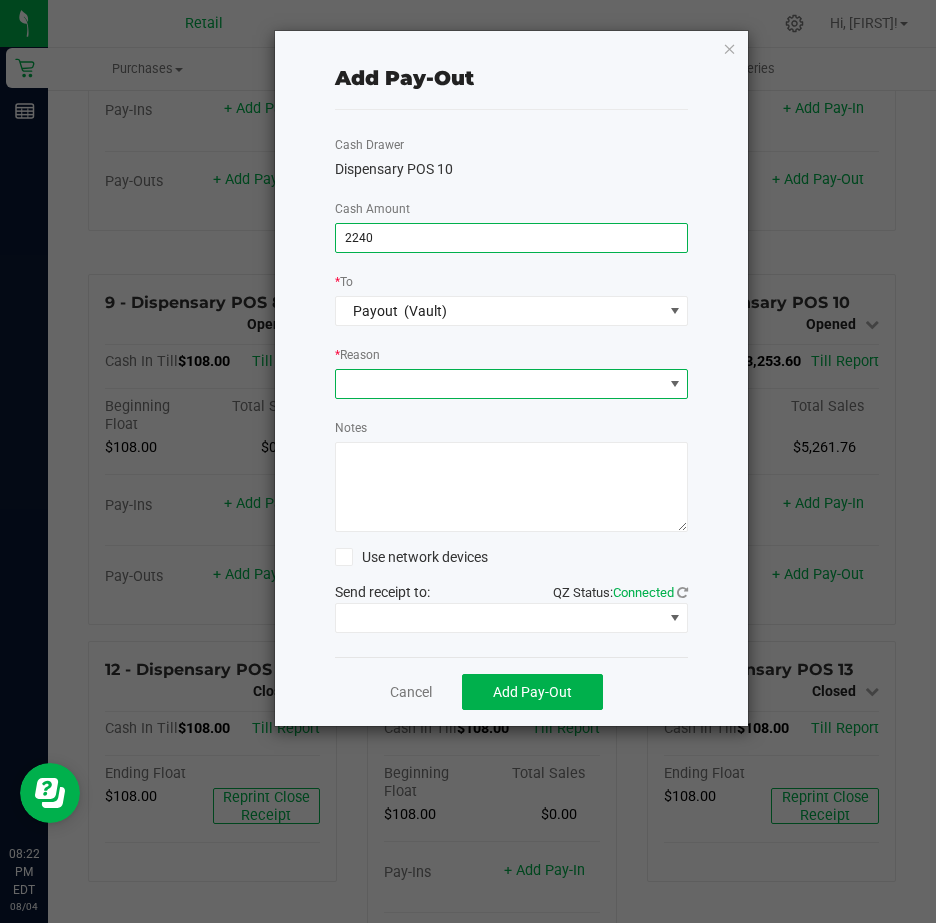 type on "$2,240.00" 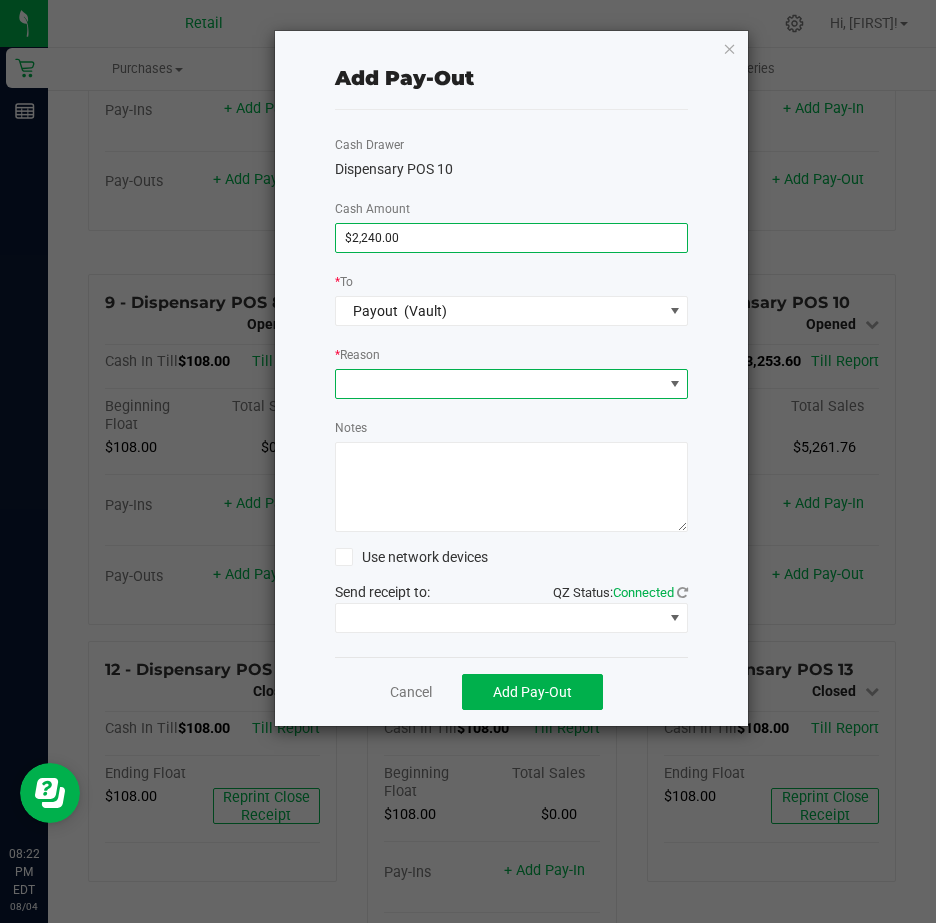 click at bounding box center [675, 384] 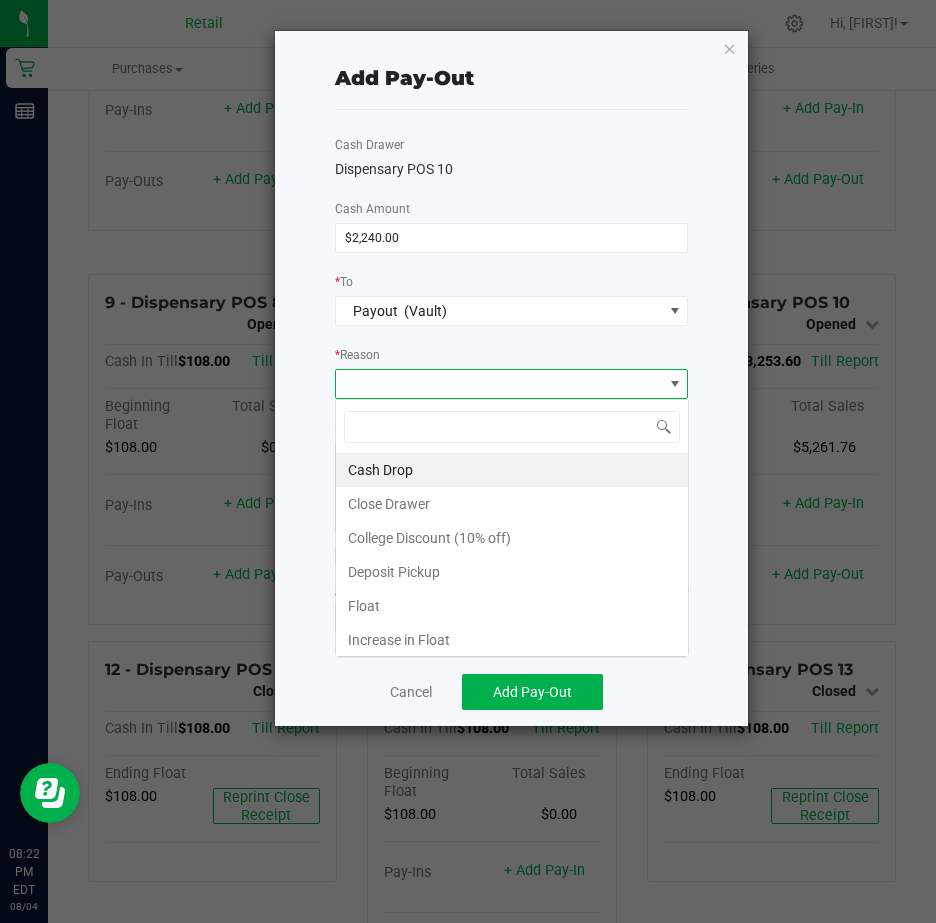 scroll, scrollTop: 99970, scrollLeft: 99646, axis: both 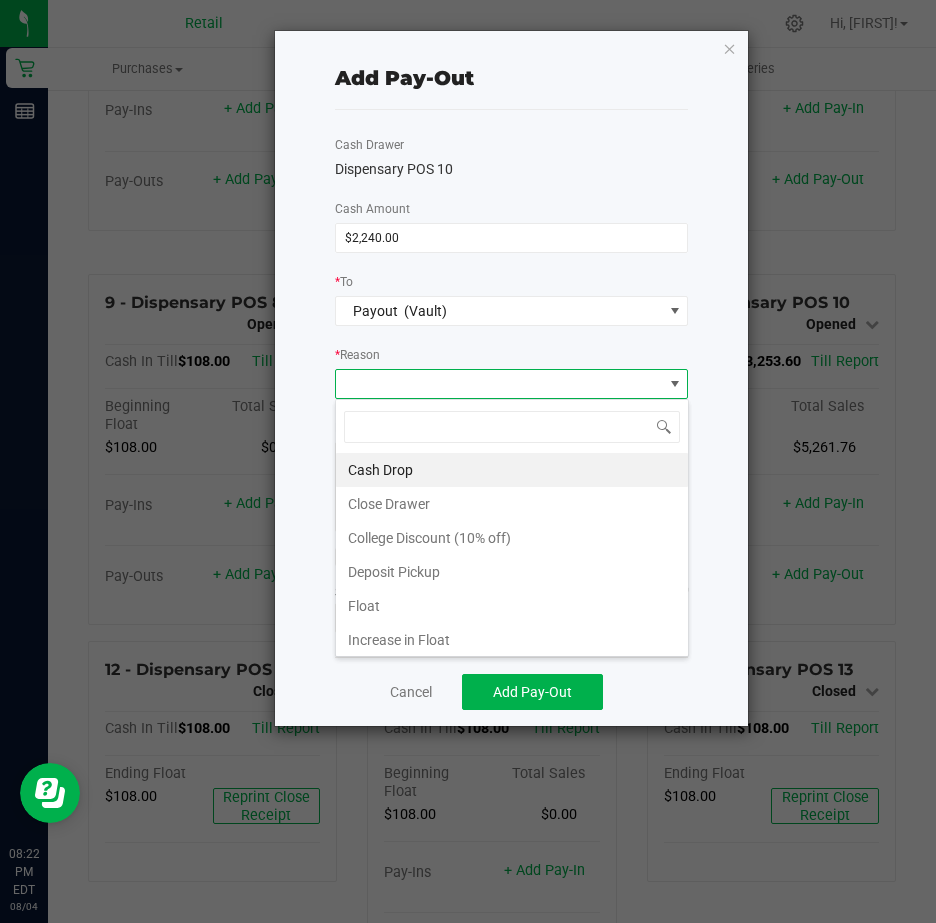 click on "Cash Drop" at bounding box center (512, 470) 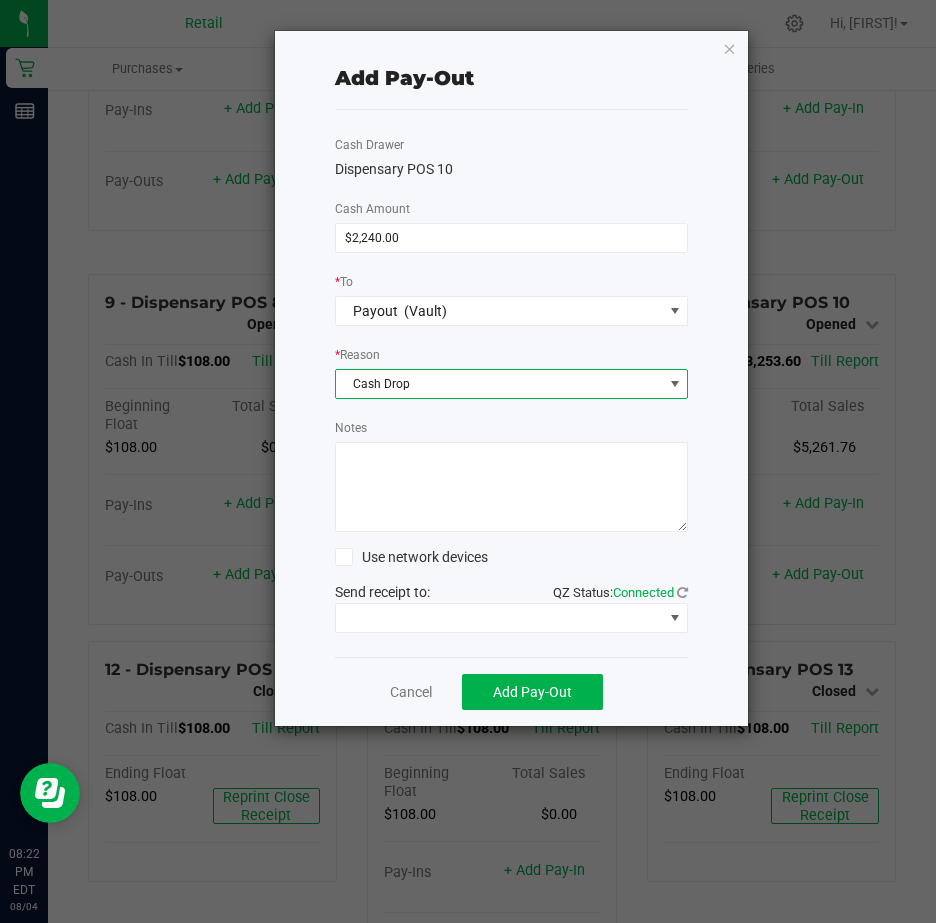 click on "Notes" at bounding box center (512, 487) 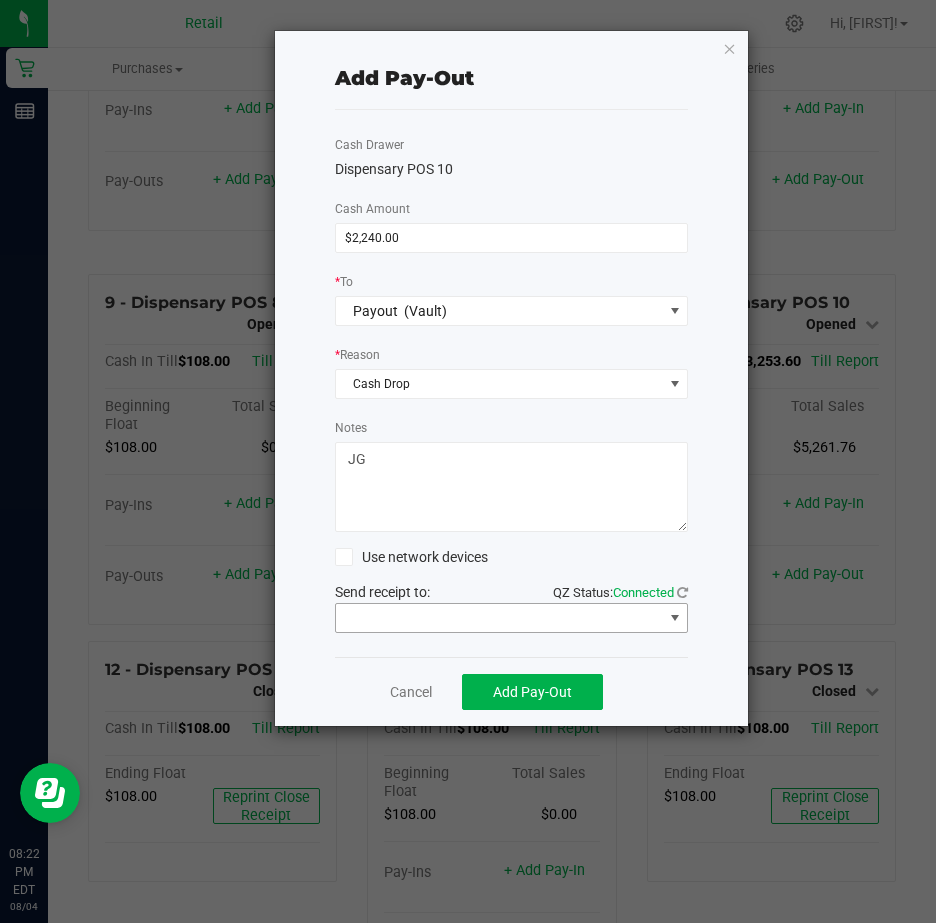 type on "JG" 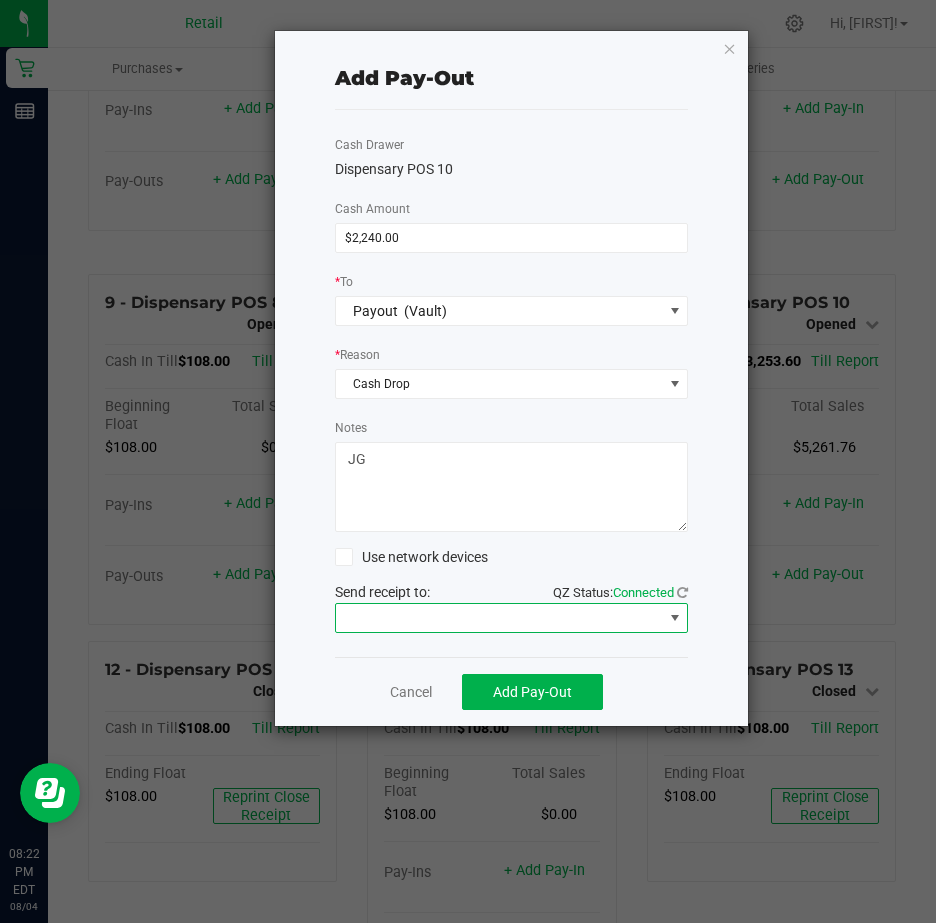 click at bounding box center (675, 618) 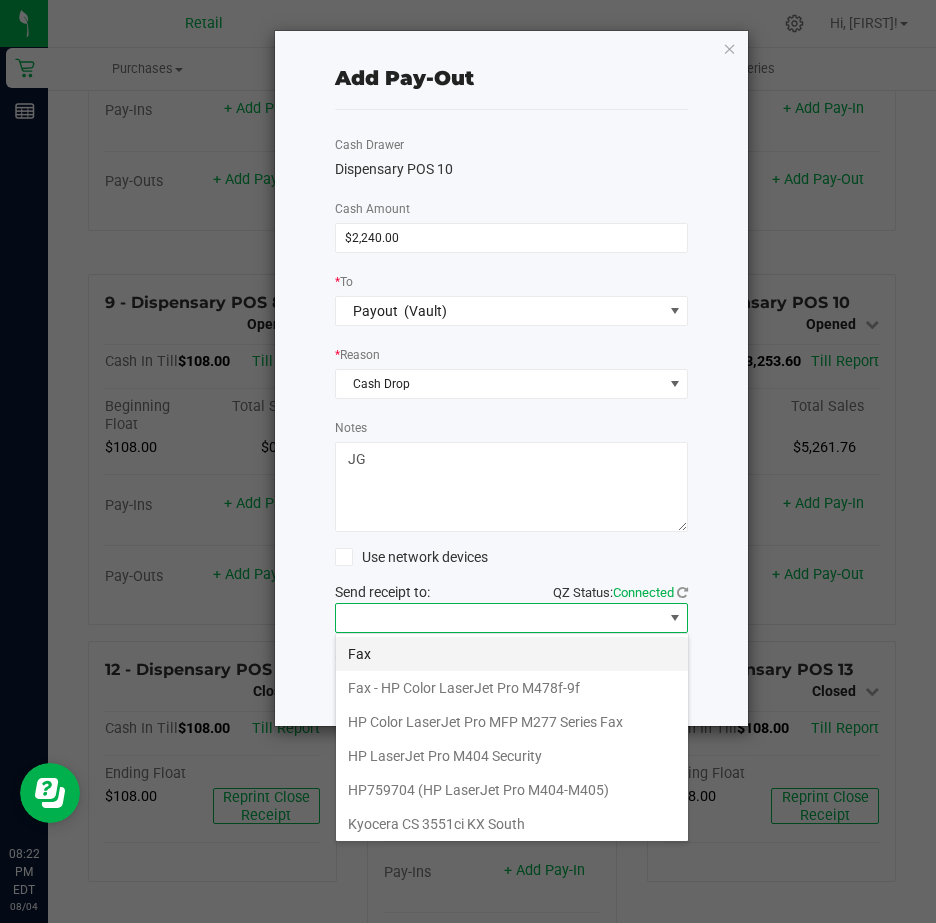 scroll, scrollTop: 99970, scrollLeft: 99646, axis: both 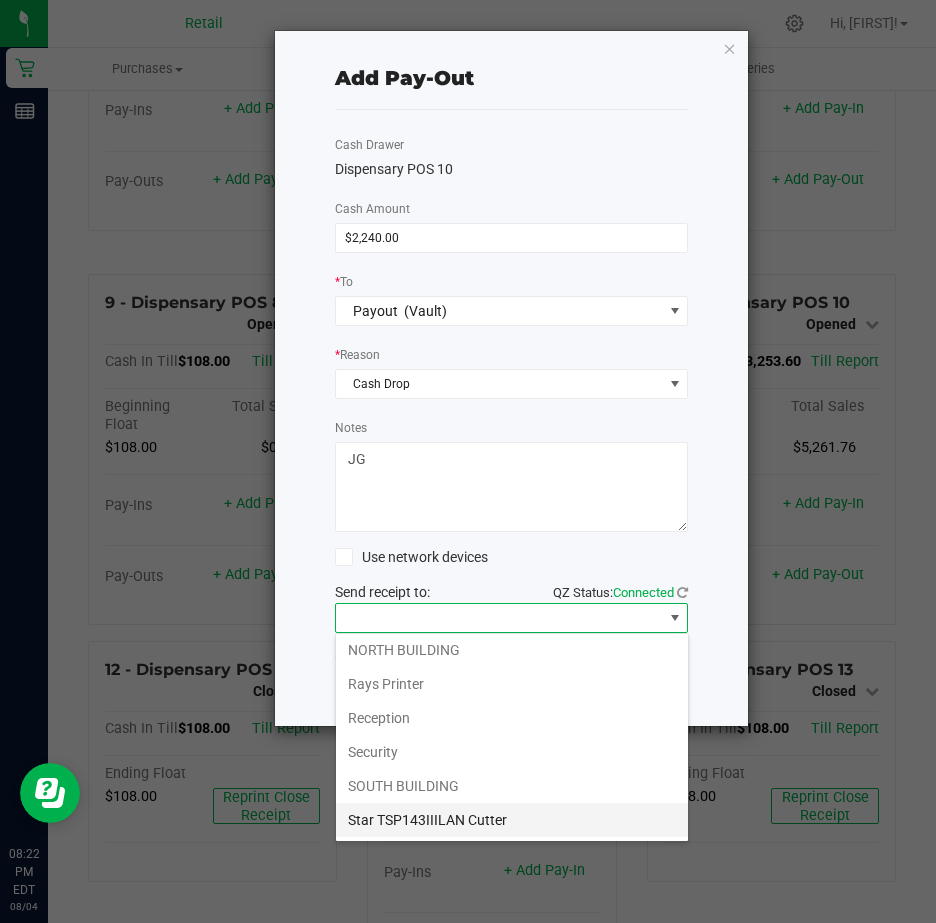 click on "Star TSP143IIILAN Cutter" at bounding box center (512, 820) 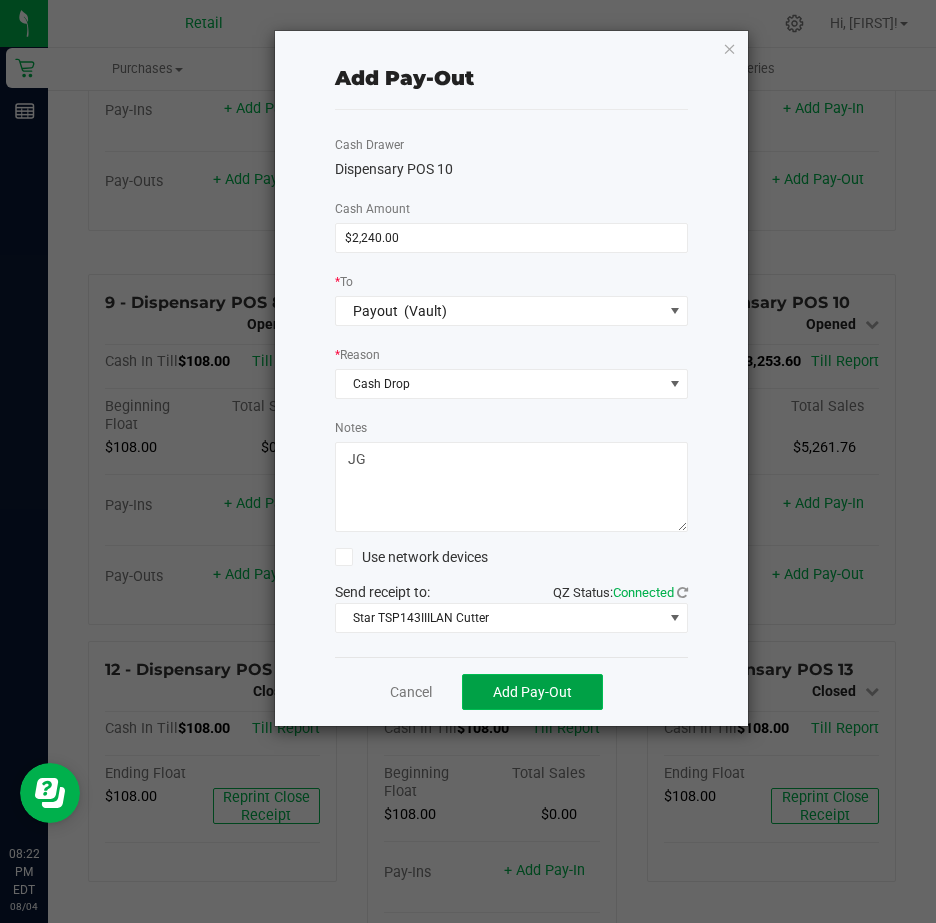 click on "Add Pay-Out" 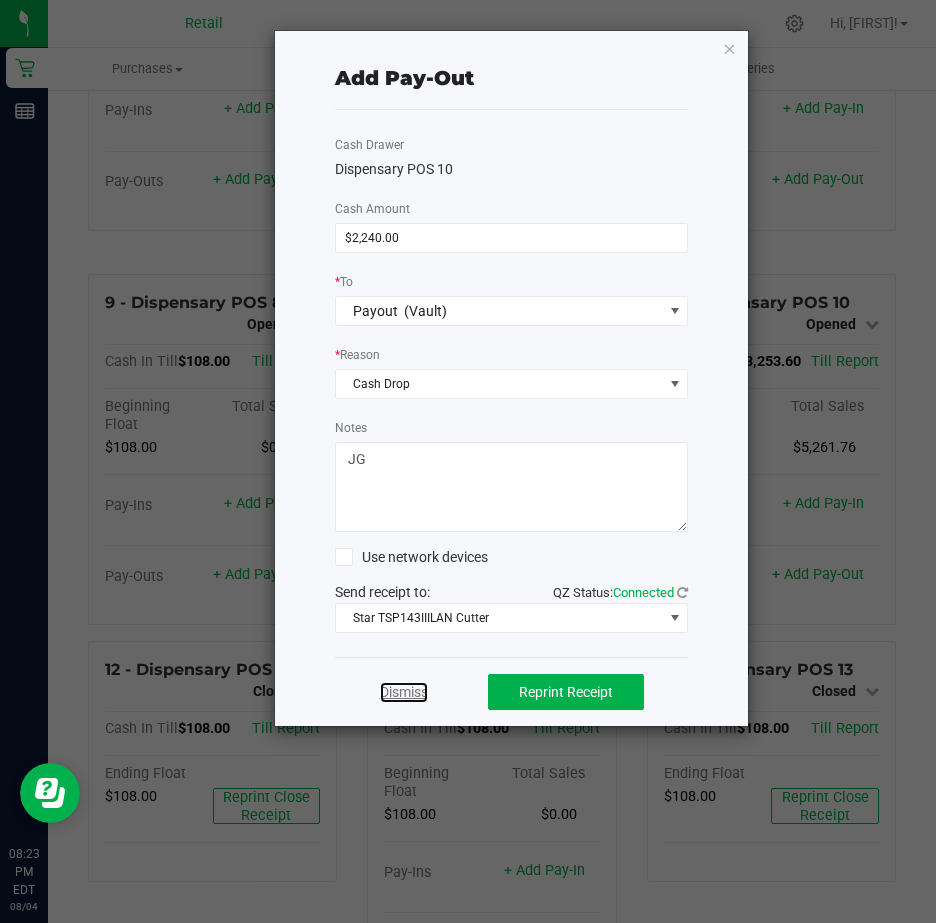 click on "Dismiss" 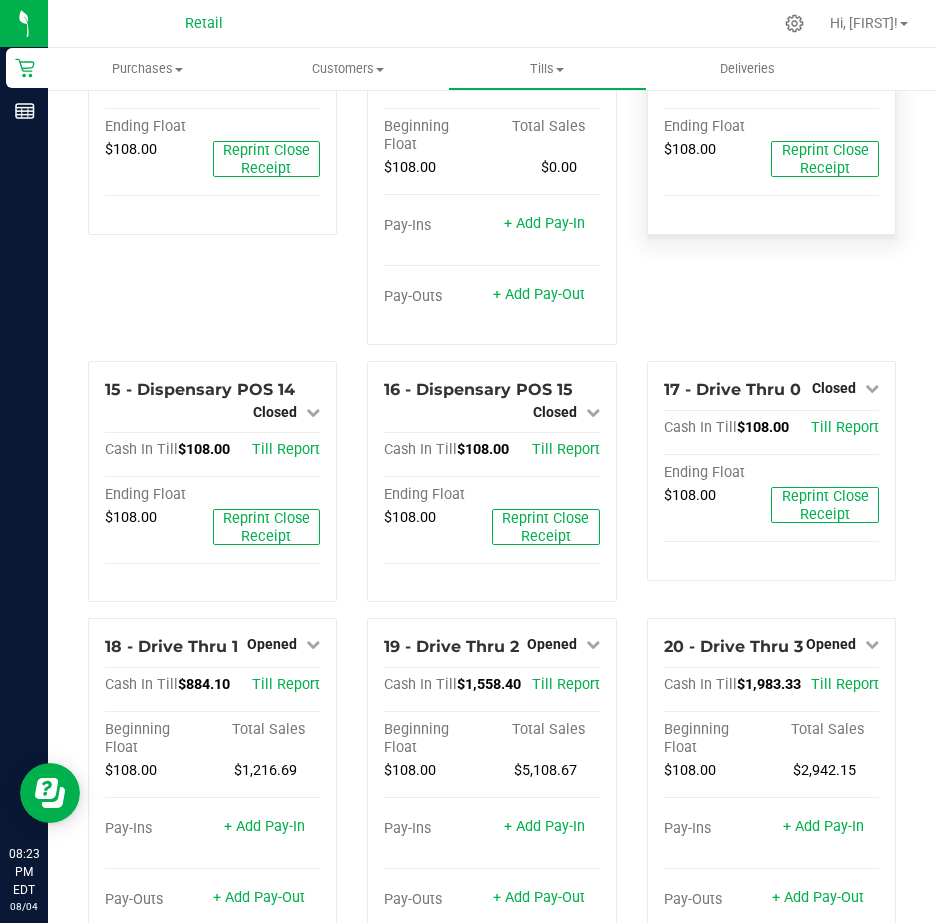 scroll, scrollTop: 1700, scrollLeft: 0, axis: vertical 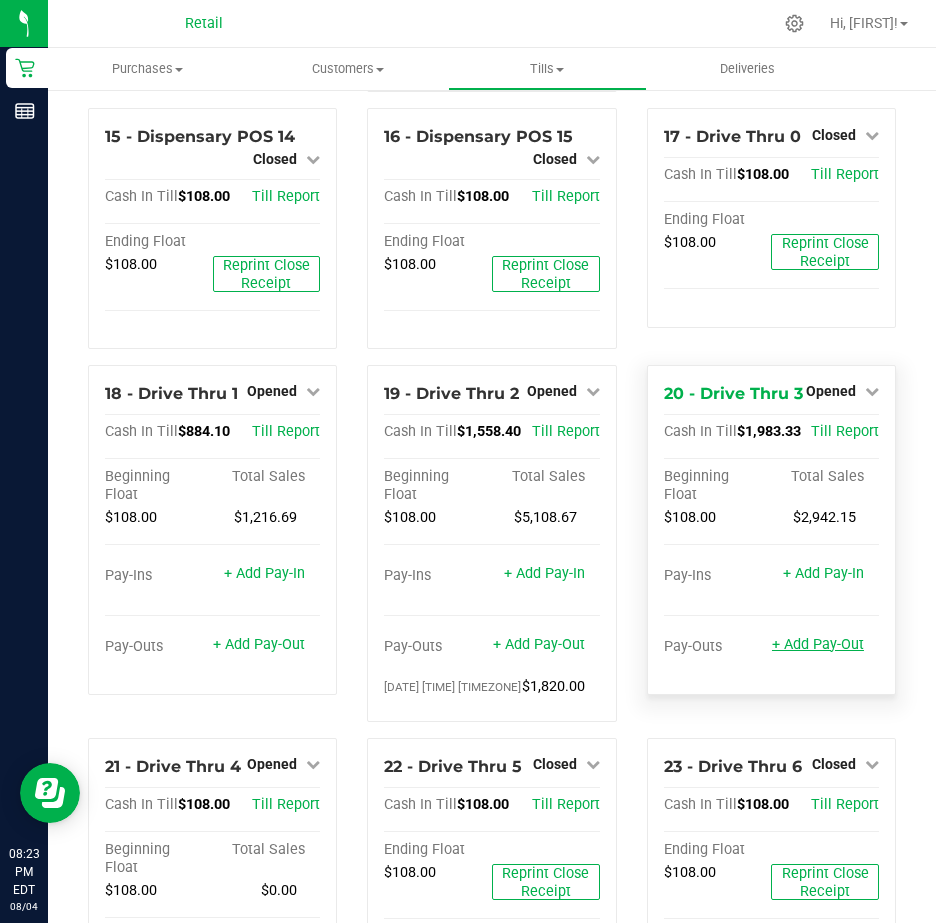 click on "+ Add Pay-Out" at bounding box center (818, 644) 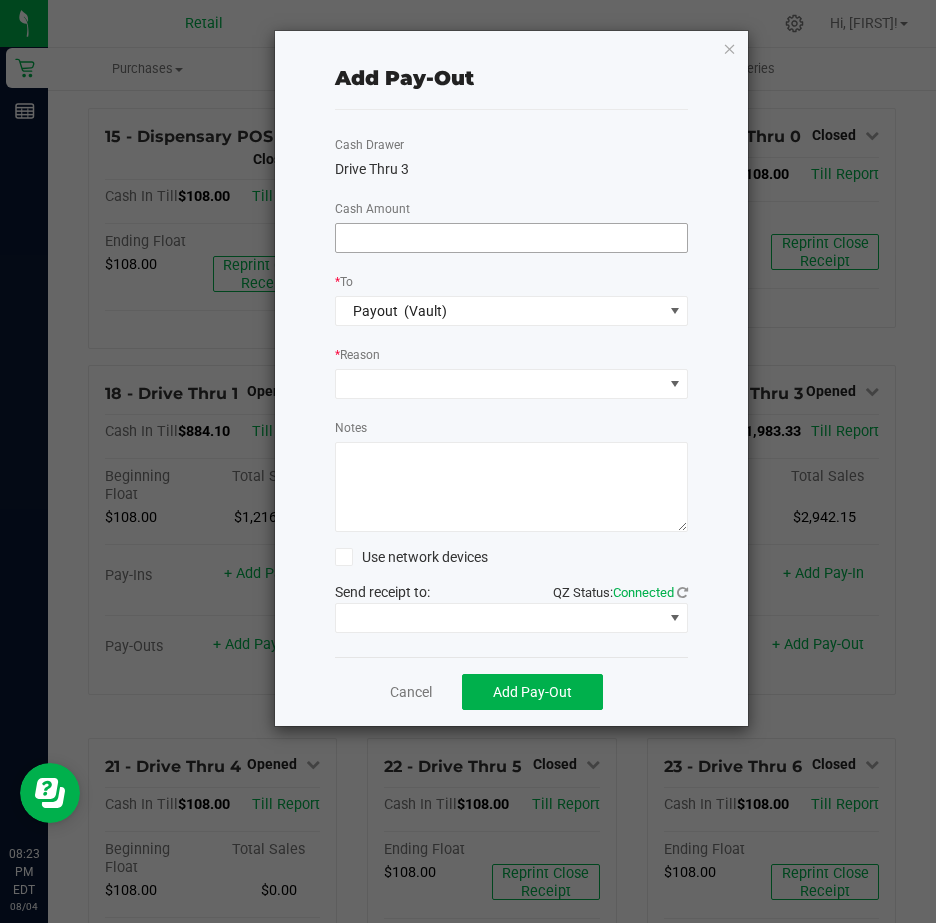 click at bounding box center (512, 238) 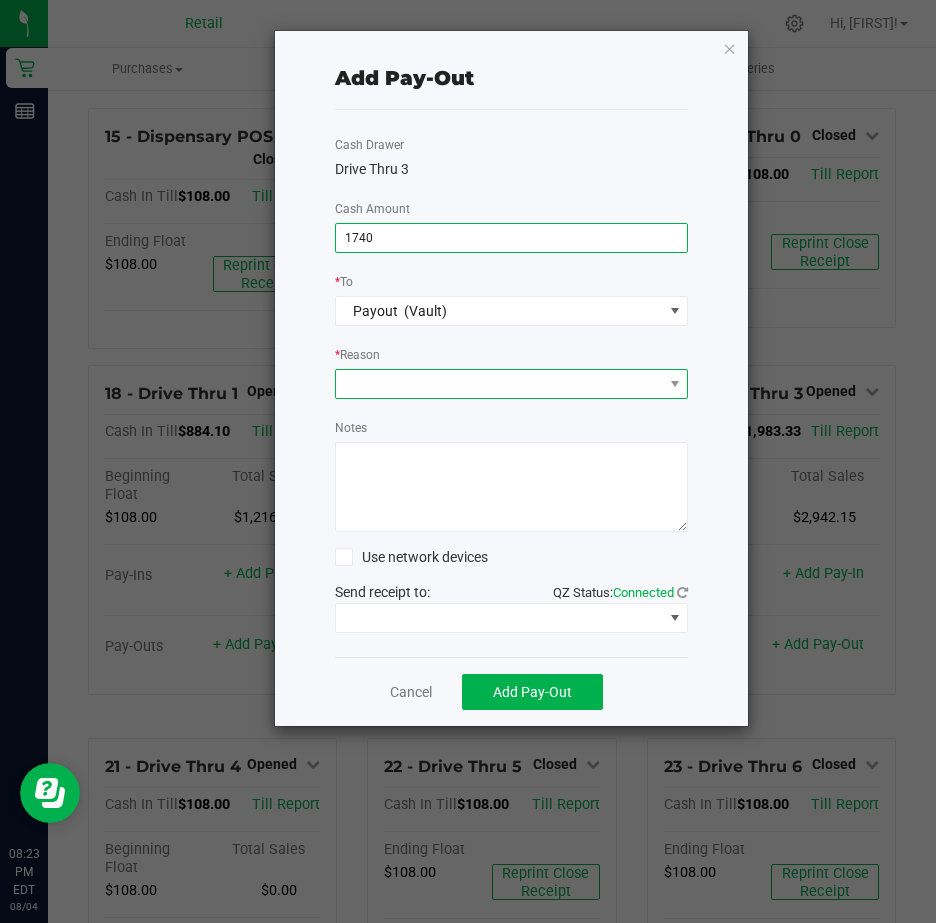 type on "$1,740.00" 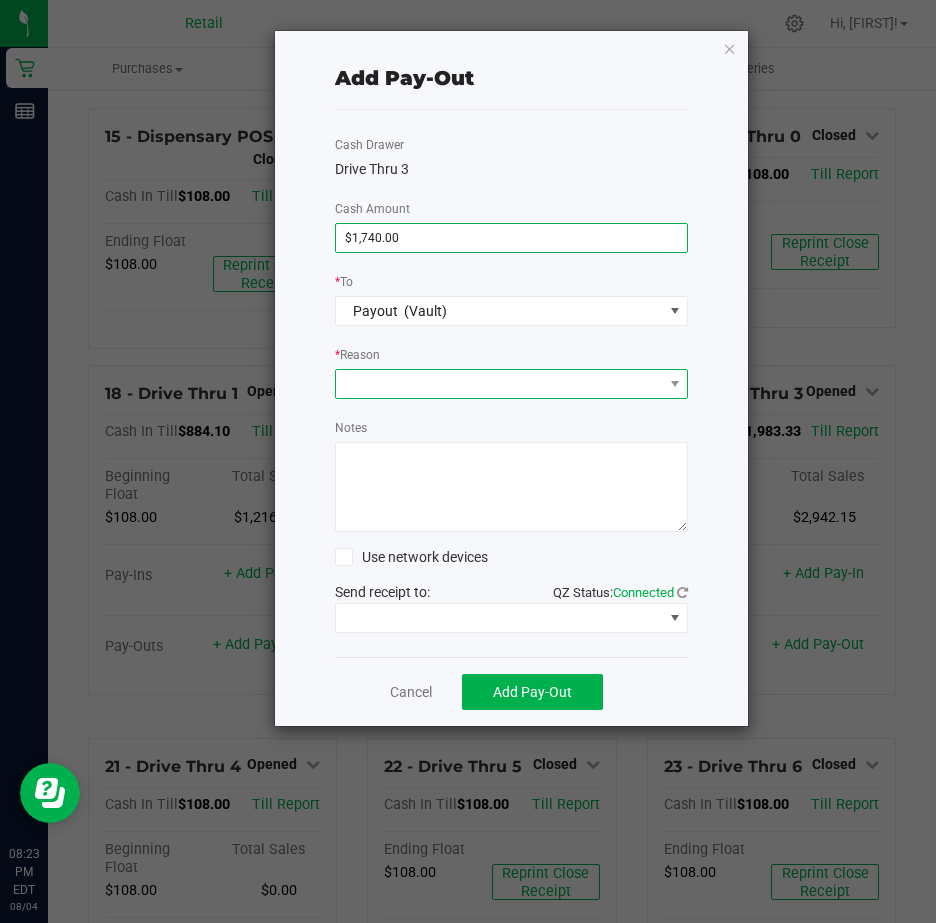 click at bounding box center (499, 384) 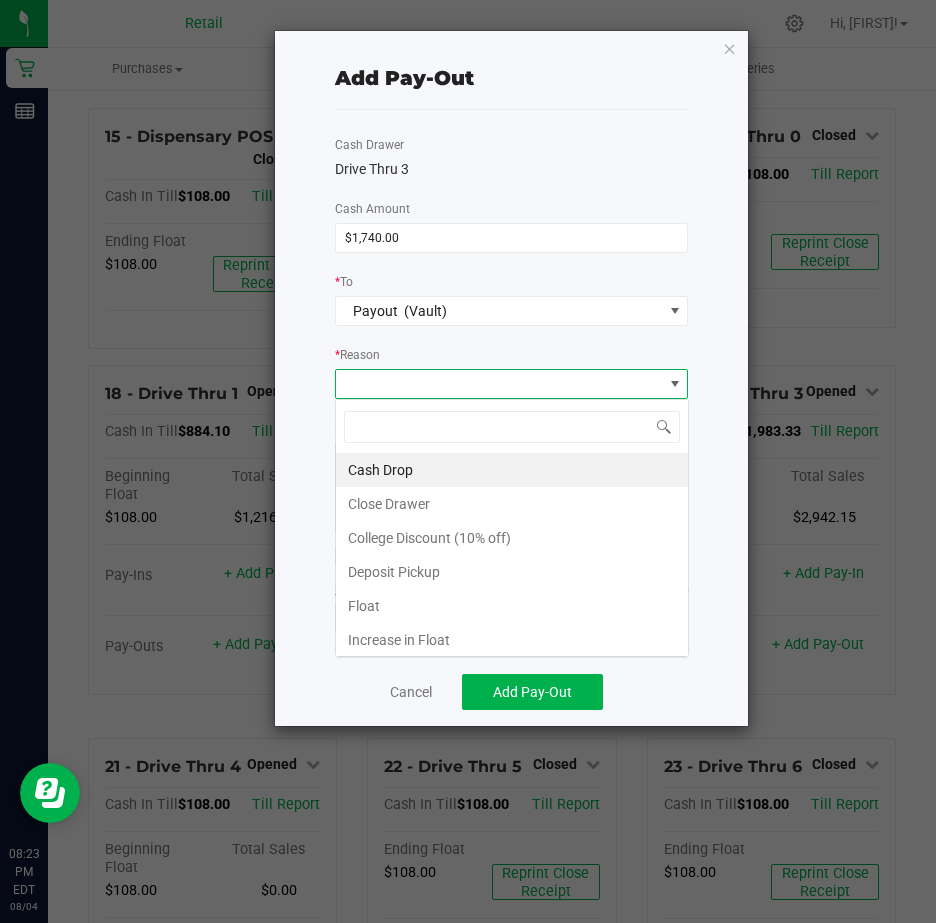 scroll, scrollTop: 99970, scrollLeft: 99646, axis: both 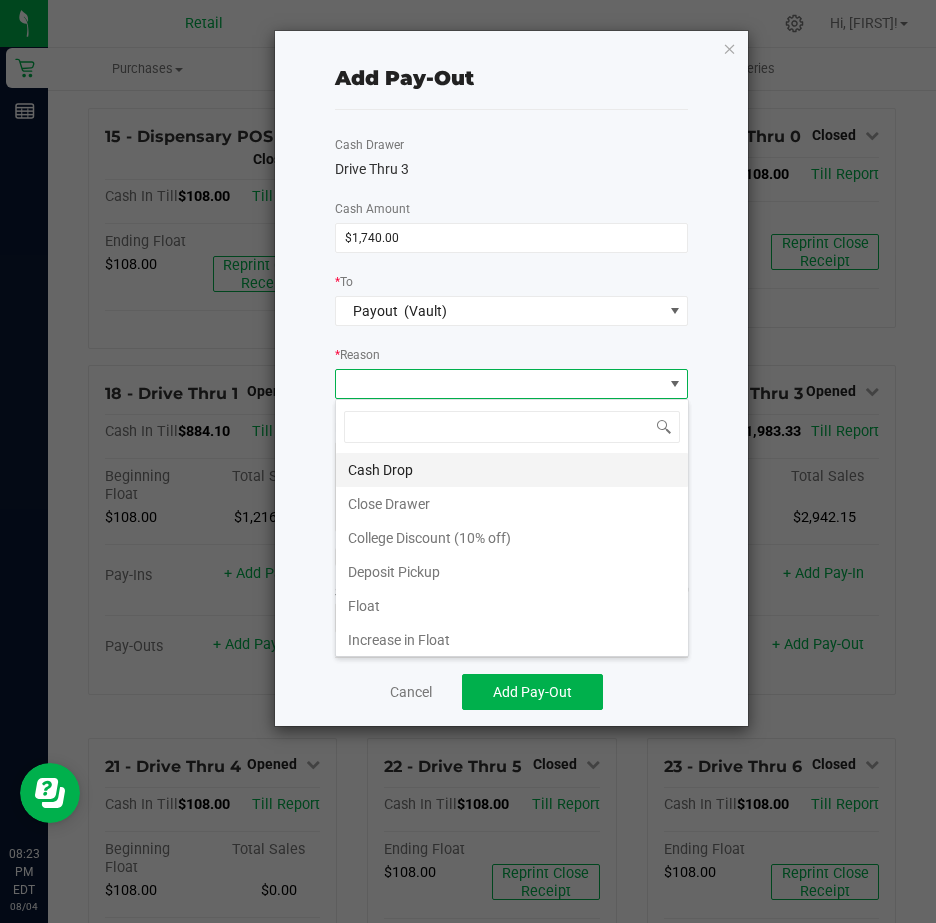 click on "Cash Drop" at bounding box center [512, 470] 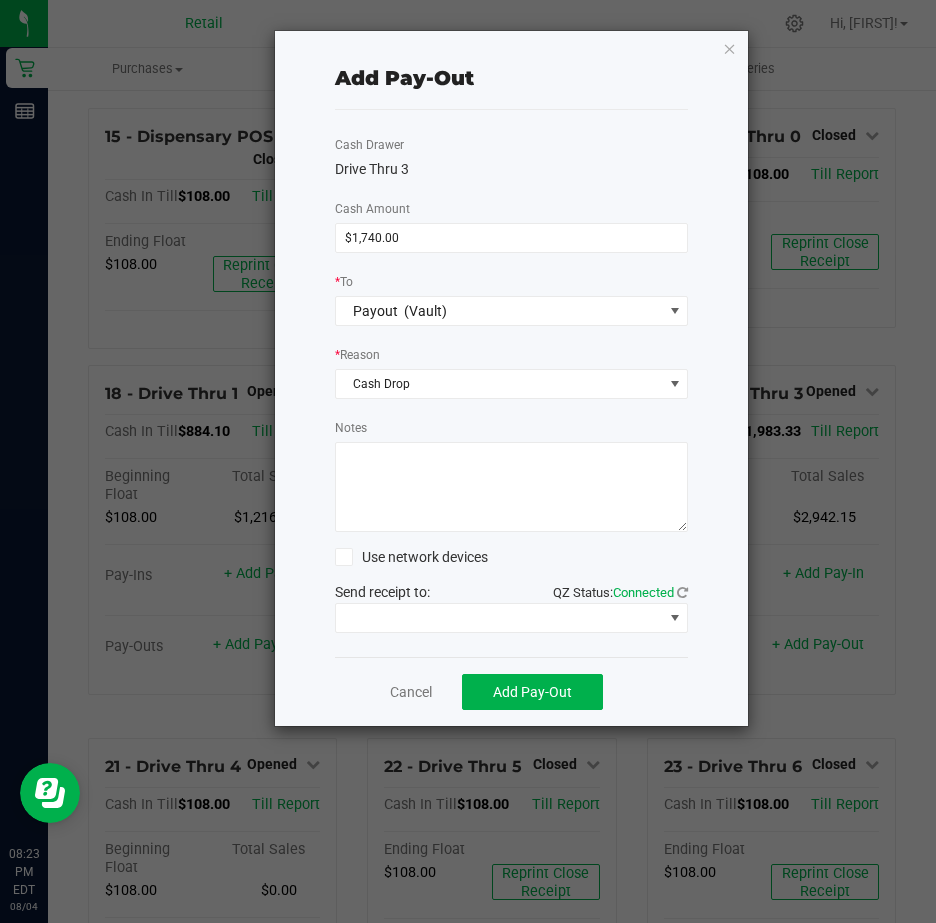 click on "Notes" at bounding box center [512, 487] 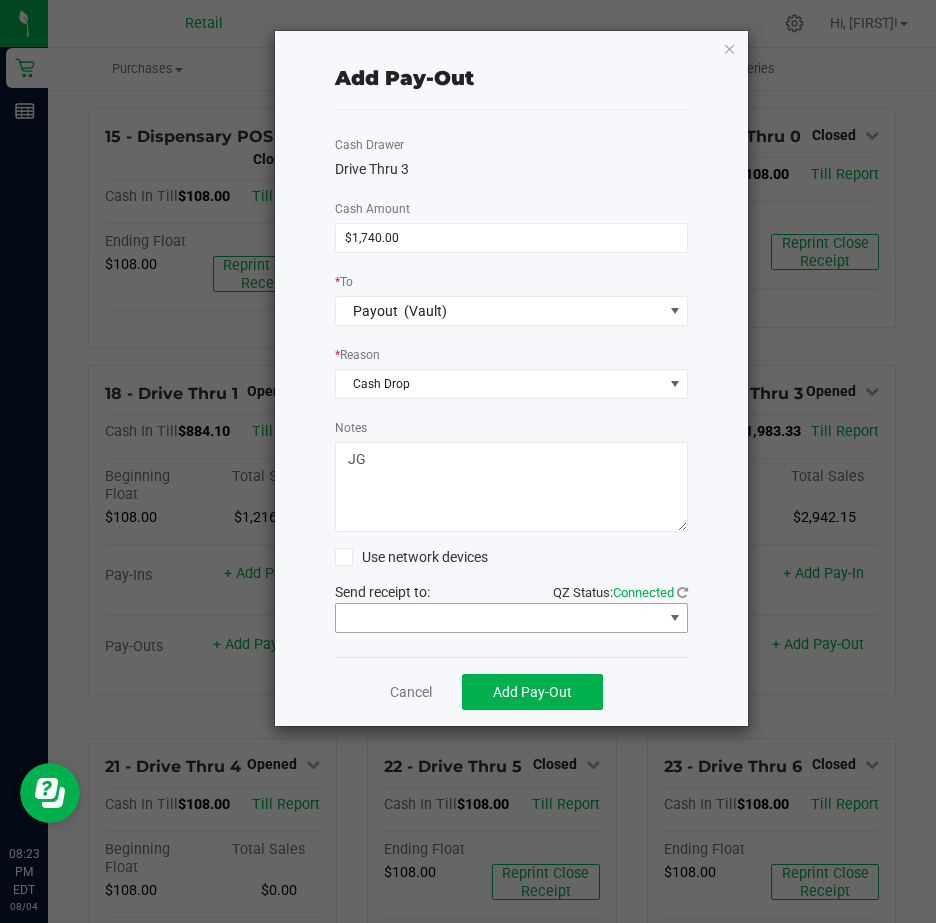 type on "JG" 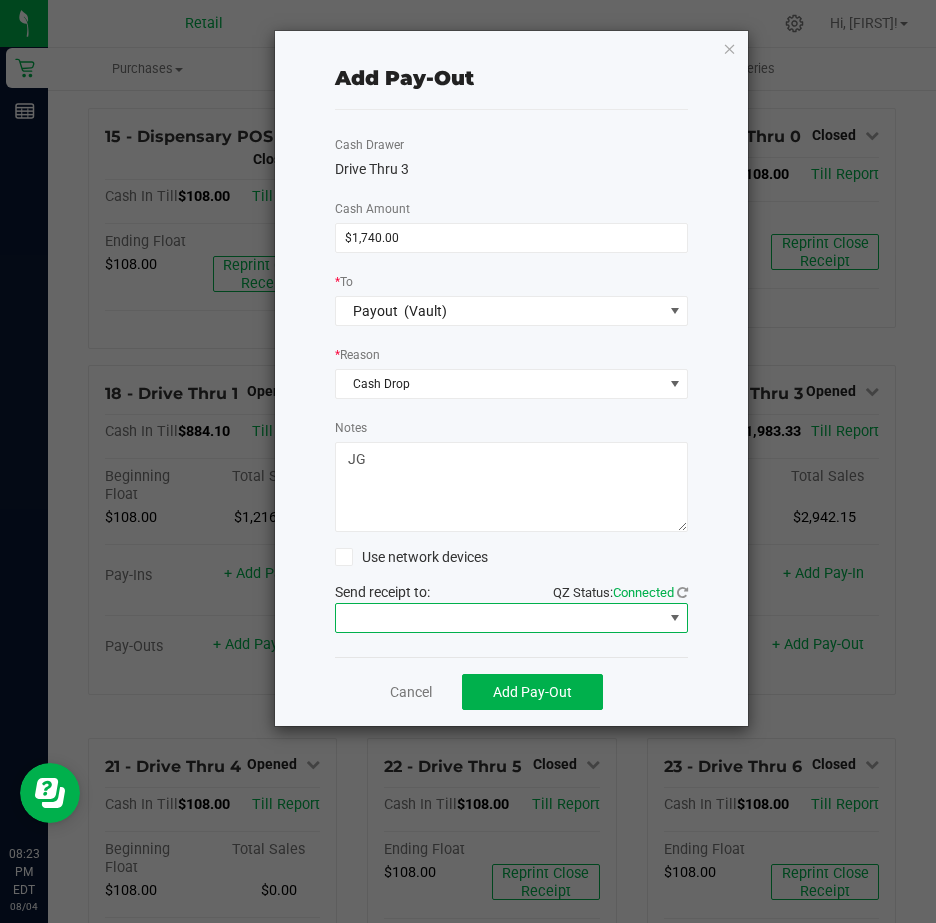 click at bounding box center [675, 618] 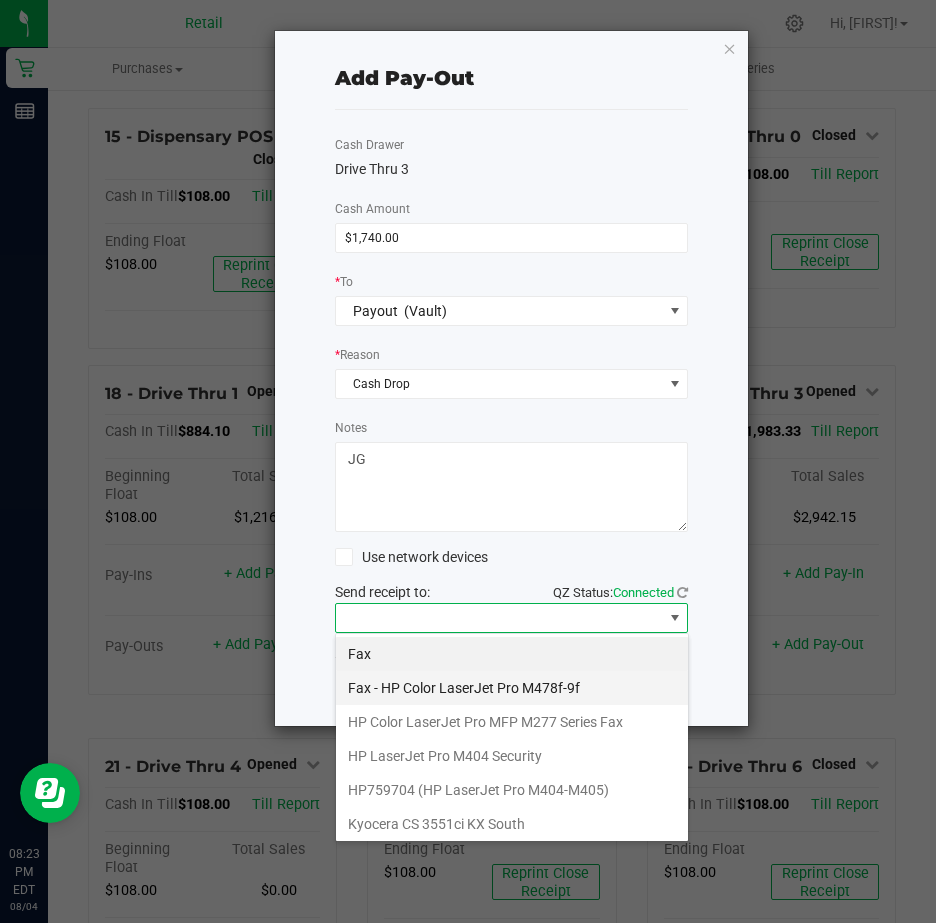 scroll, scrollTop: 99970, scrollLeft: 99646, axis: both 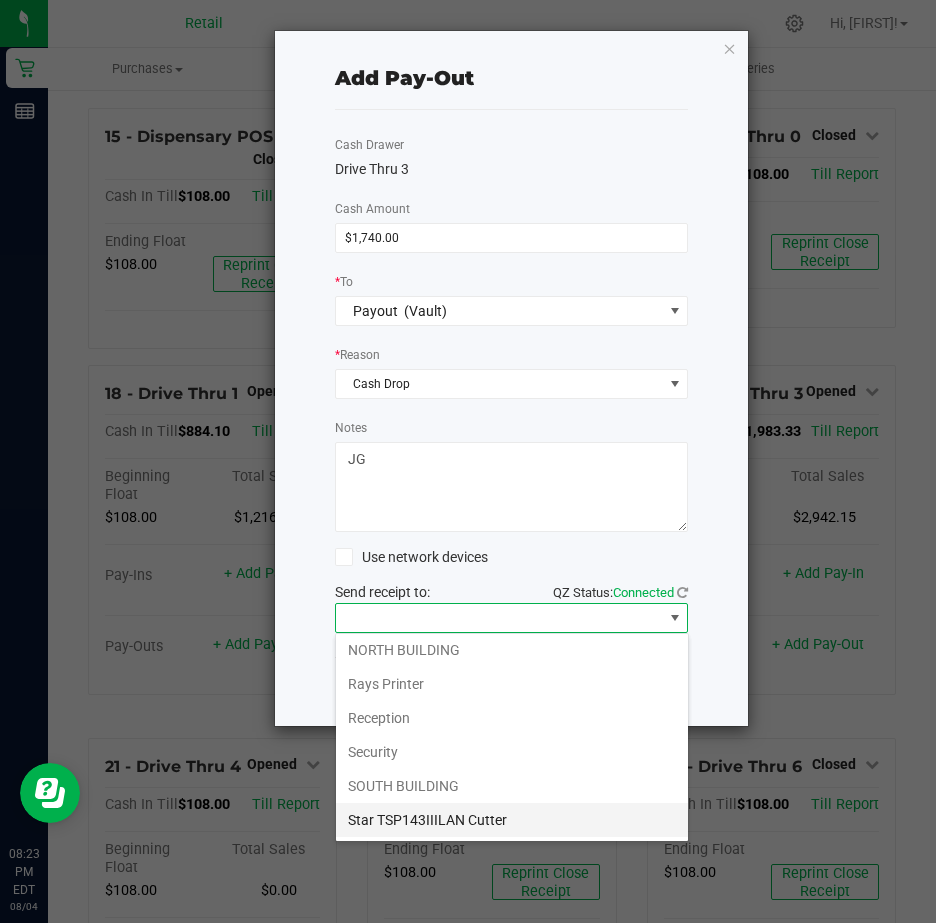 click on "Star TSP143IIILAN Cutter" at bounding box center (512, 820) 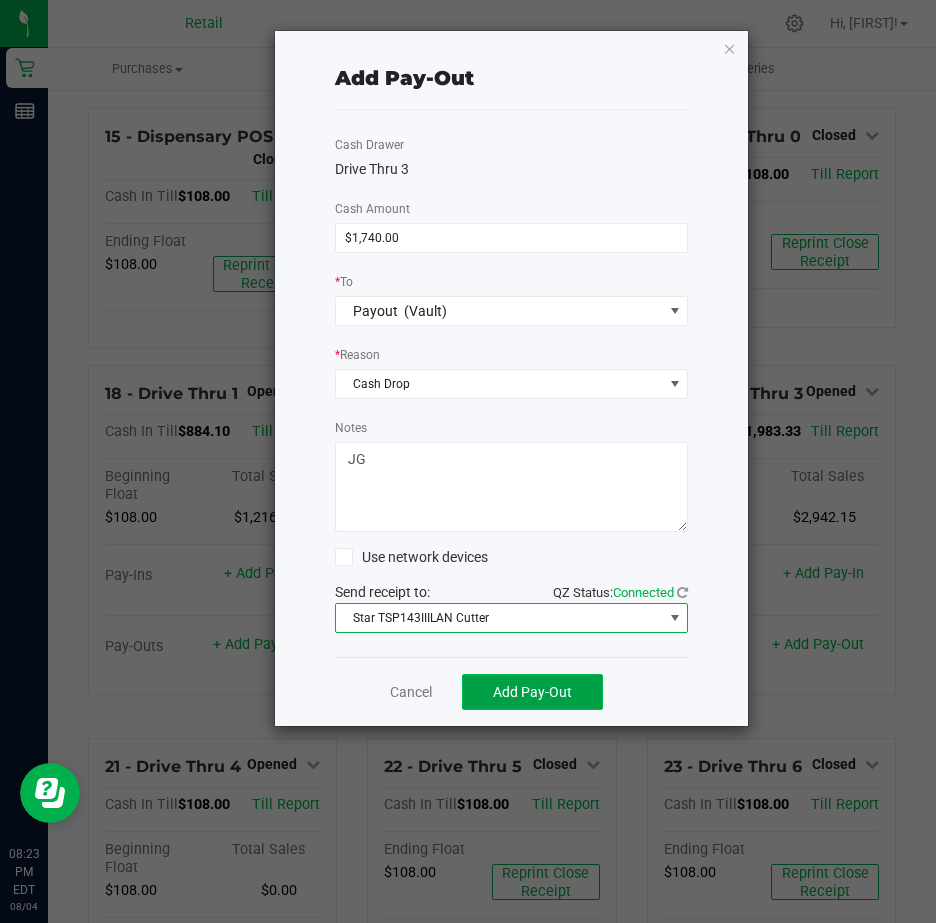 click on "Add Pay-Out" 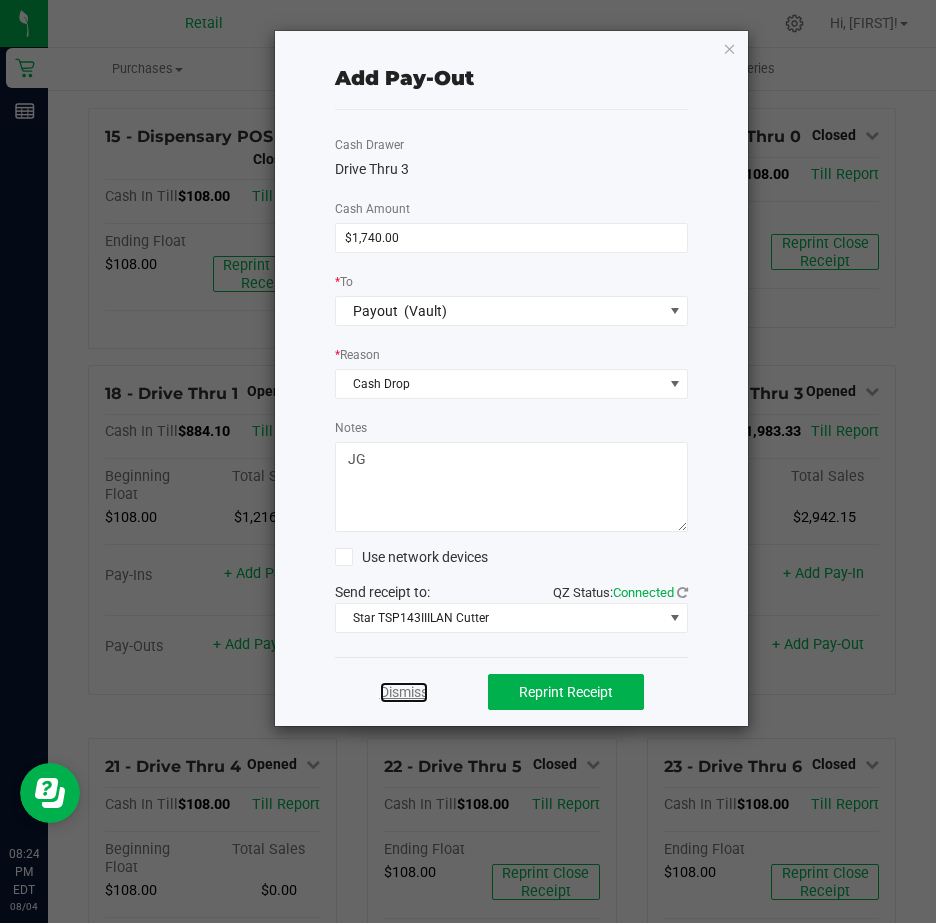 click on "Dismiss" 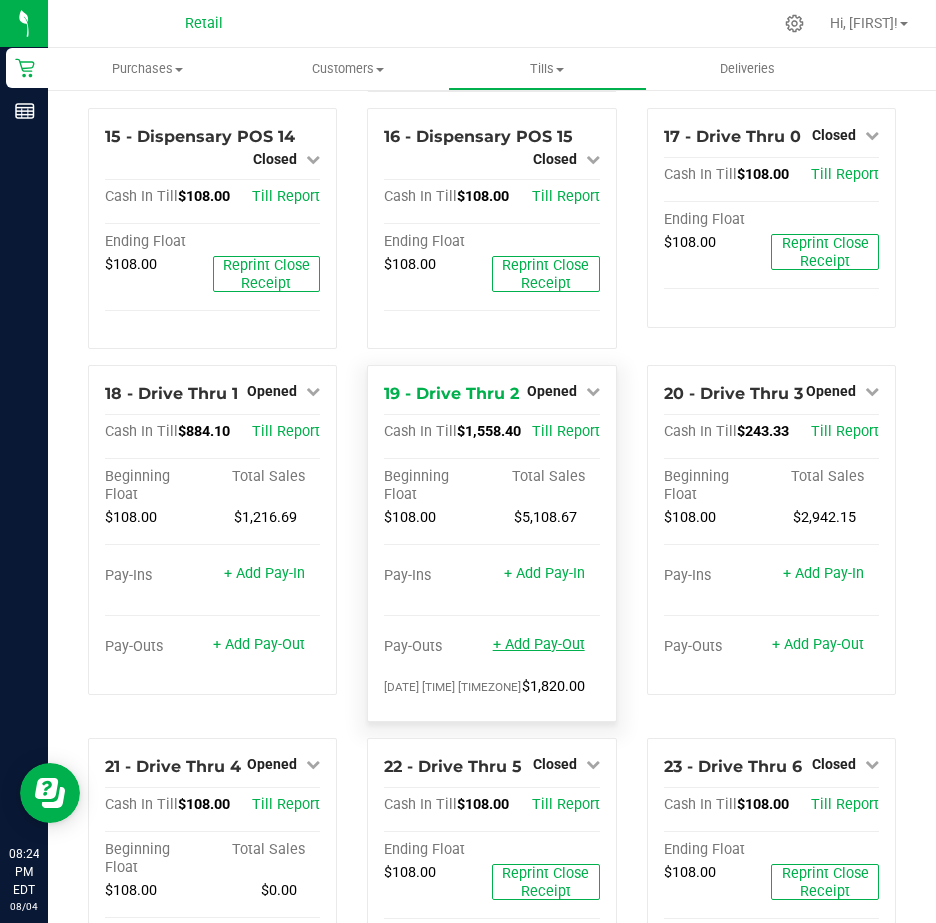click on "+ Add Pay-Out" at bounding box center (539, 644) 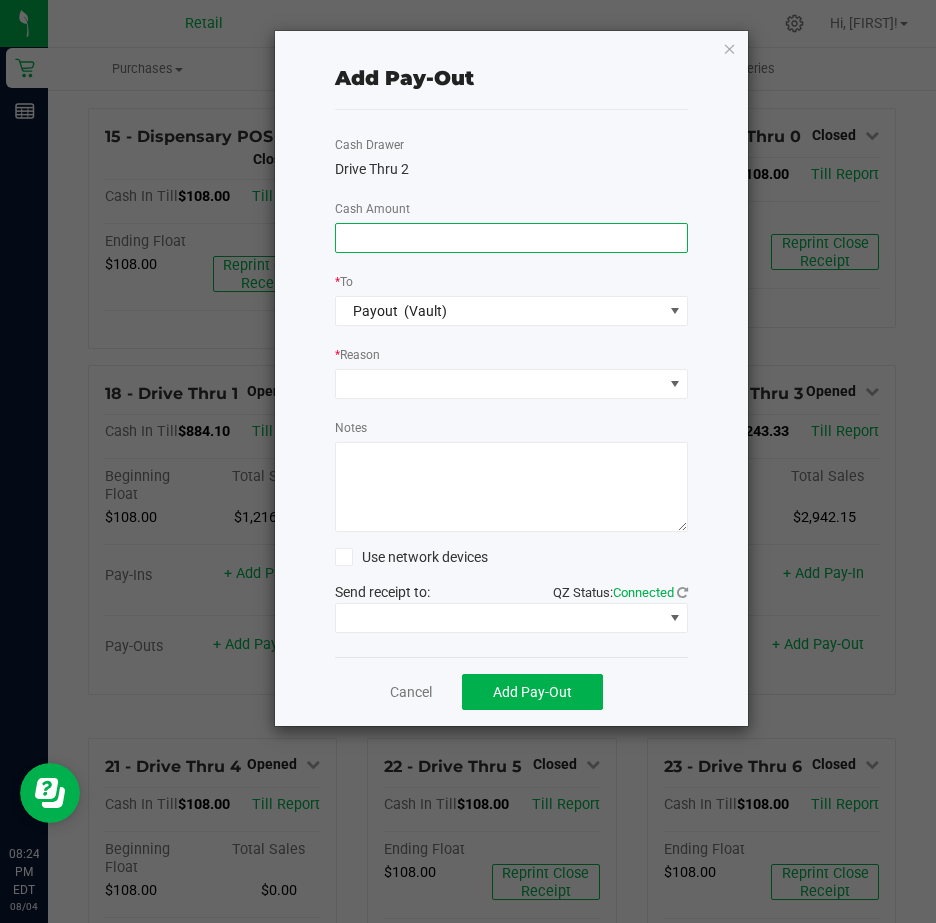 click at bounding box center [512, 238] 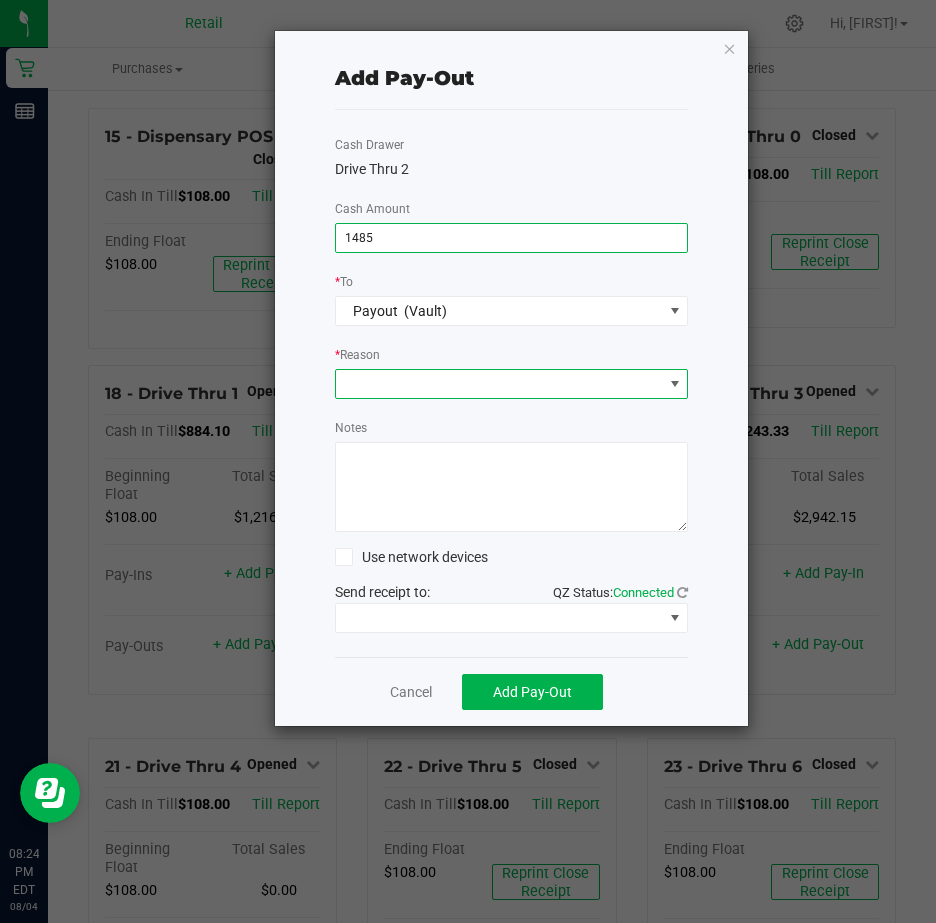 type on "$1,485.00" 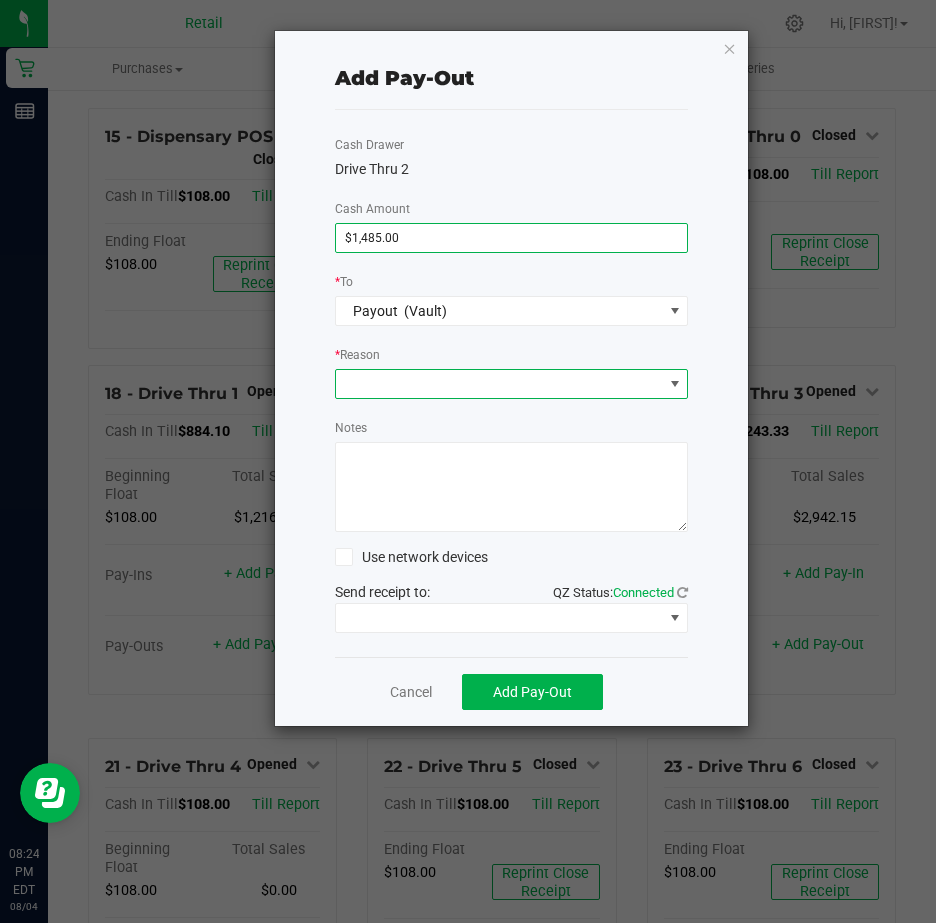 click at bounding box center (675, 384) 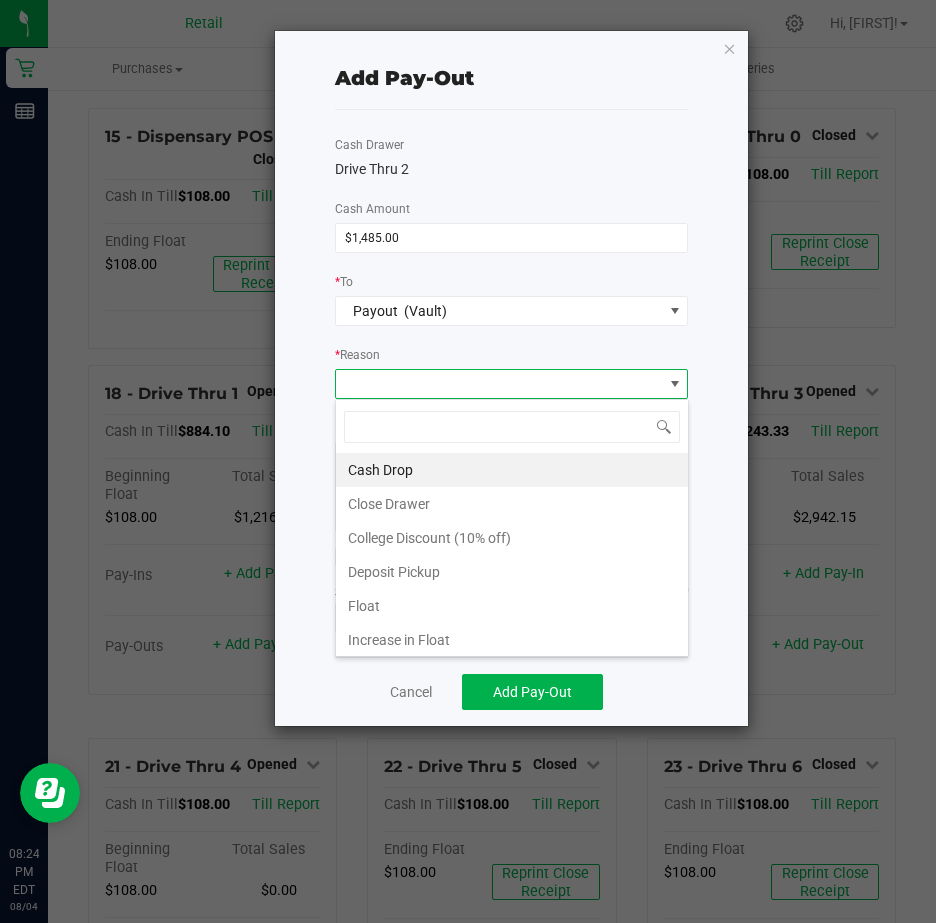 scroll, scrollTop: 99970, scrollLeft: 99646, axis: both 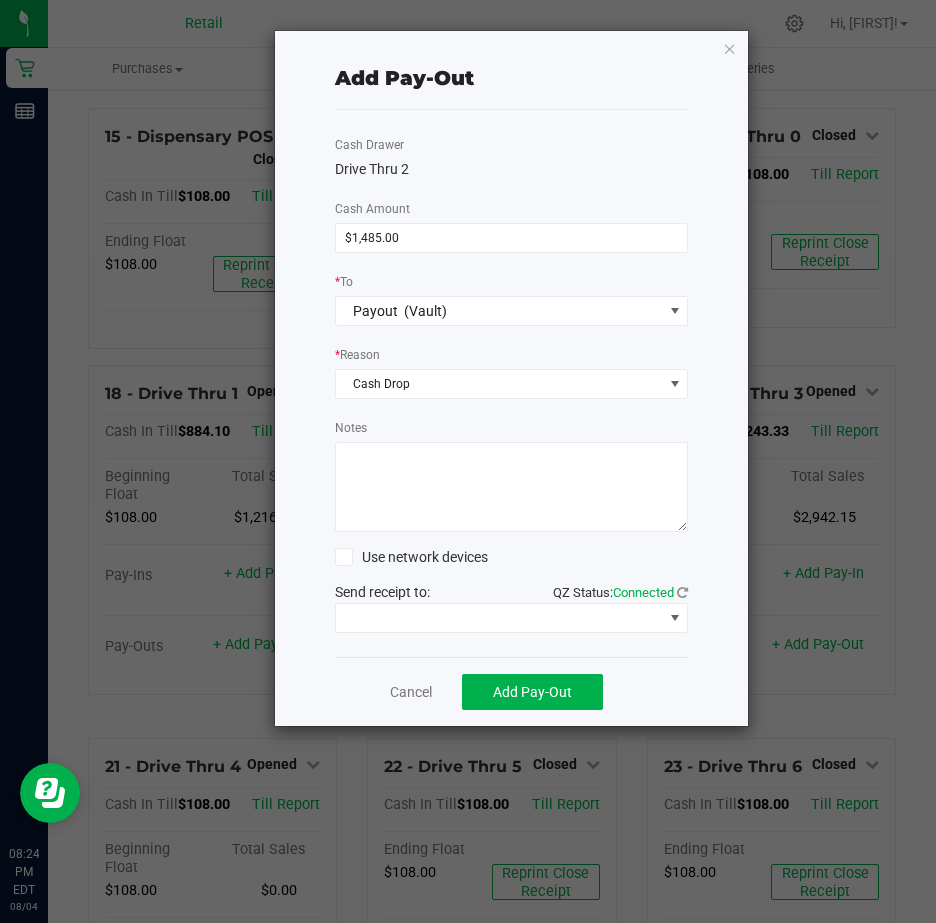 click on "Notes" at bounding box center [512, 487] 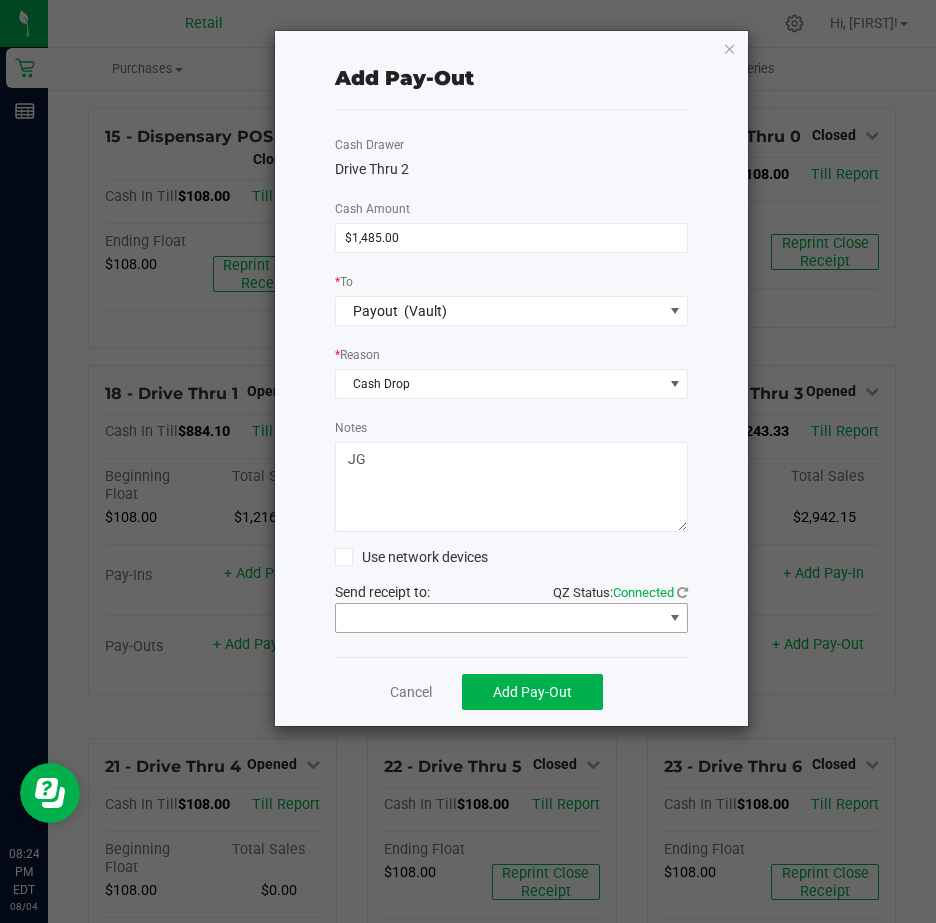 type on "JG" 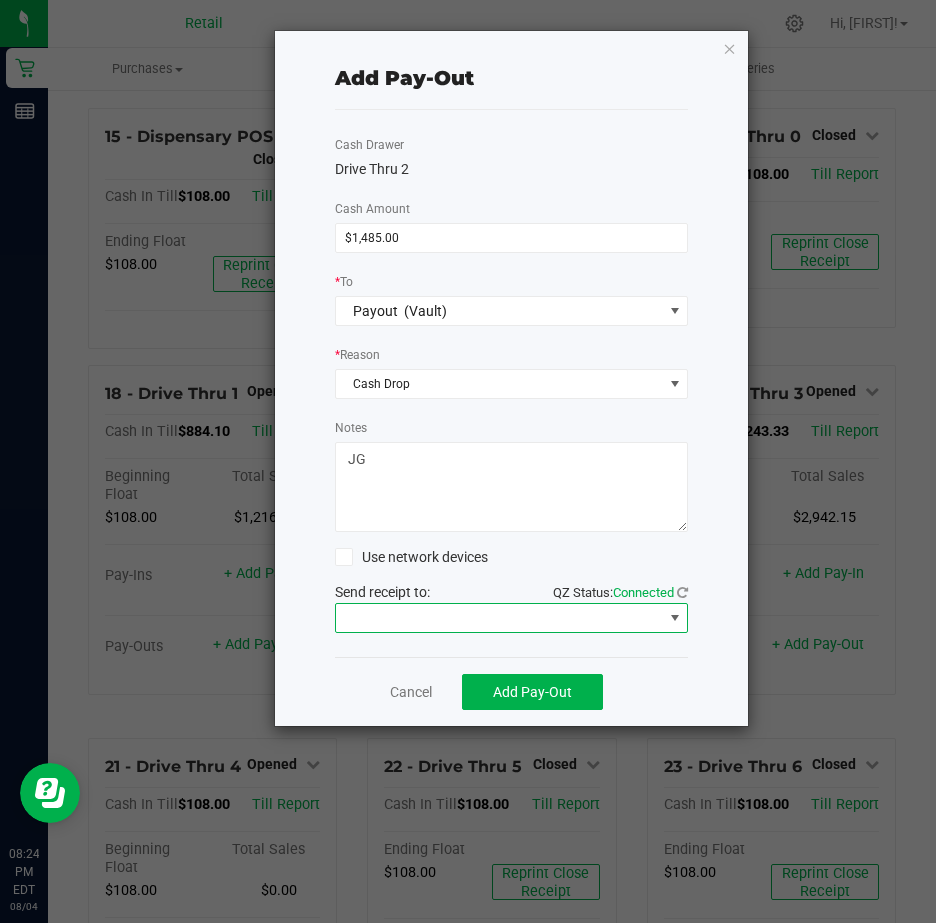click at bounding box center [675, 618] 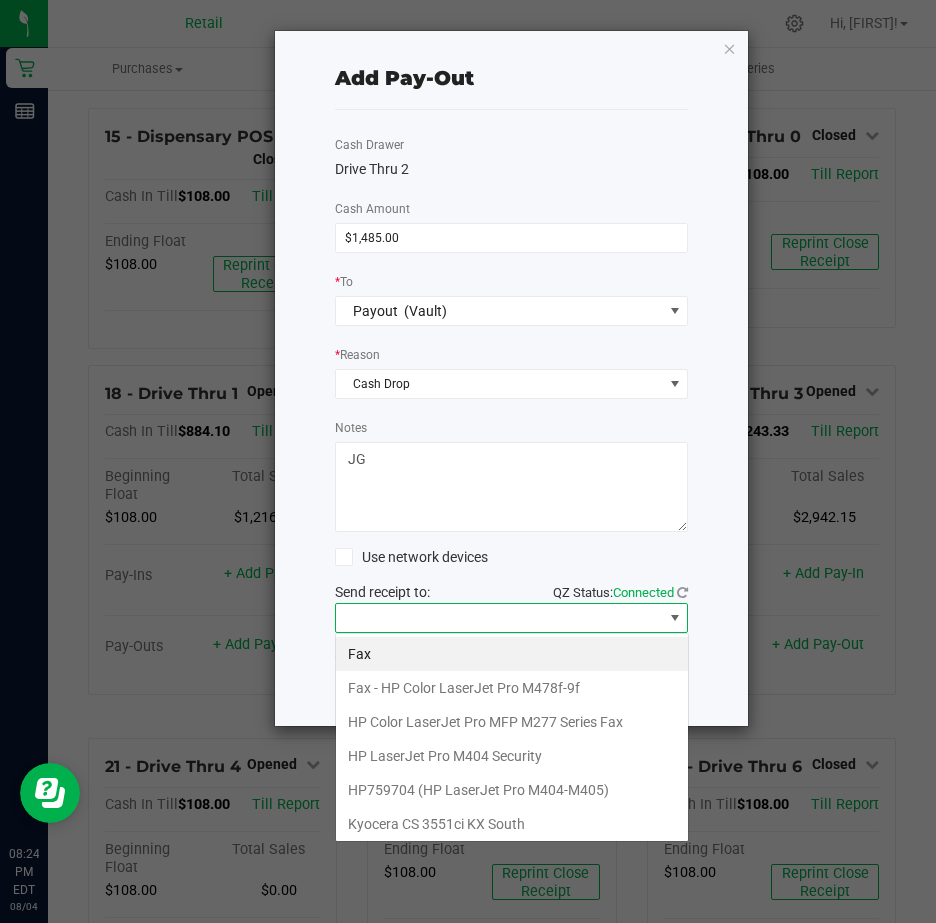 scroll, scrollTop: 99970, scrollLeft: 99646, axis: both 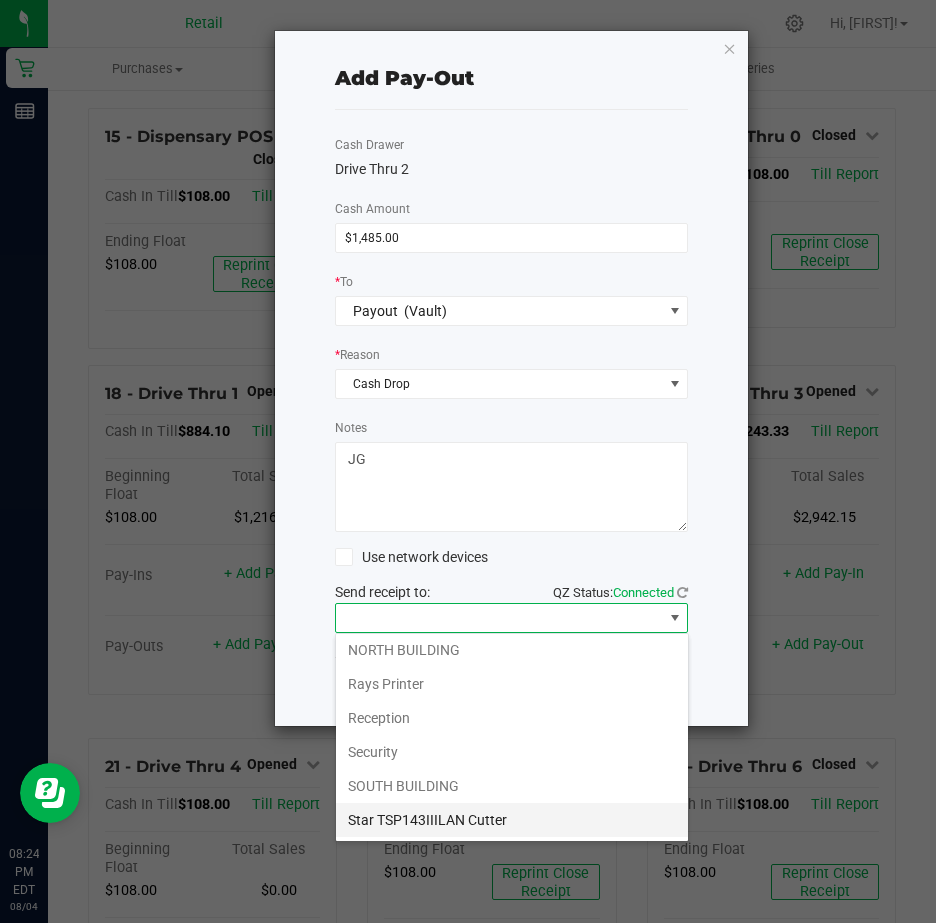 click on "Star TSP143IIILAN Cutter" at bounding box center (512, 820) 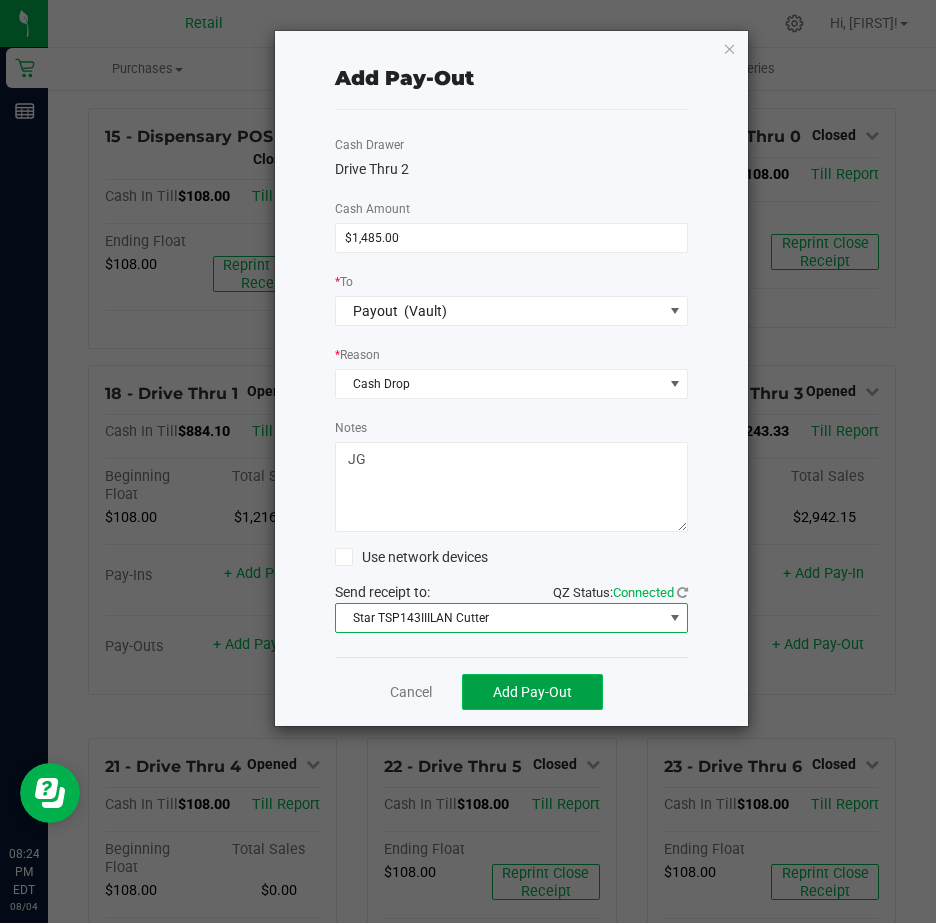 click on "Add Pay-Out" 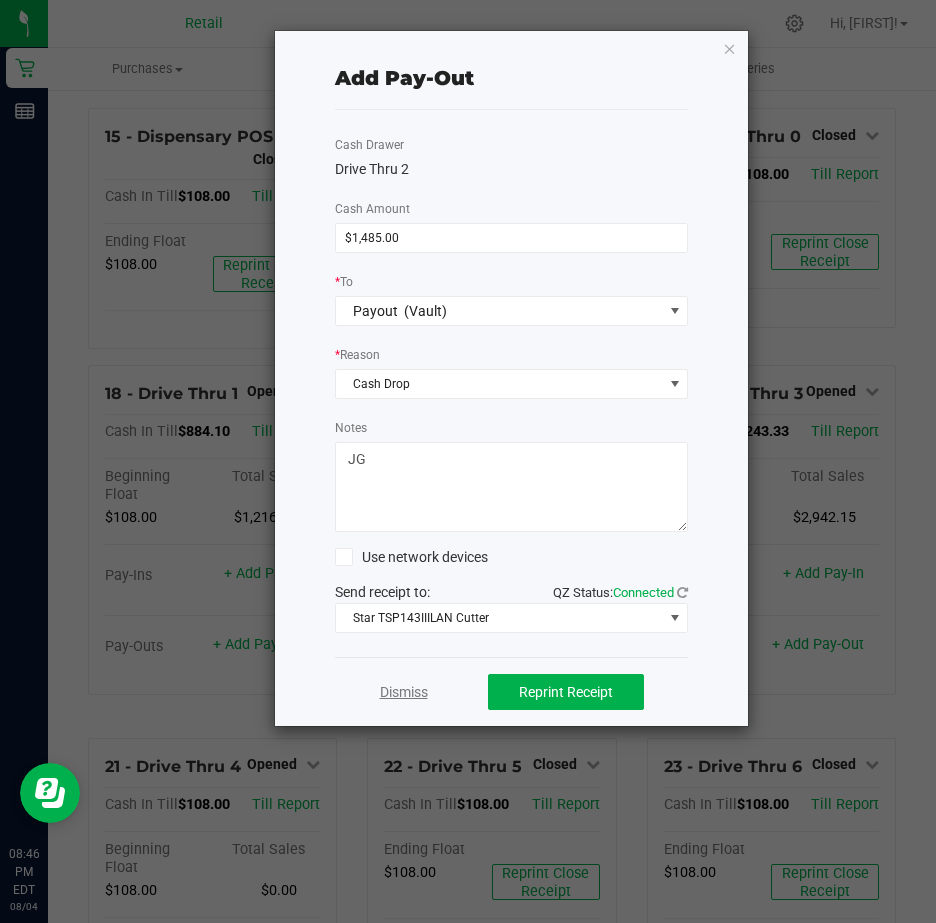 click on "Dismiss" 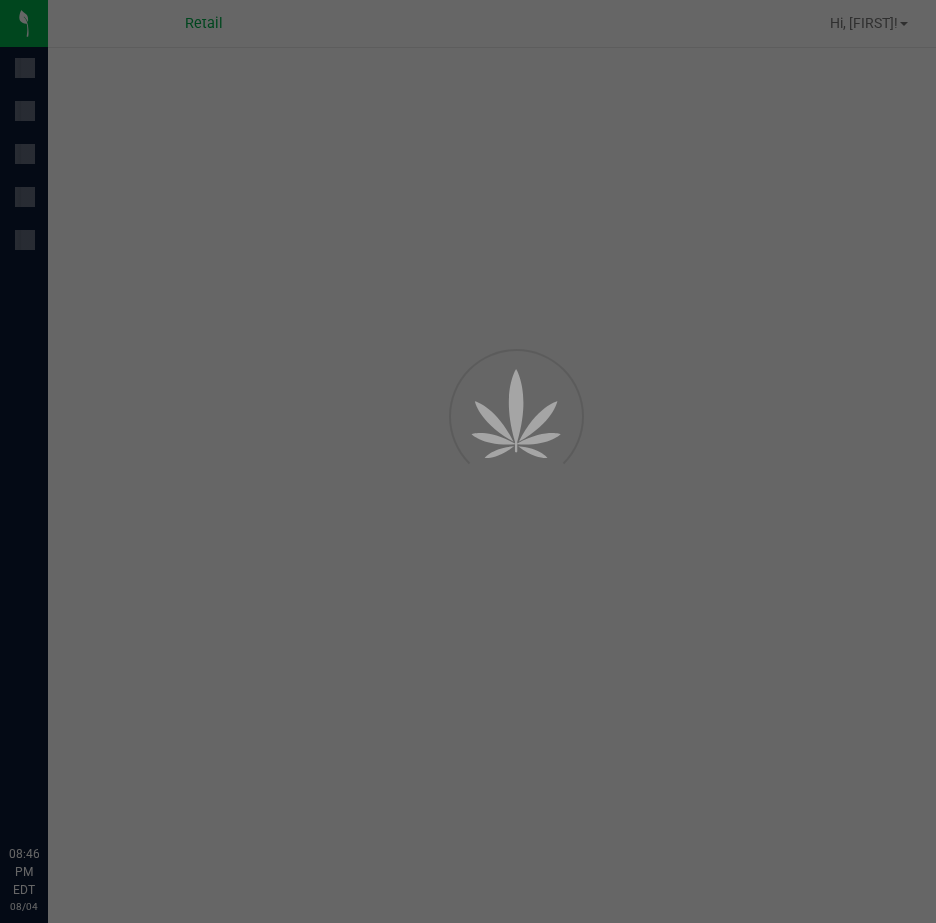 scroll, scrollTop: 0, scrollLeft: 0, axis: both 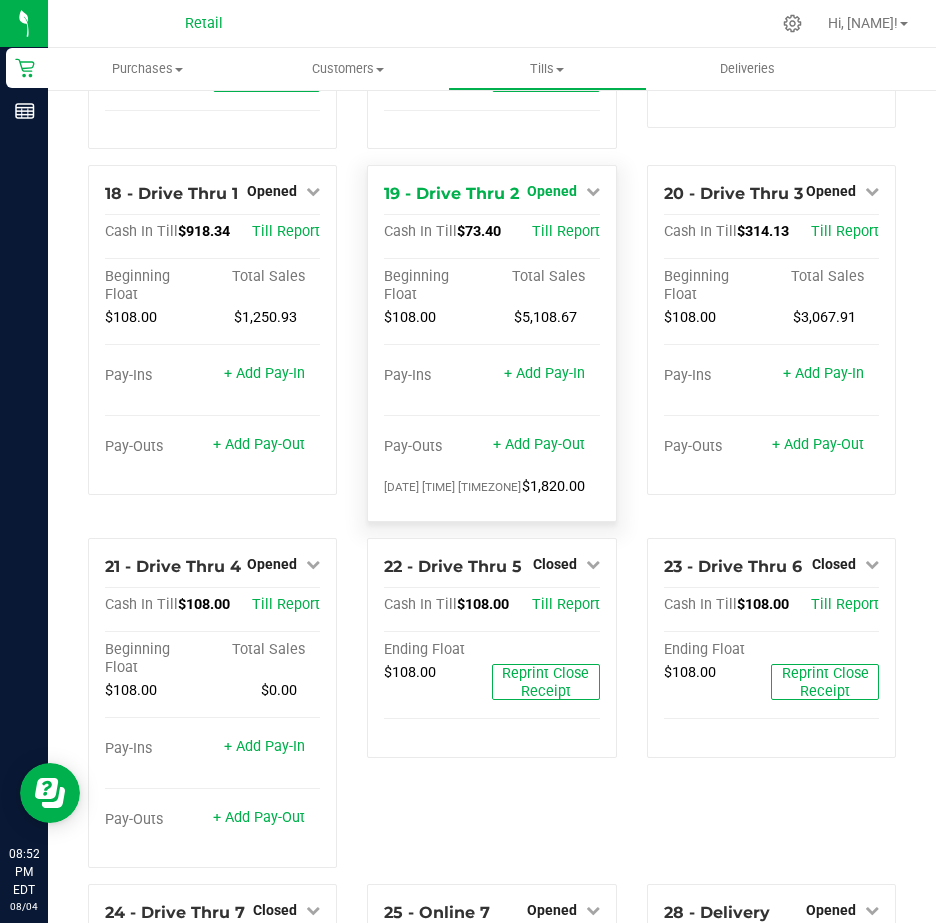 click at bounding box center [593, 191] 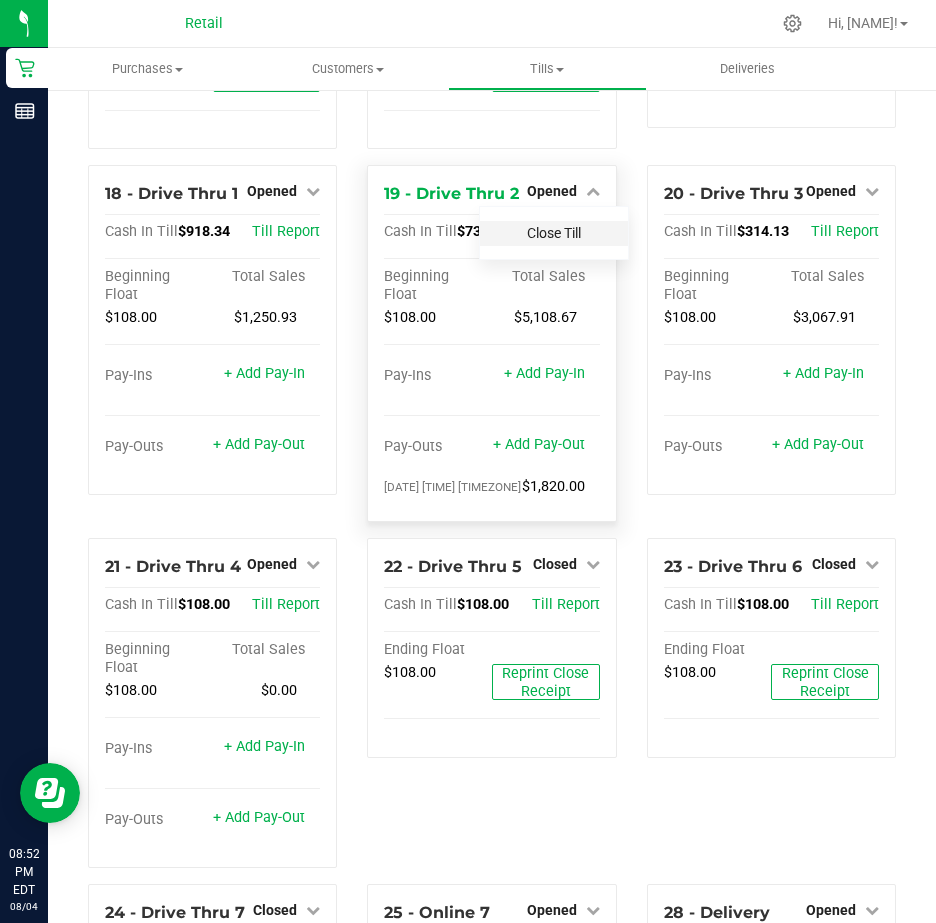 click on "Close Till" at bounding box center [554, 233] 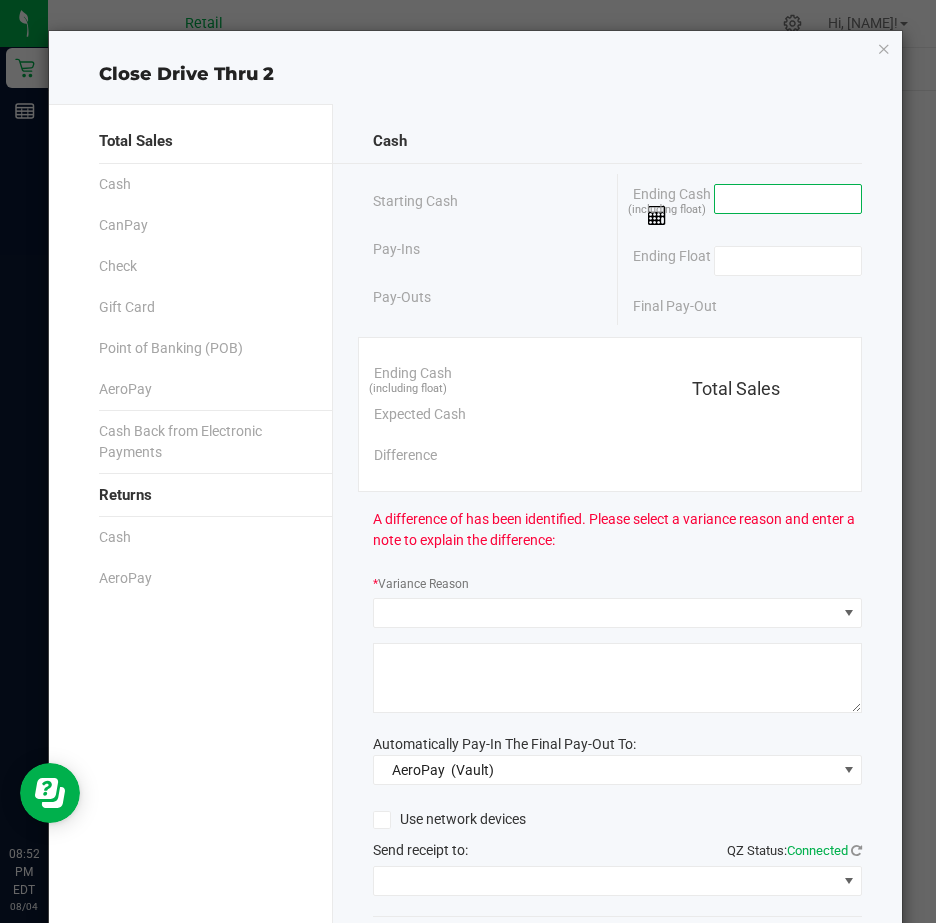 click at bounding box center [788, 199] 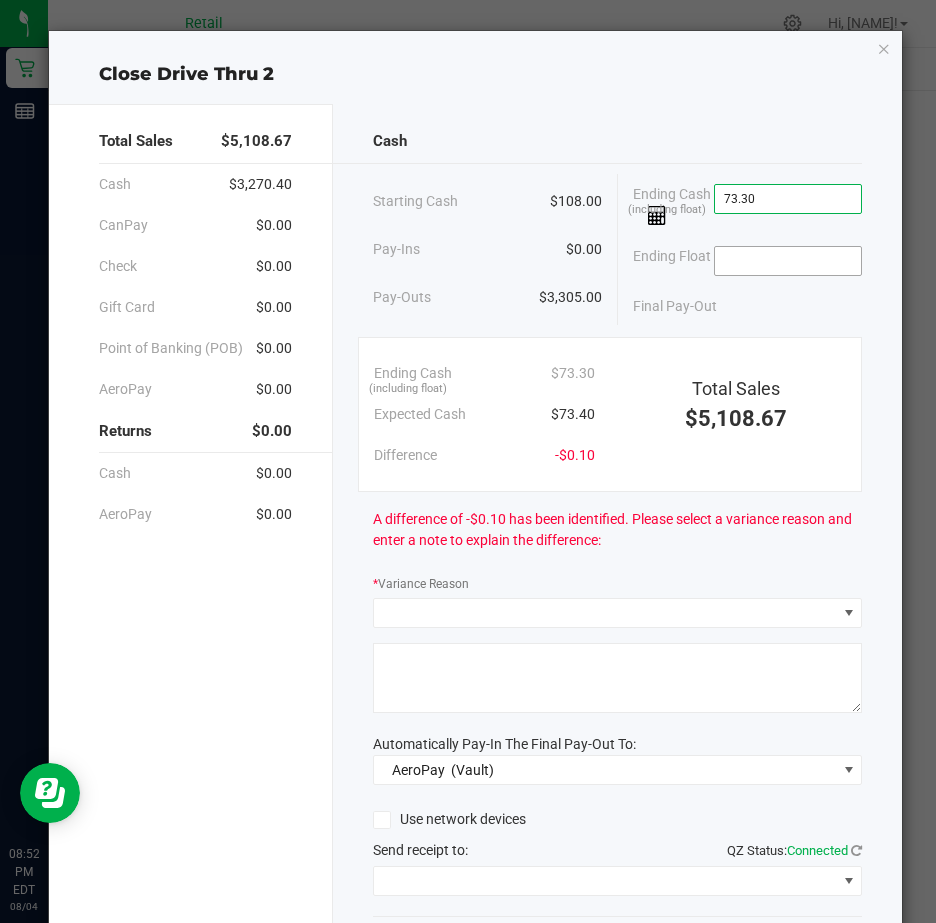 type on "$73.30" 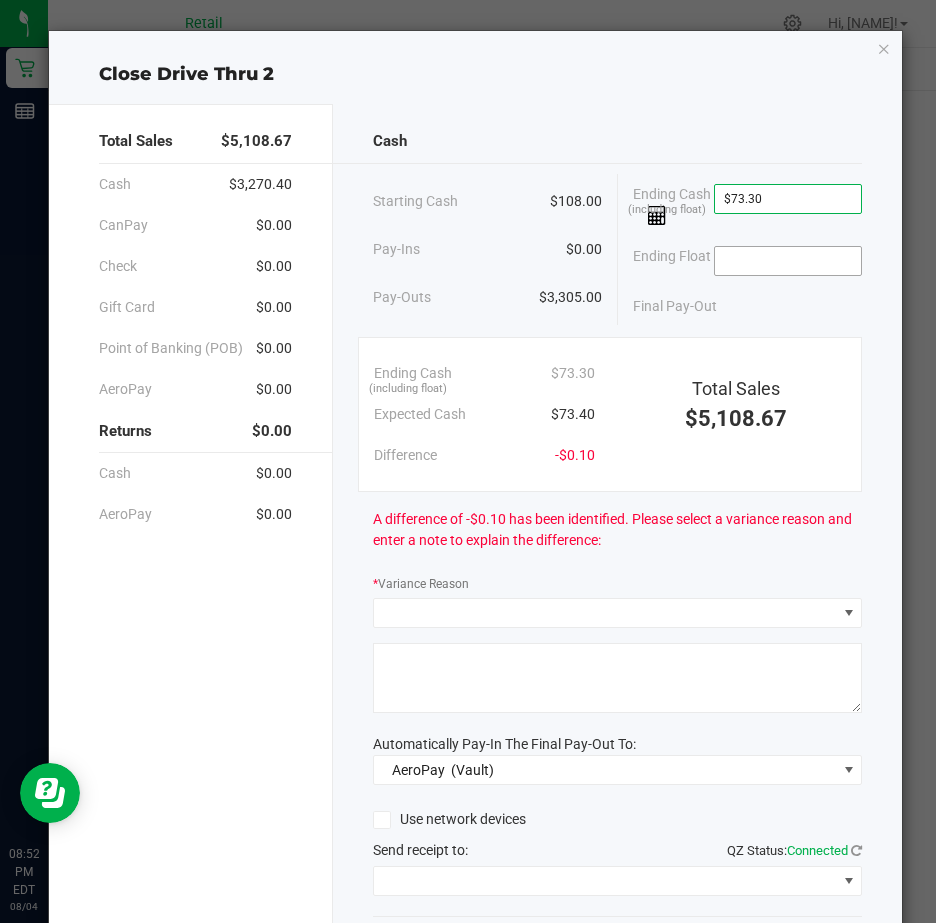click at bounding box center (788, 261) 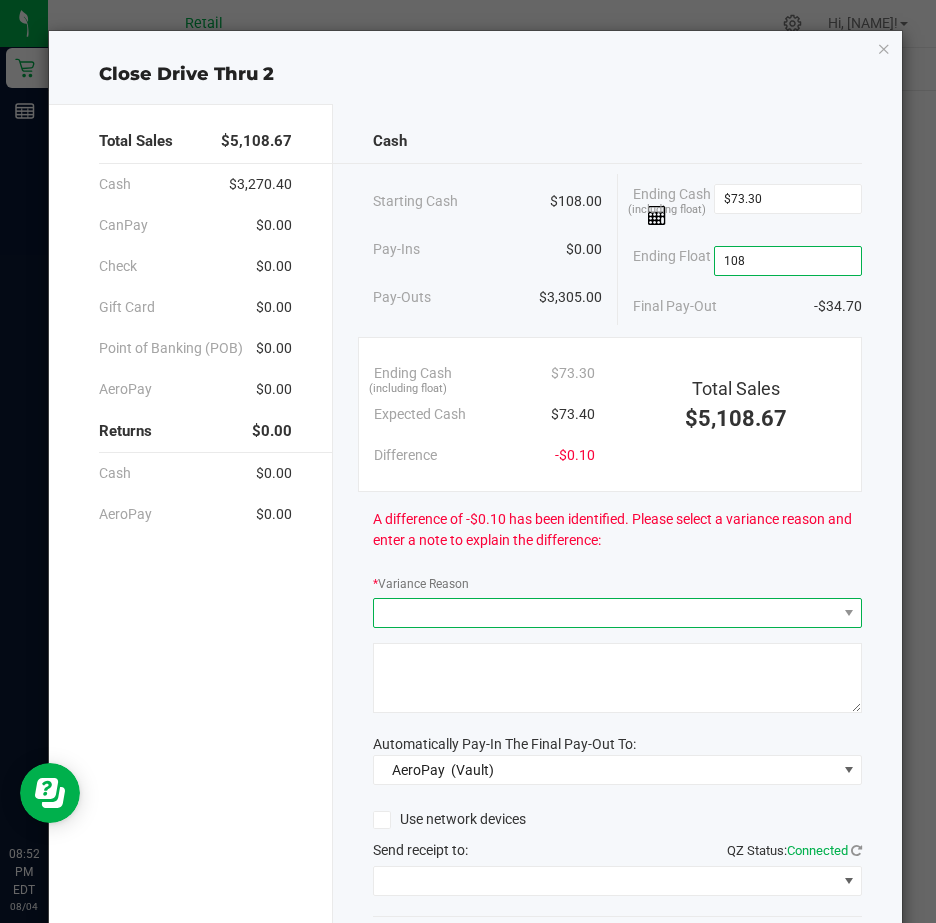 type on "$108.00" 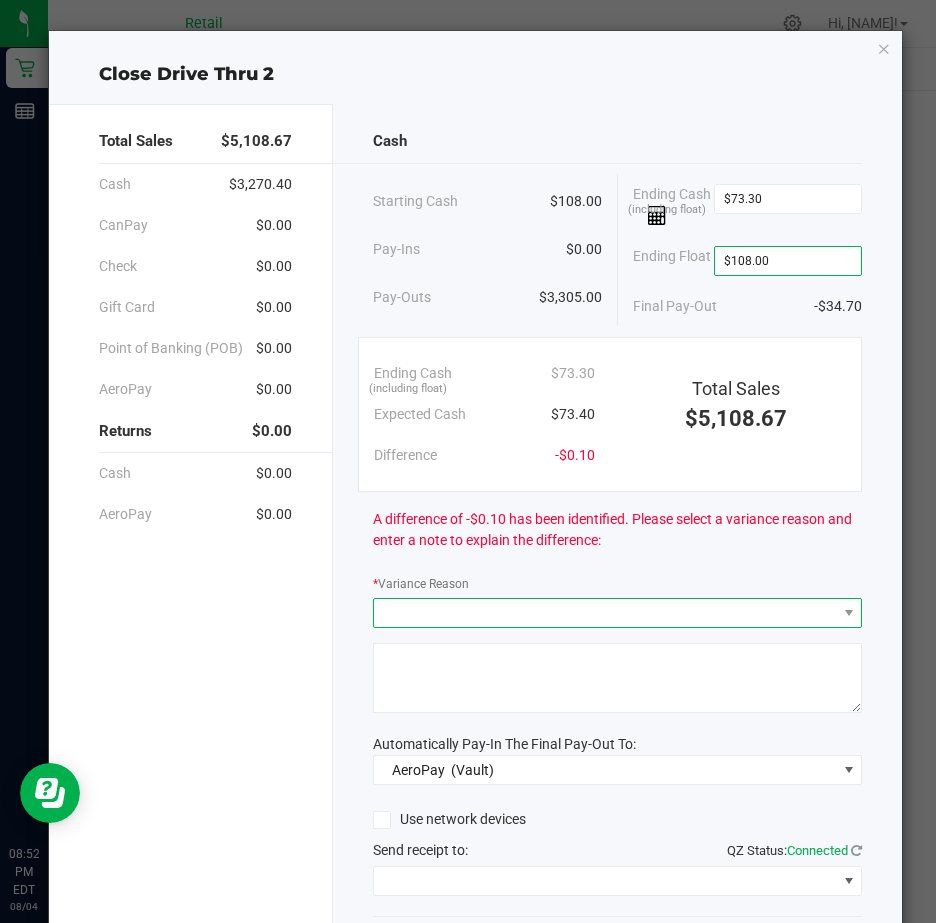 click at bounding box center (605, 613) 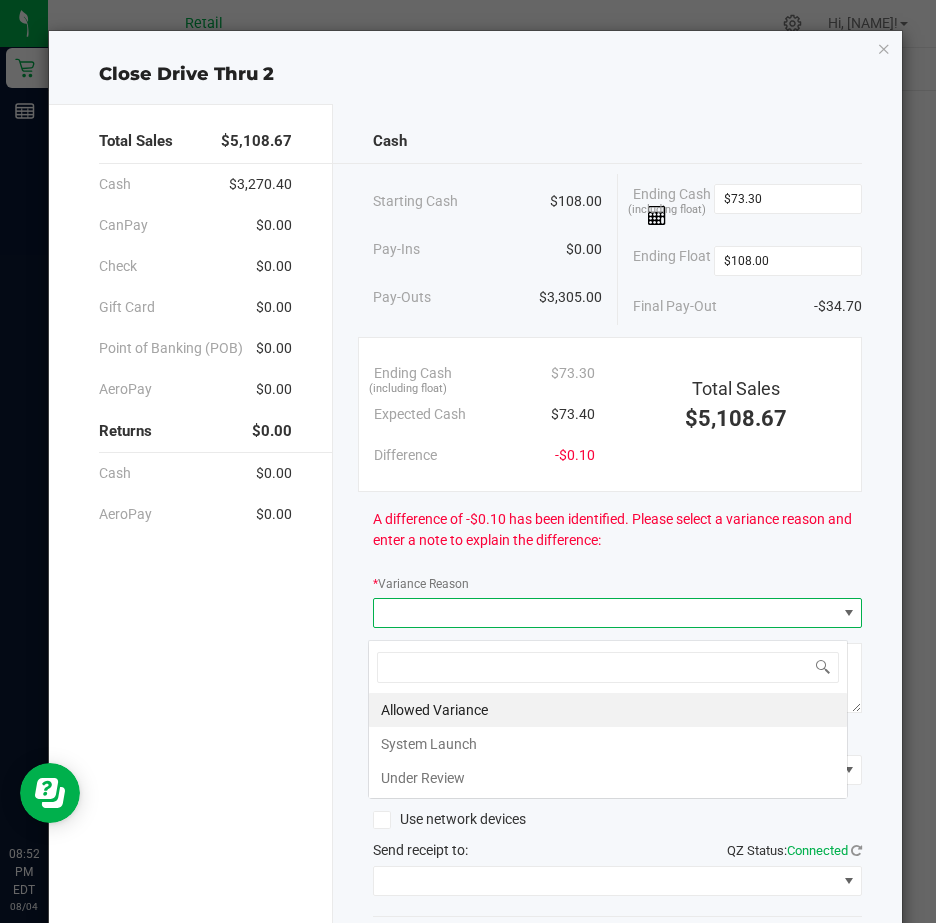 scroll, scrollTop: 99970, scrollLeft: 99520, axis: both 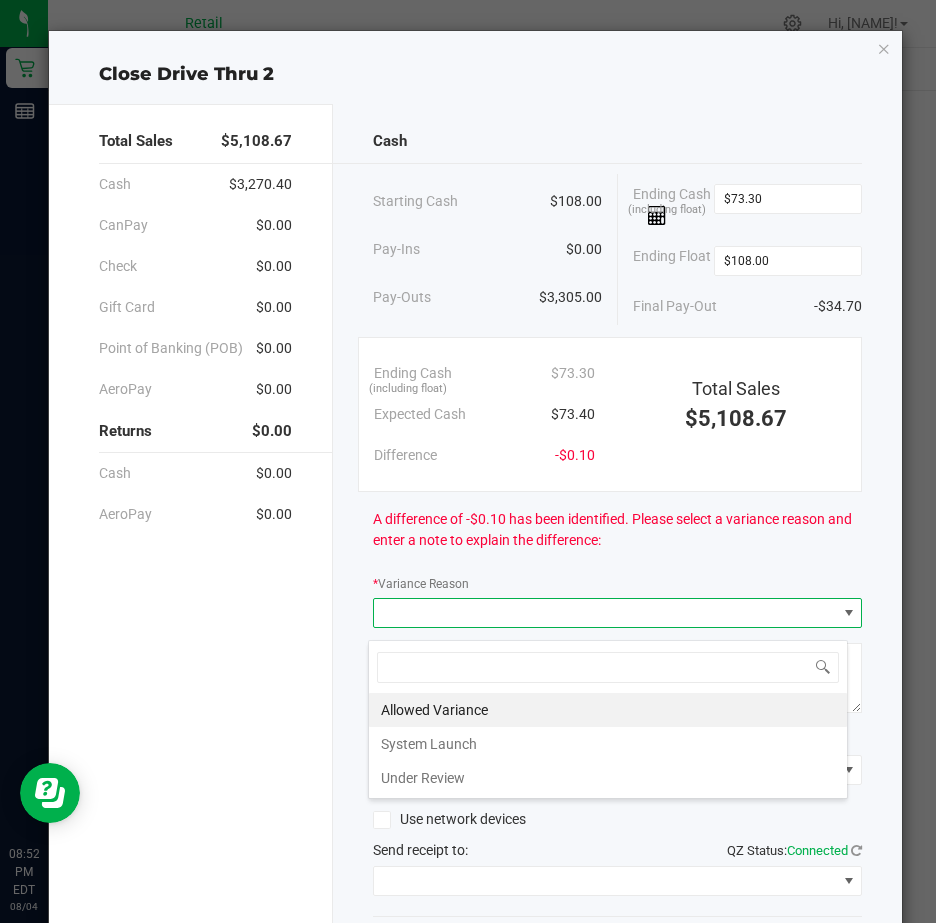 click on "Allowed Variance" at bounding box center (608, 710) 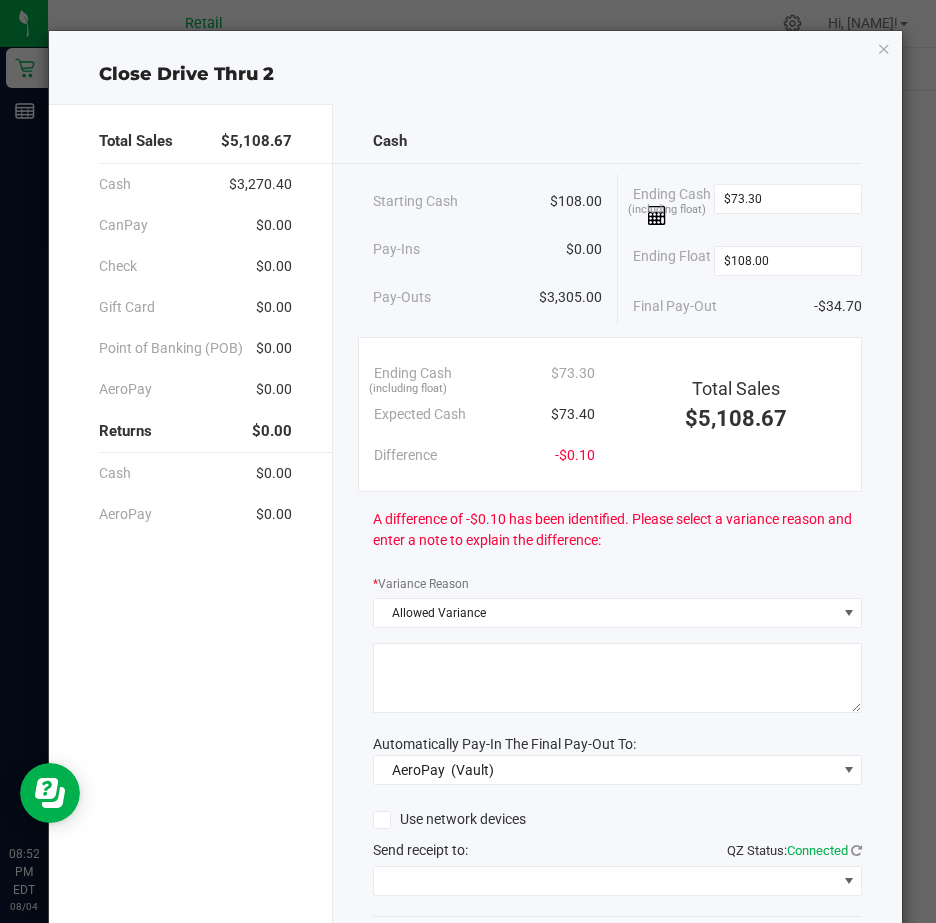 click 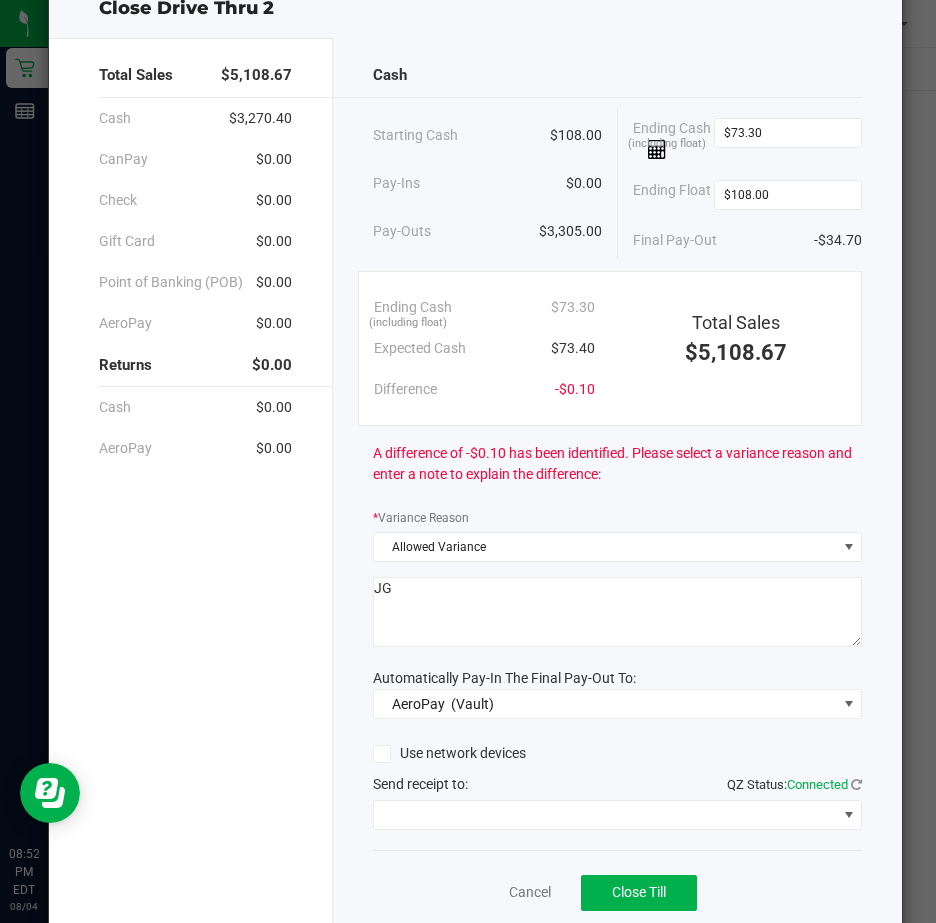 scroll, scrollTop: 148, scrollLeft: 0, axis: vertical 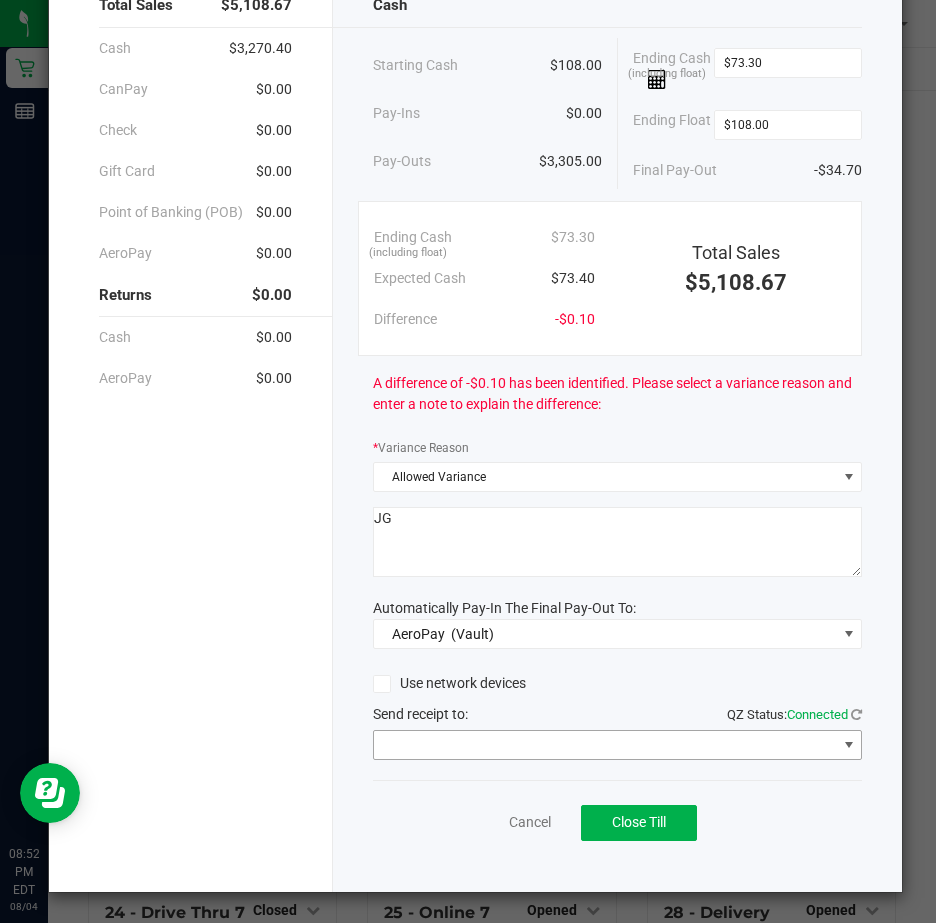 type on "JG" 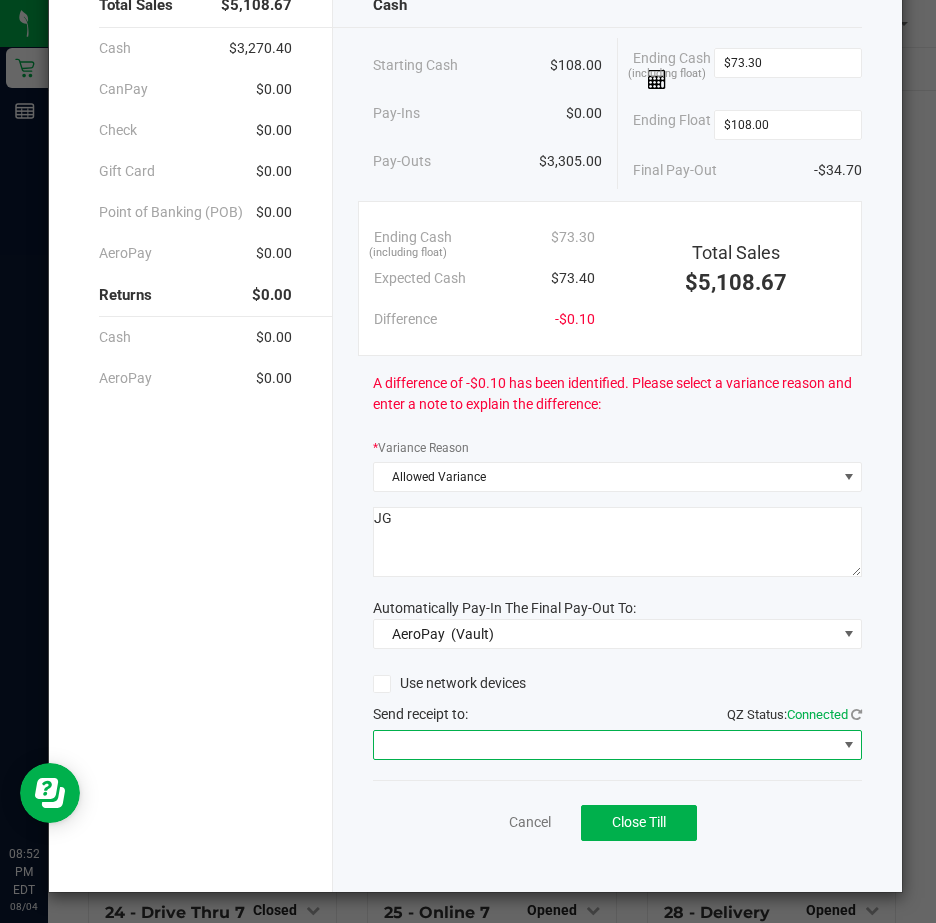 click at bounding box center [849, 745] 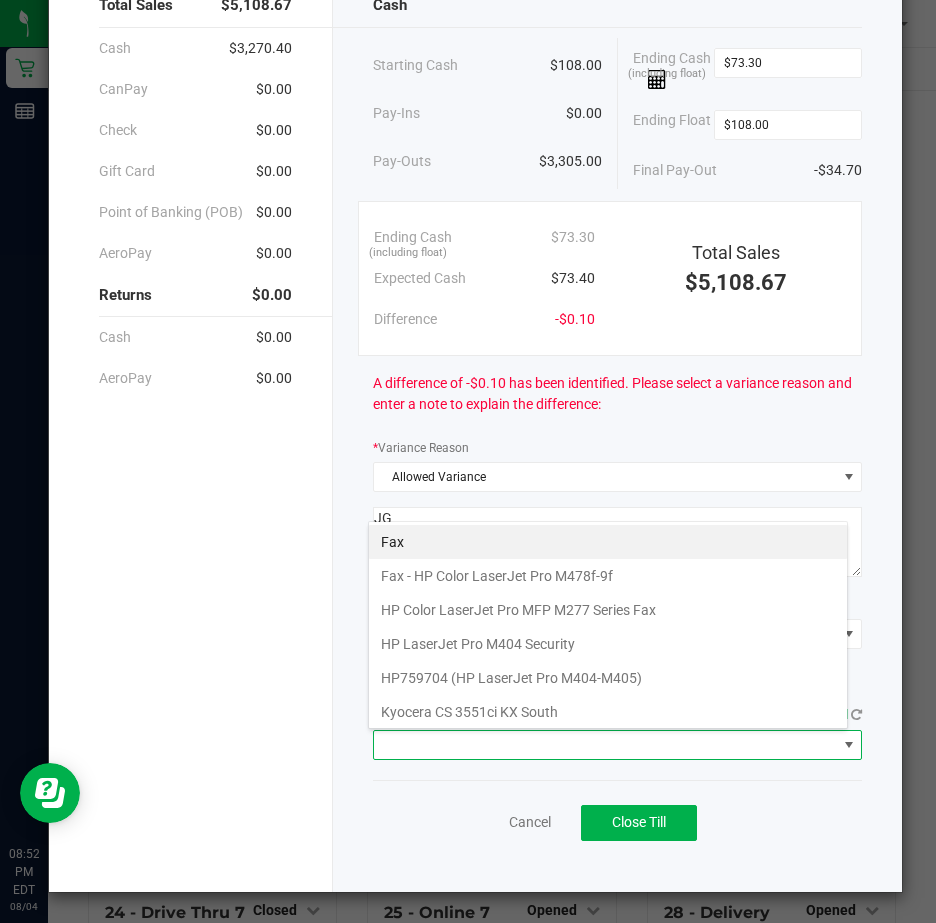 scroll, scrollTop: 99970, scrollLeft: 99520, axis: both 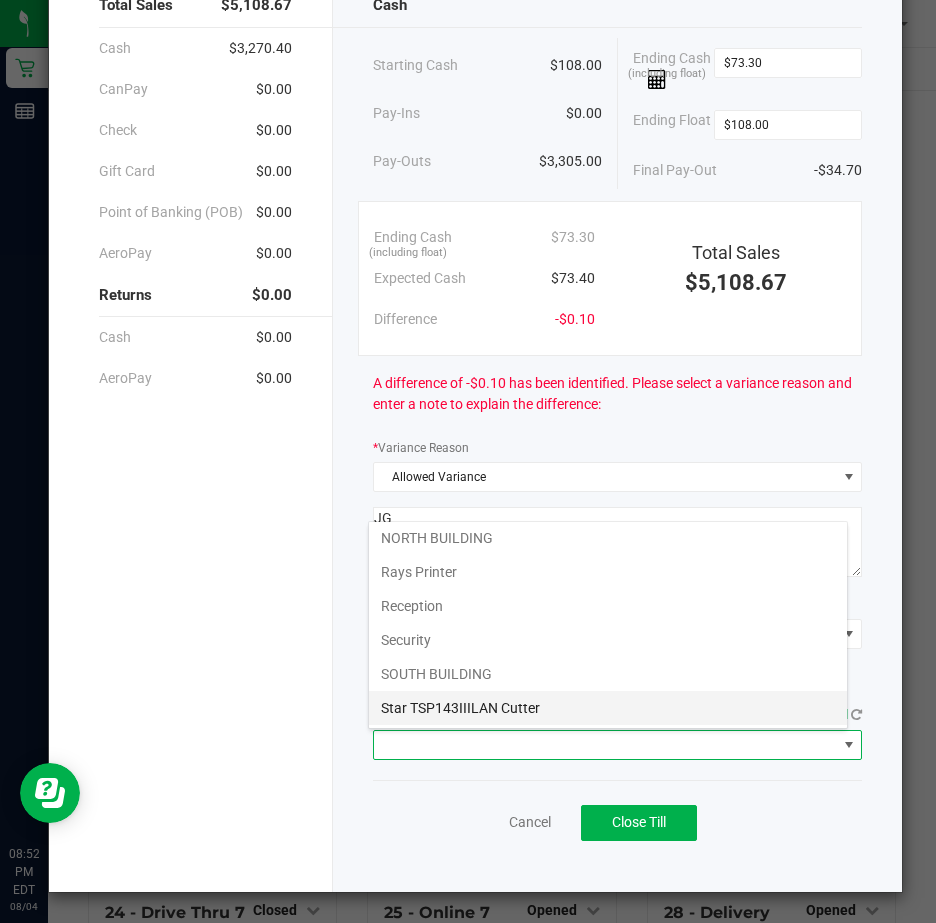 click on "Star TSP143IIILAN Cutter" at bounding box center [608, 708] 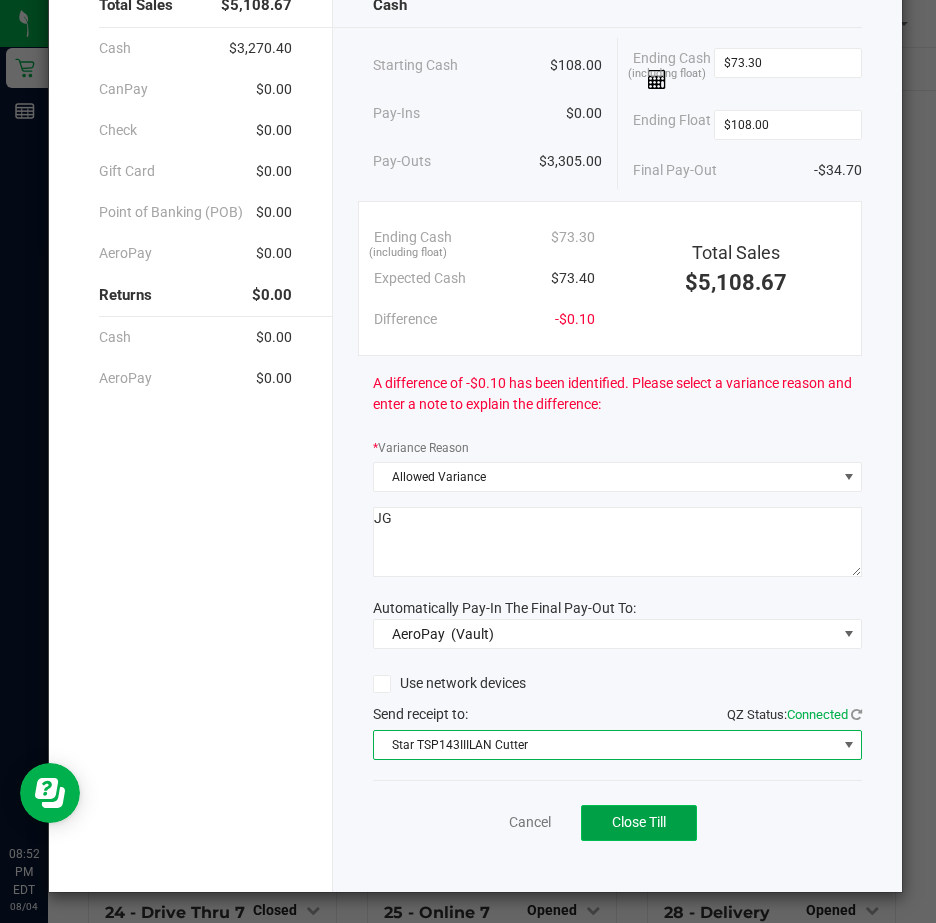 click on "Close Till" 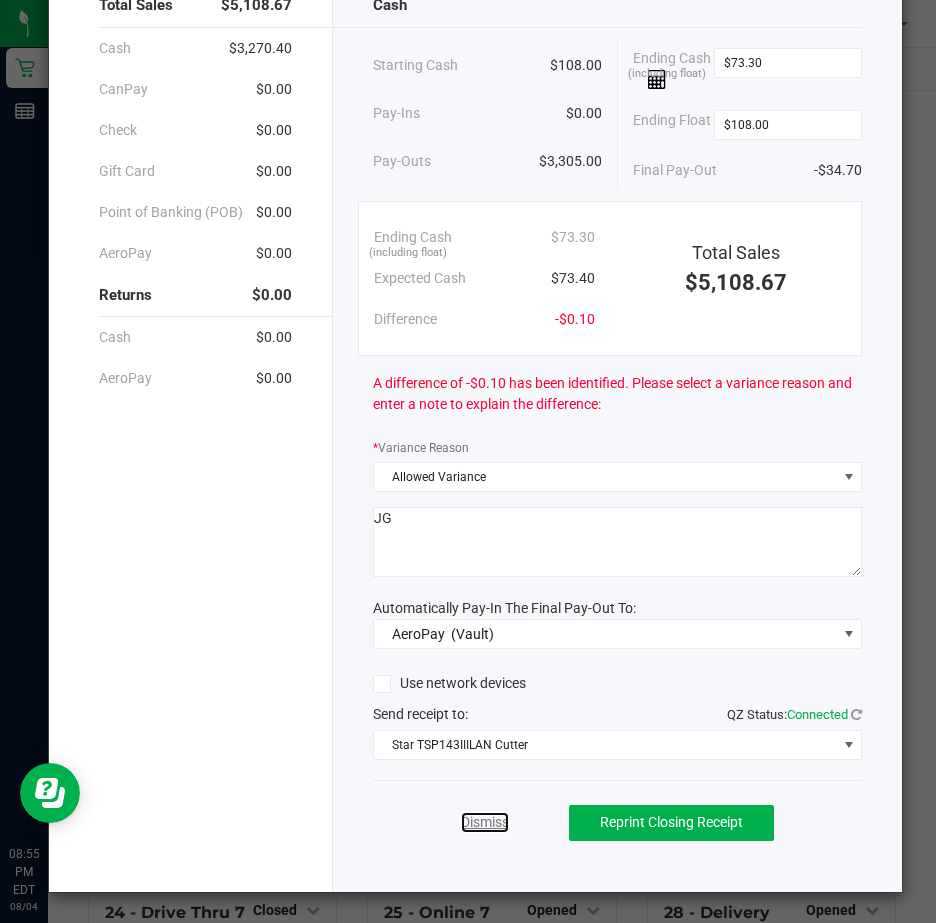 click on "Dismiss" 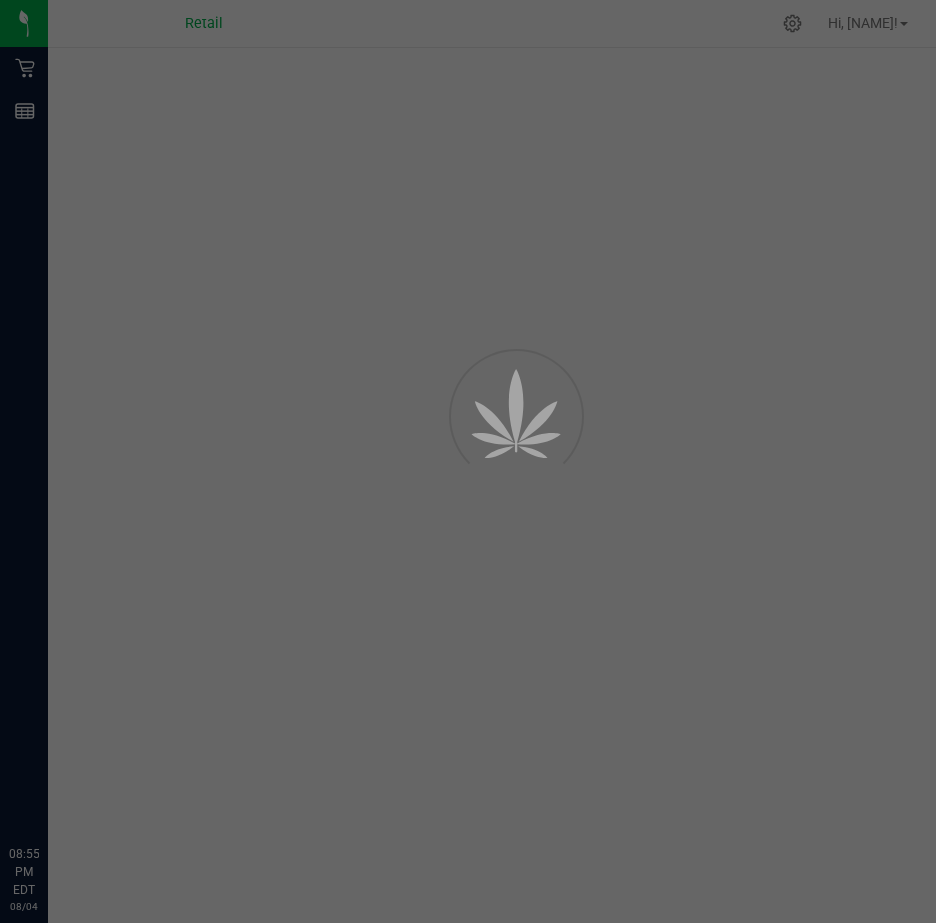 scroll, scrollTop: 0, scrollLeft: 0, axis: both 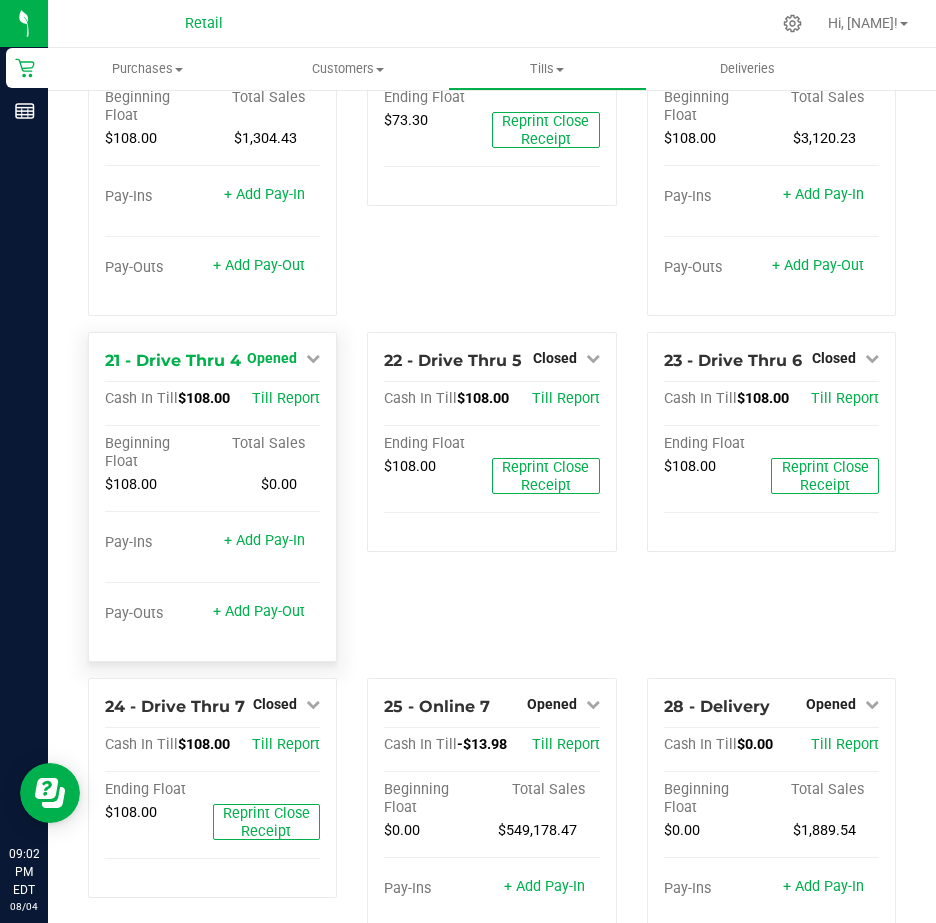 click at bounding box center (313, 358) 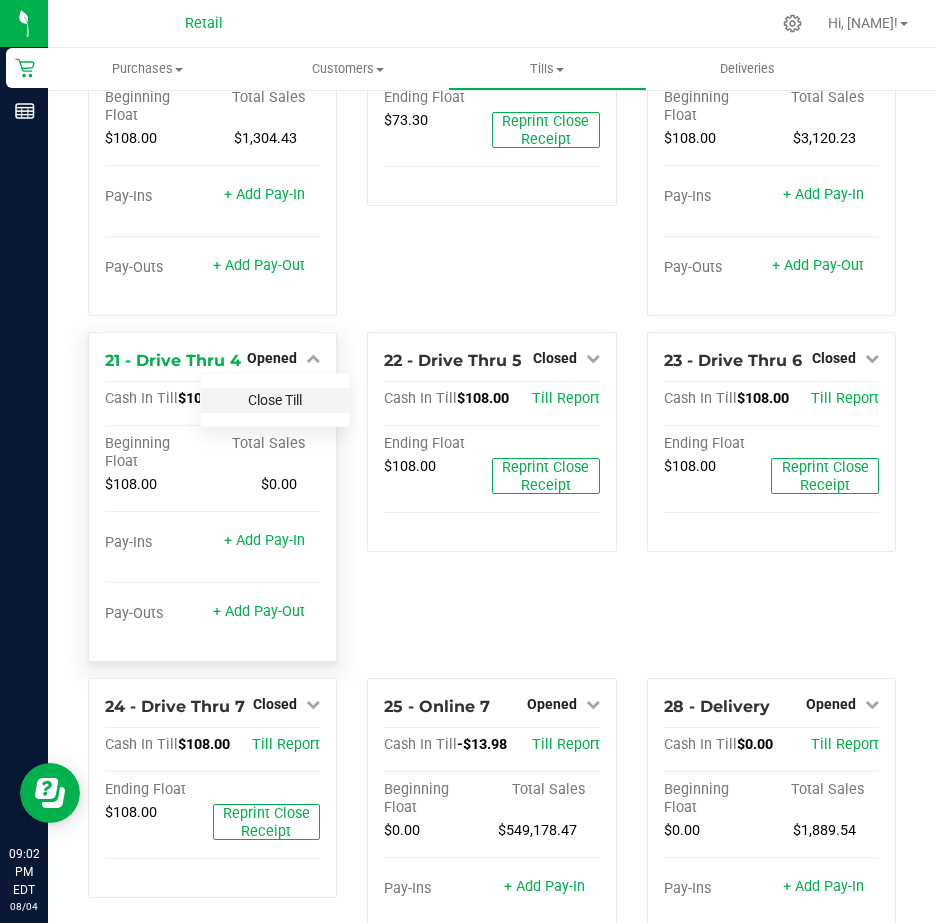 click on "Close Till" at bounding box center [275, 400] 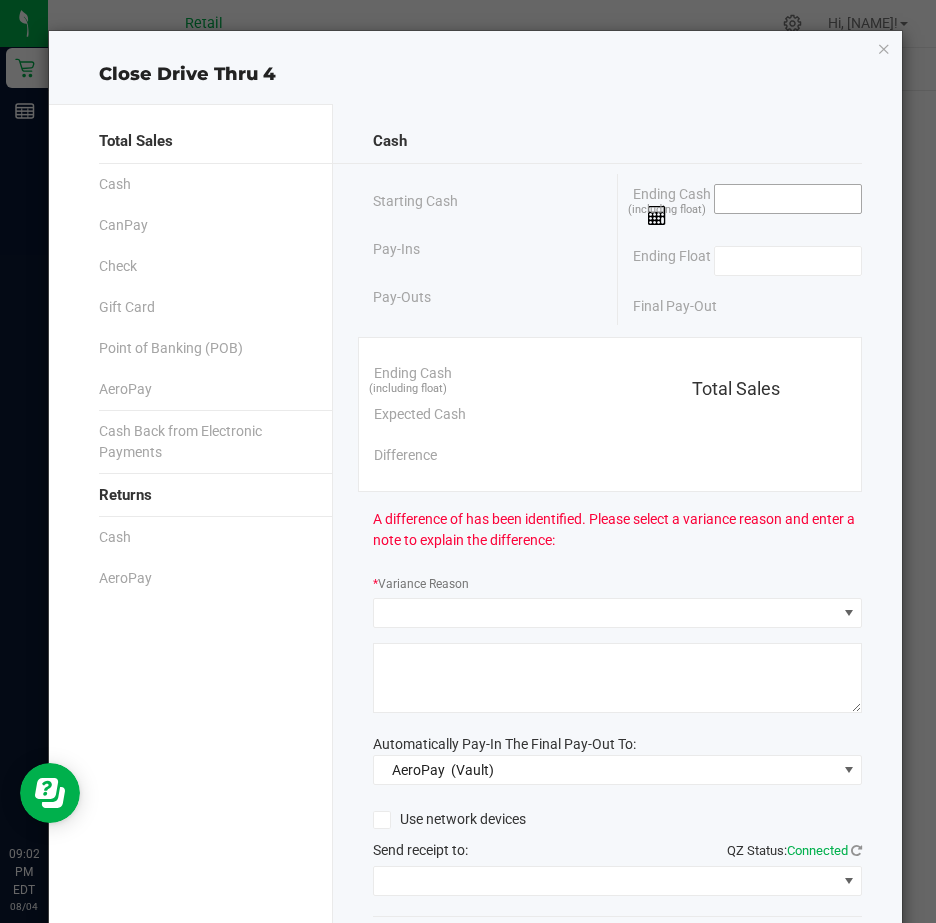 click at bounding box center (788, 199) 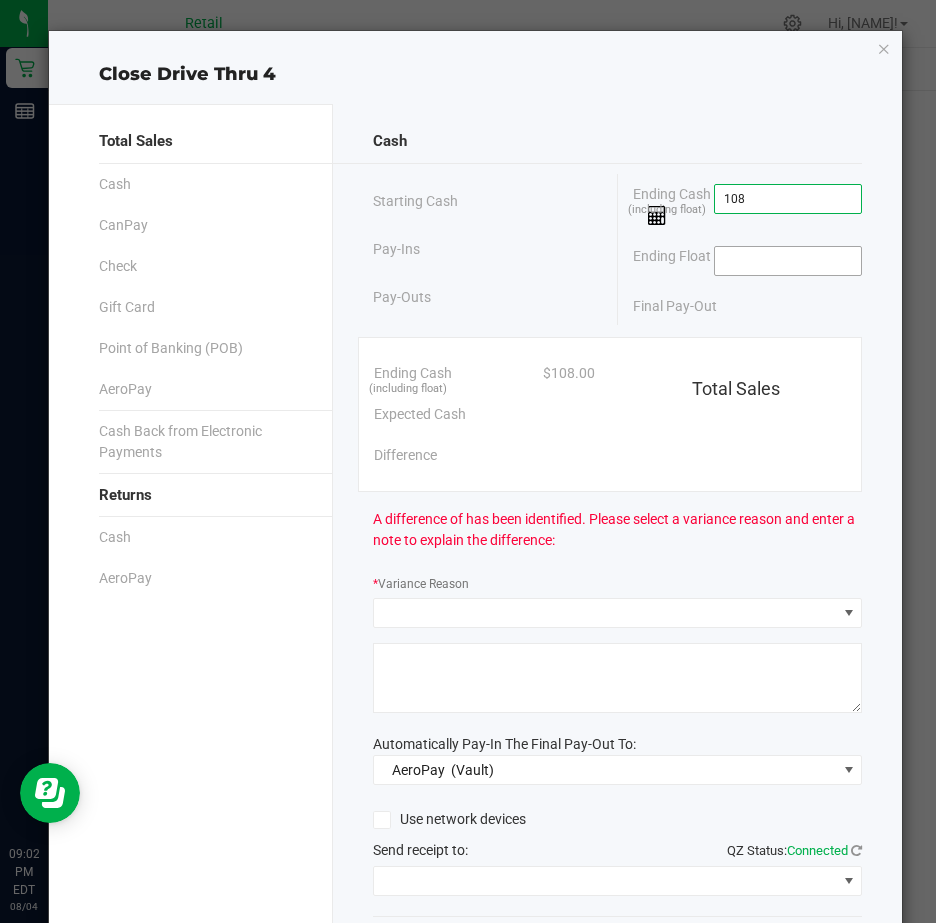 type on "$108.00" 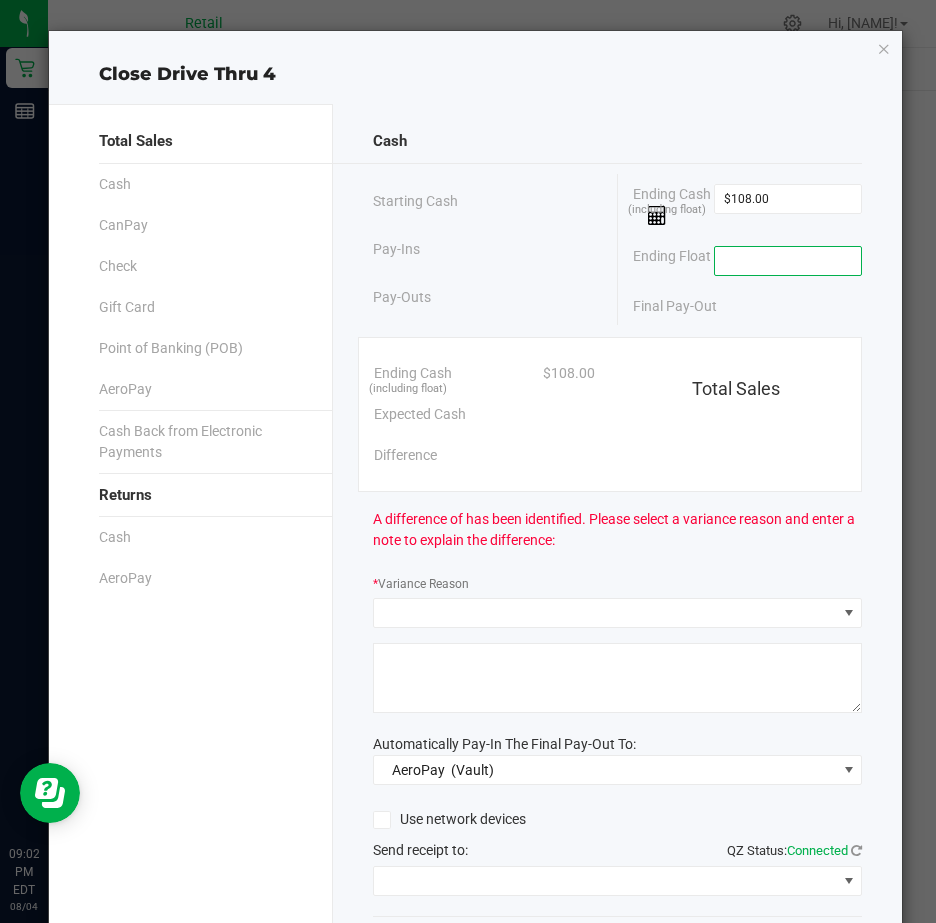 click at bounding box center [788, 261] 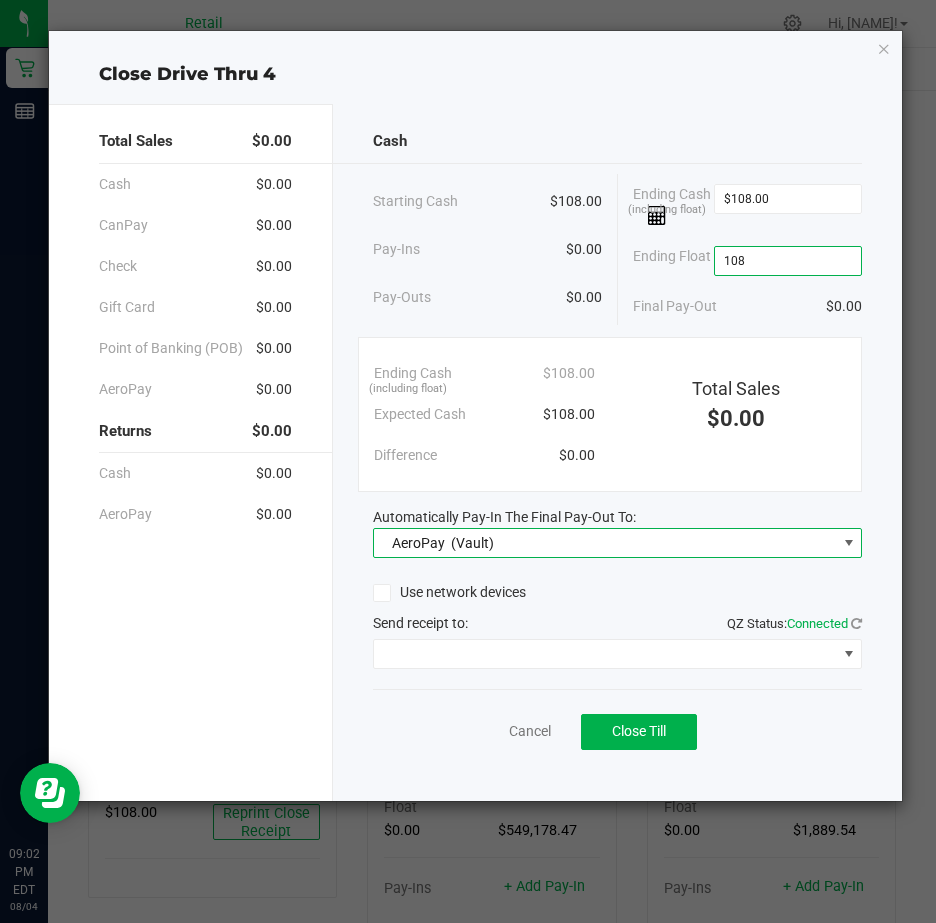 type on "$108.00" 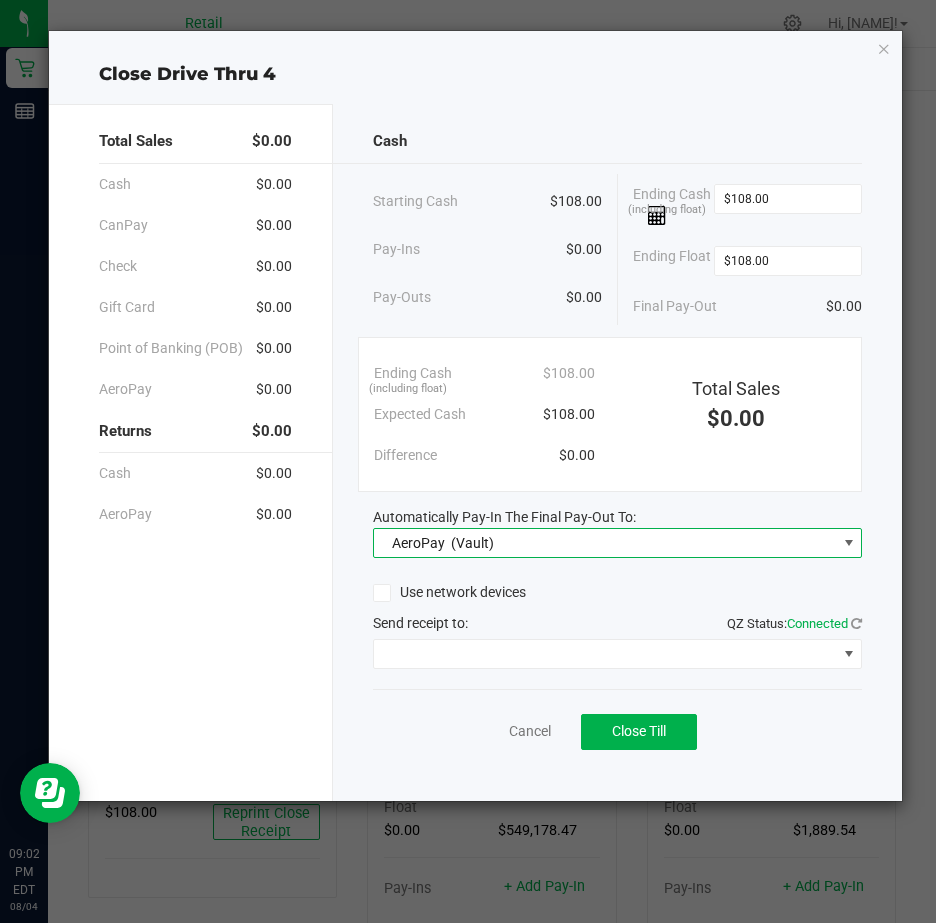 click at bounding box center [849, 543] 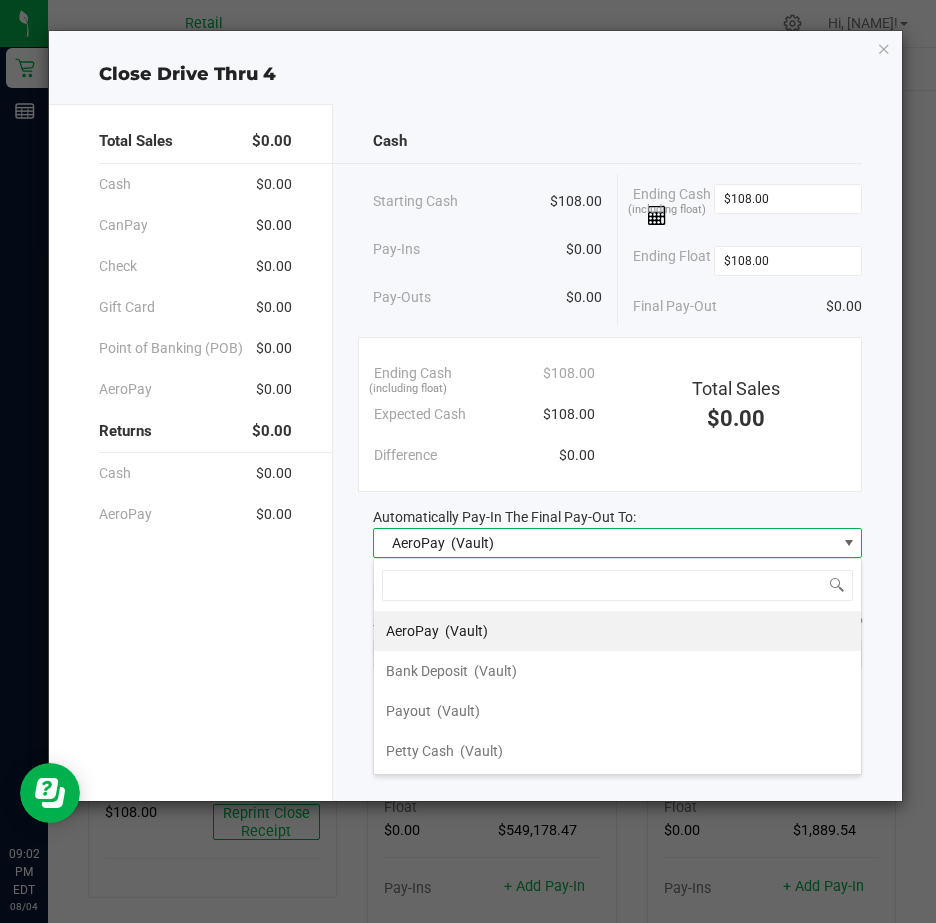 scroll, scrollTop: 99970, scrollLeft: 99511, axis: both 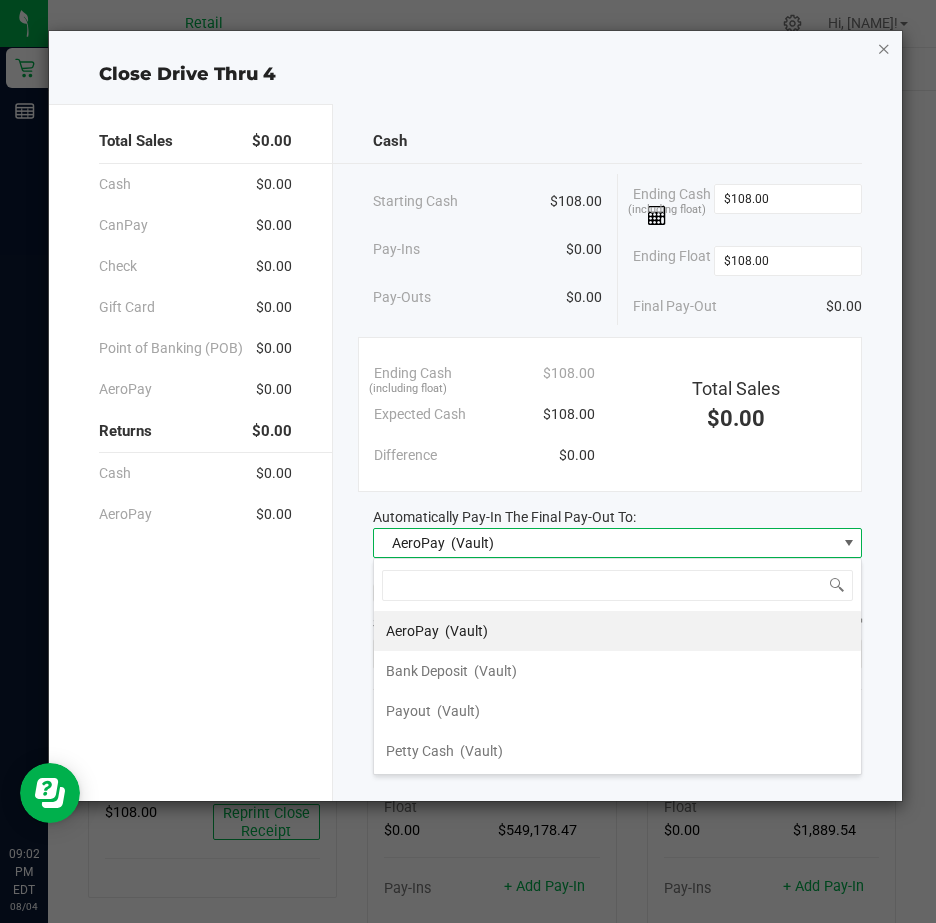 click 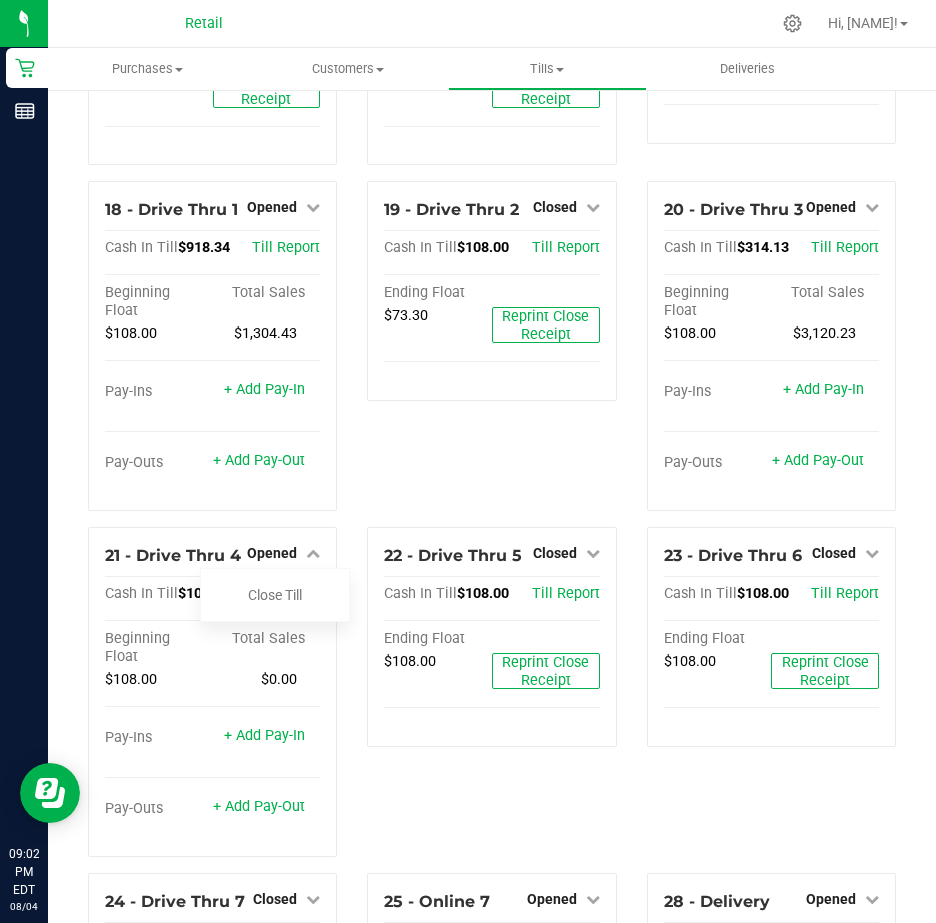 scroll, scrollTop: 1879, scrollLeft: 0, axis: vertical 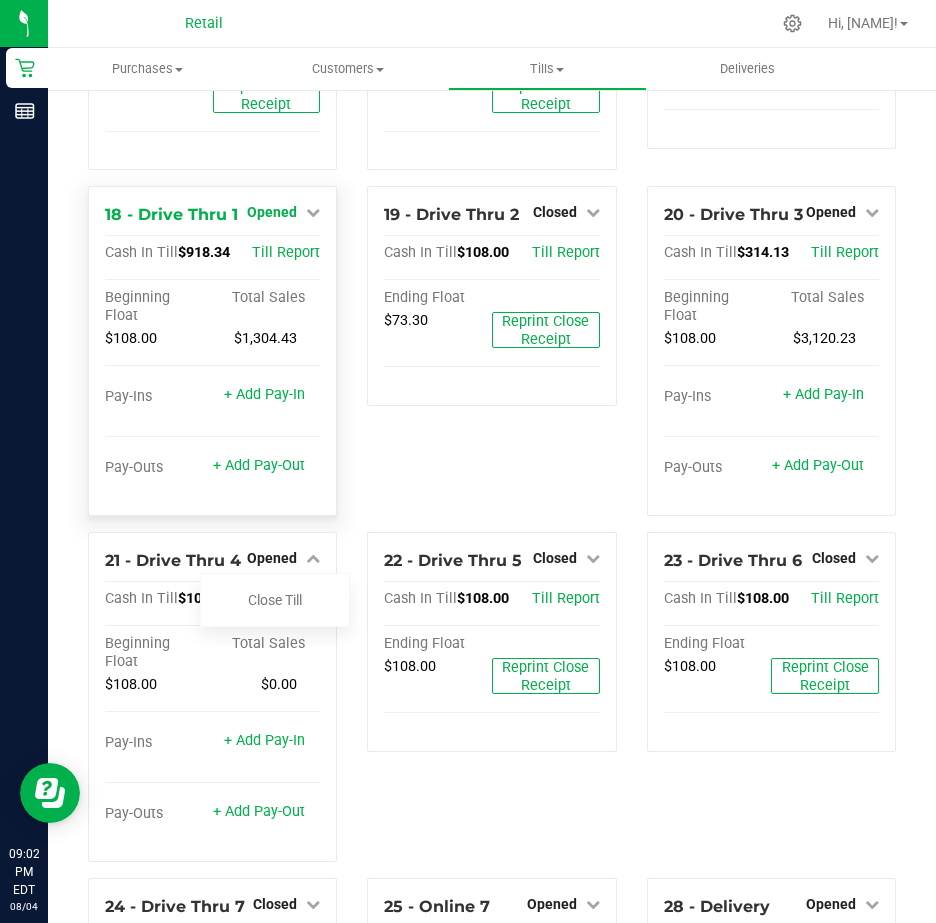 click at bounding box center [313, 212] 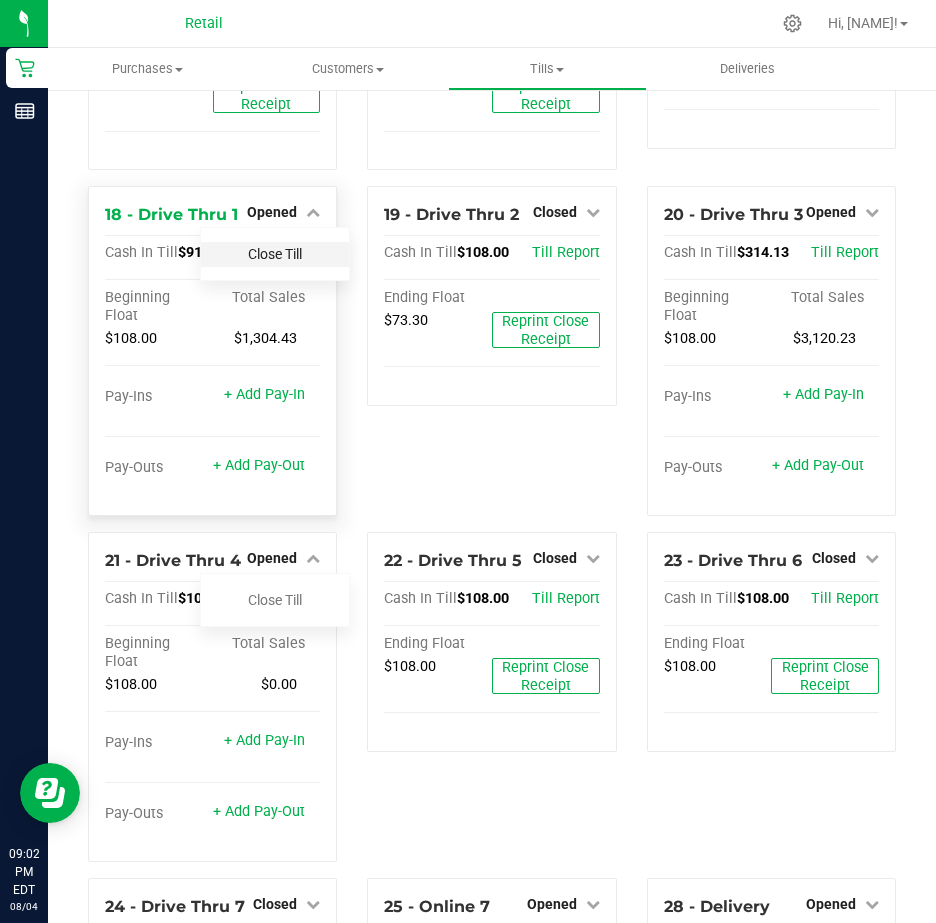 click on "Close Till" at bounding box center [275, 254] 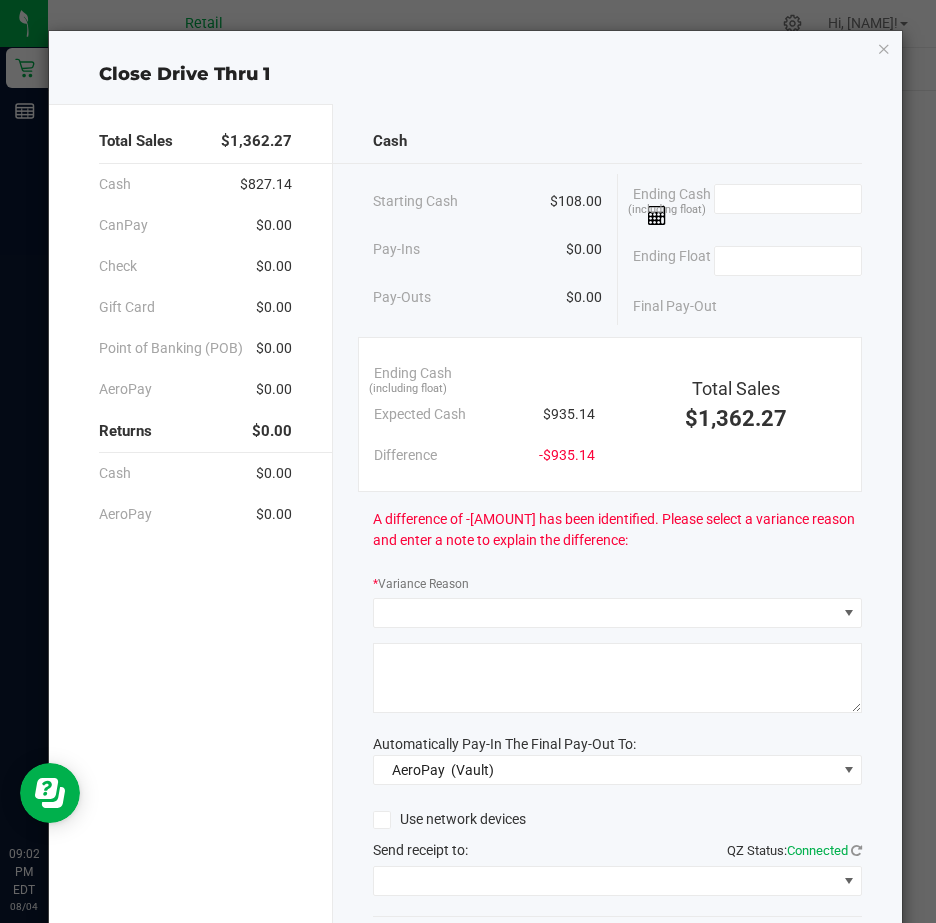 drag, startPoint x: 866, startPoint y: 47, endPoint x: 854, endPoint y: 56, distance: 15 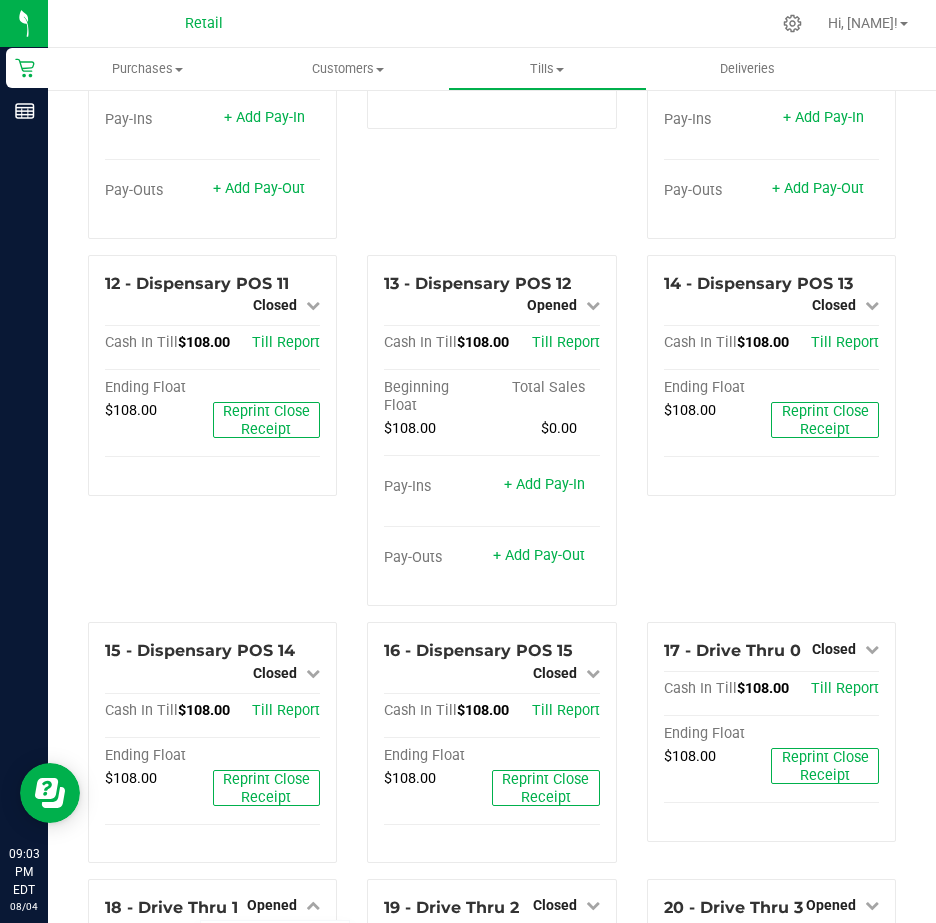 scroll, scrollTop: 1179, scrollLeft: 0, axis: vertical 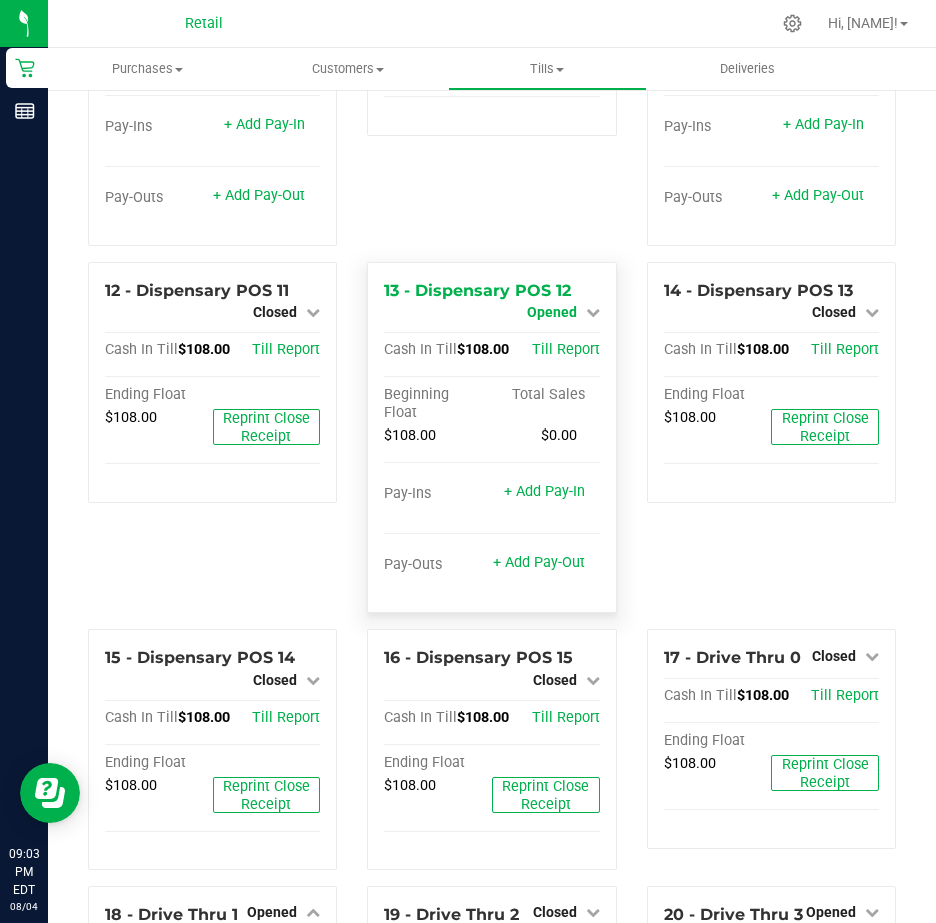 click at bounding box center [593, 312] 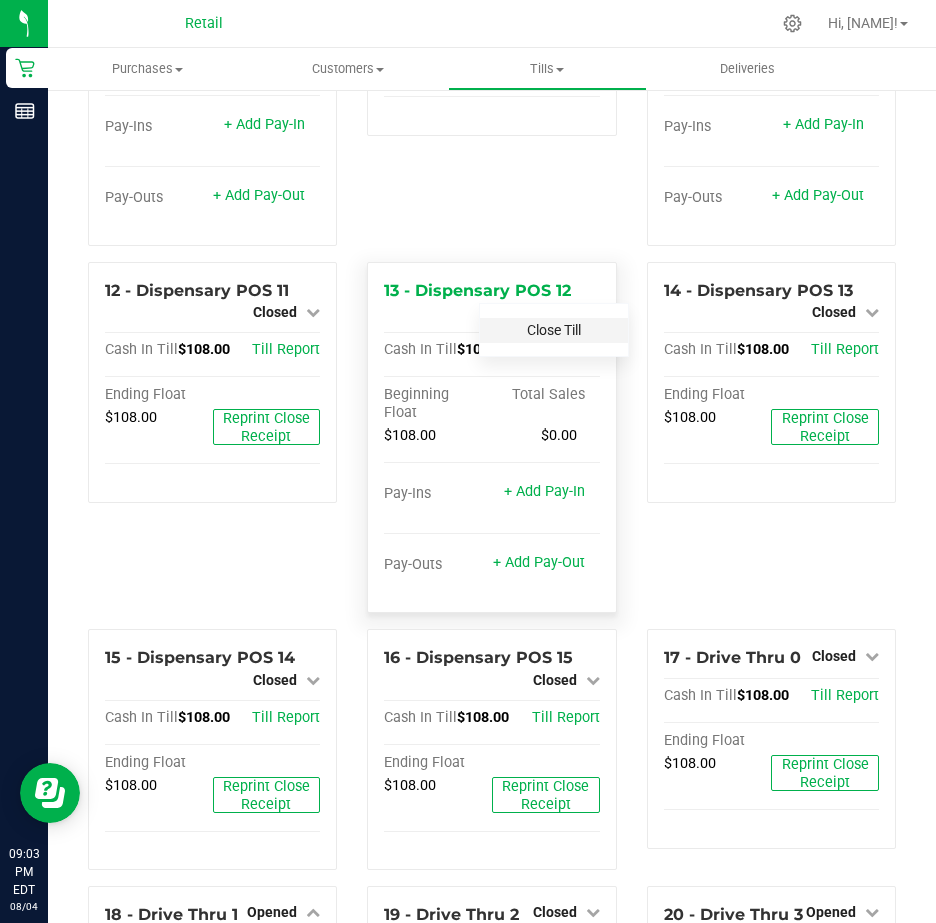 click on "Close Till" at bounding box center [554, 330] 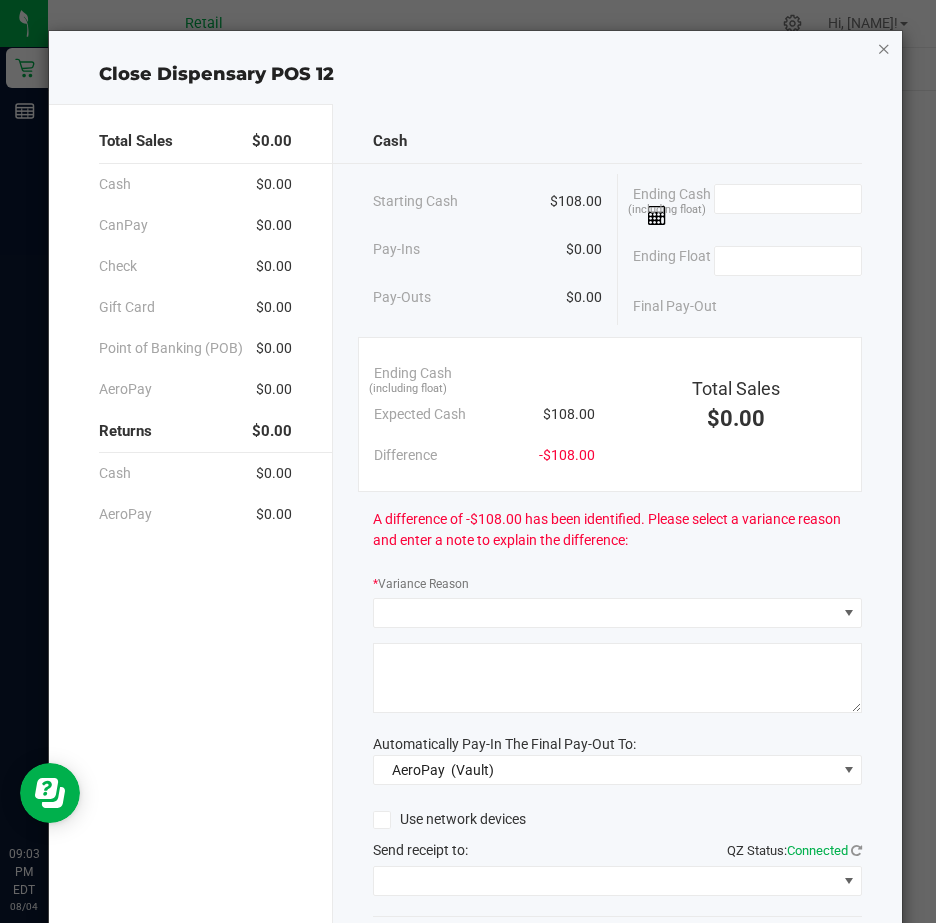 click 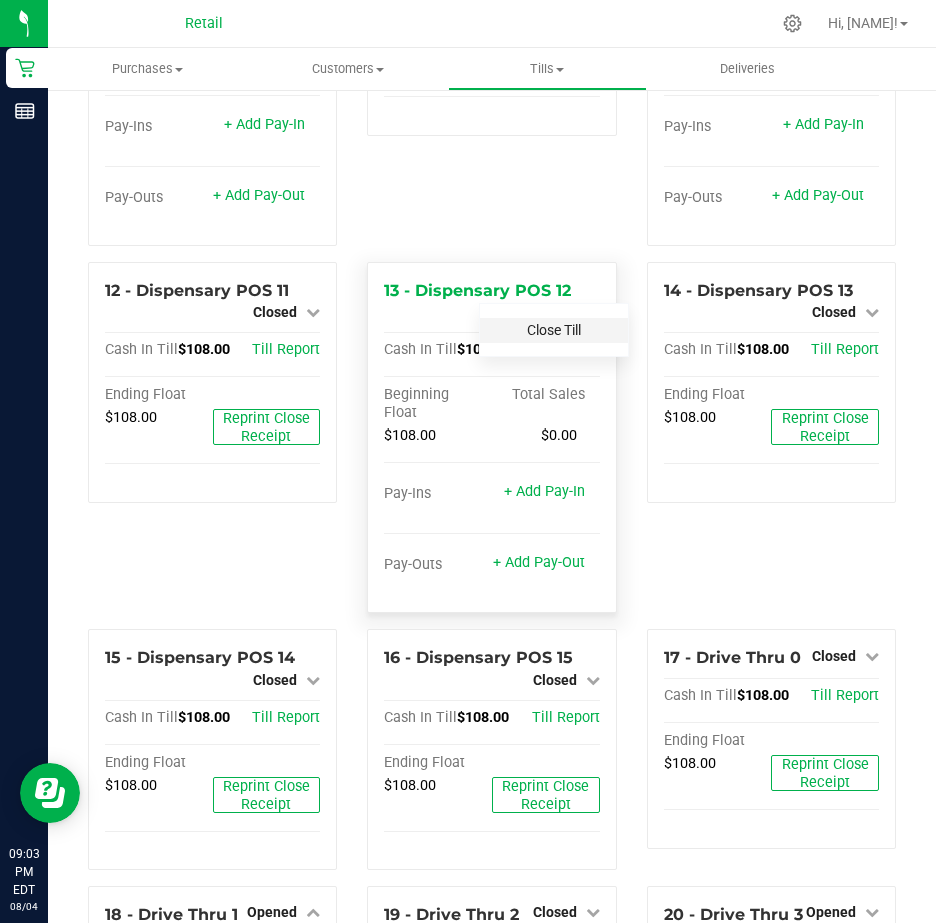 click on "Close Till" at bounding box center [554, 330] 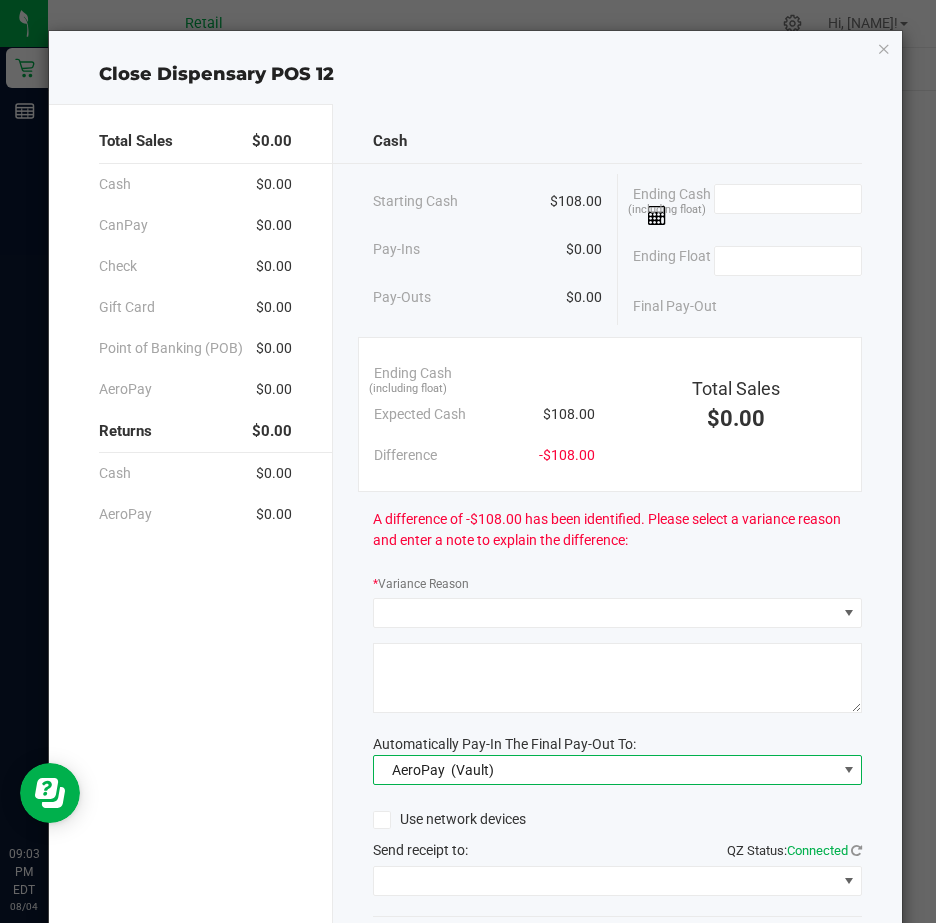 click at bounding box center [849, 770] 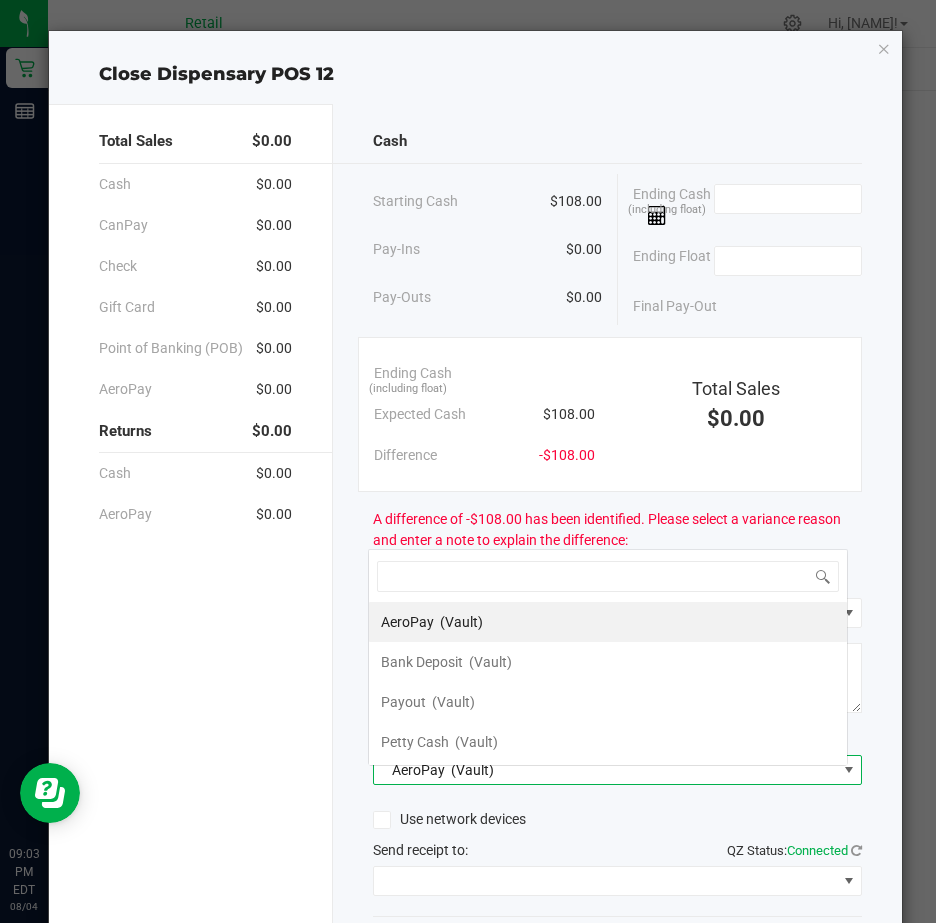 scroll, scrollTop: 0, scrollLeft: 0, axis: both 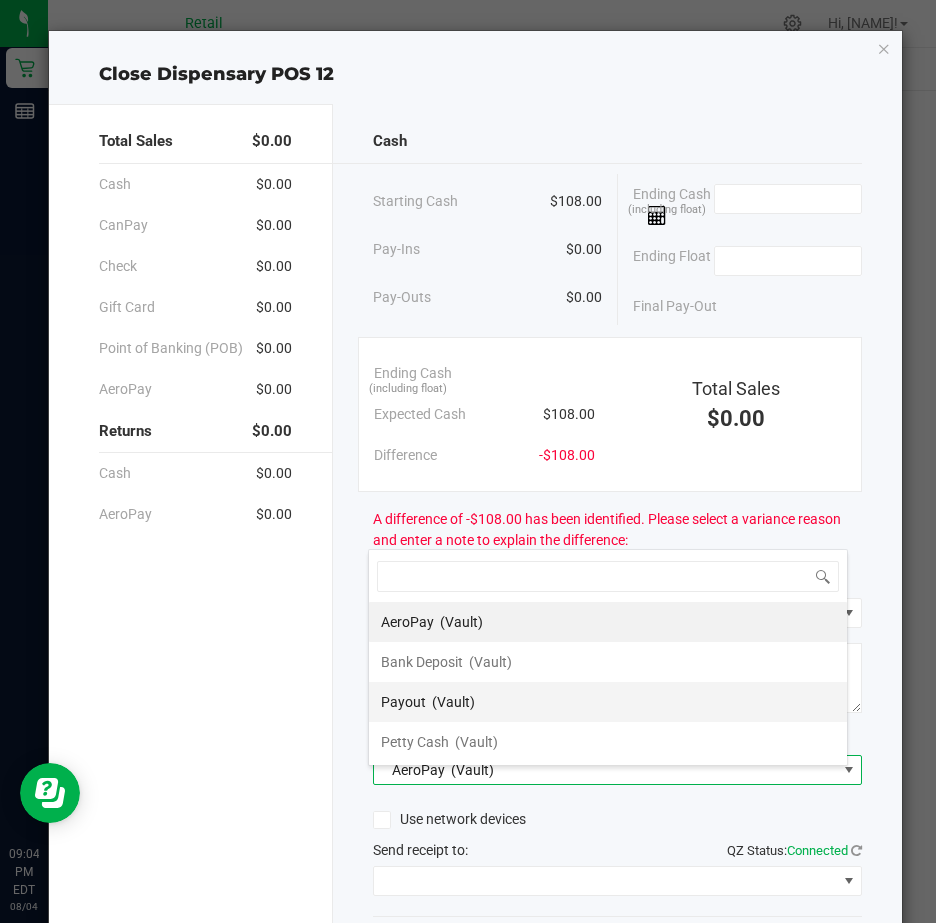 click on "Payout    (Vault)" at bounding box center [608, 702] 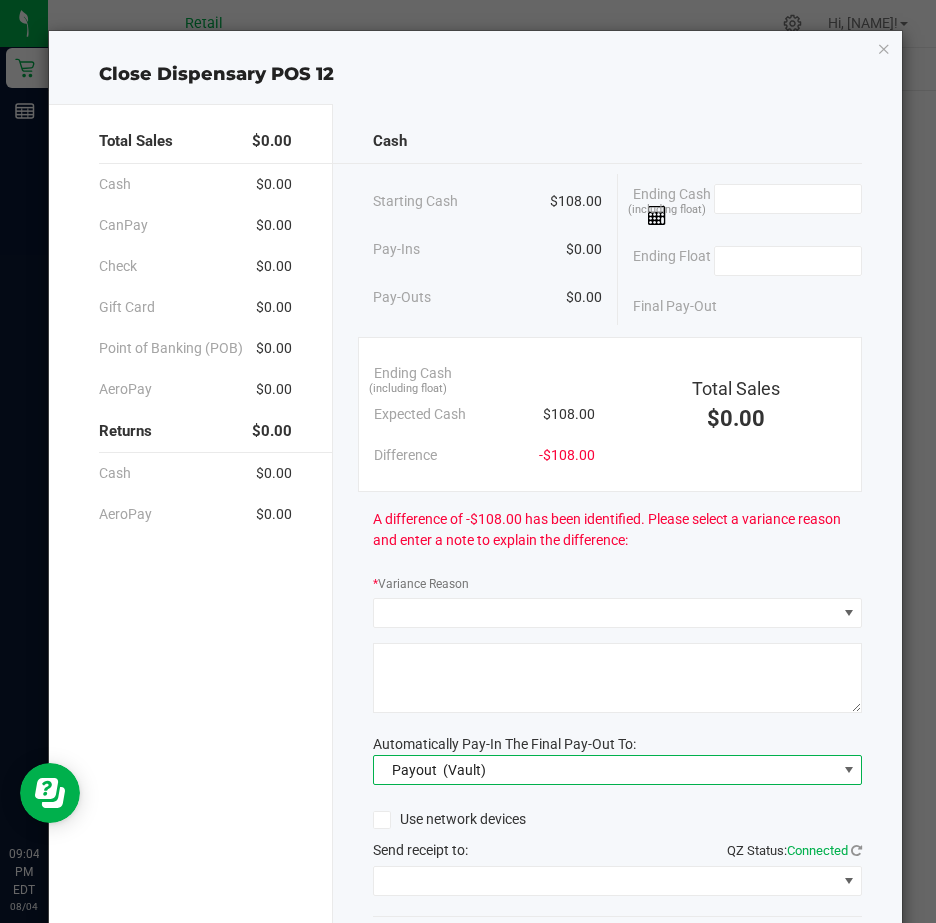 click 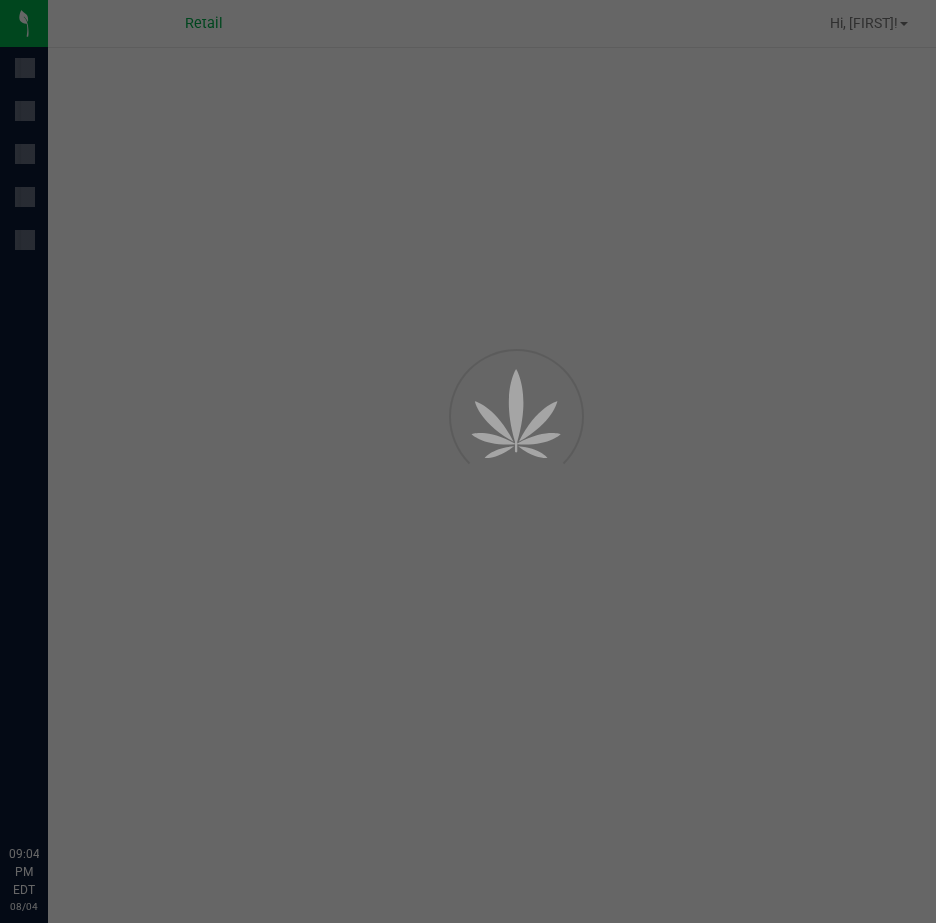scroll, scrollTop: 0, scrollLeft: 0, axis: both 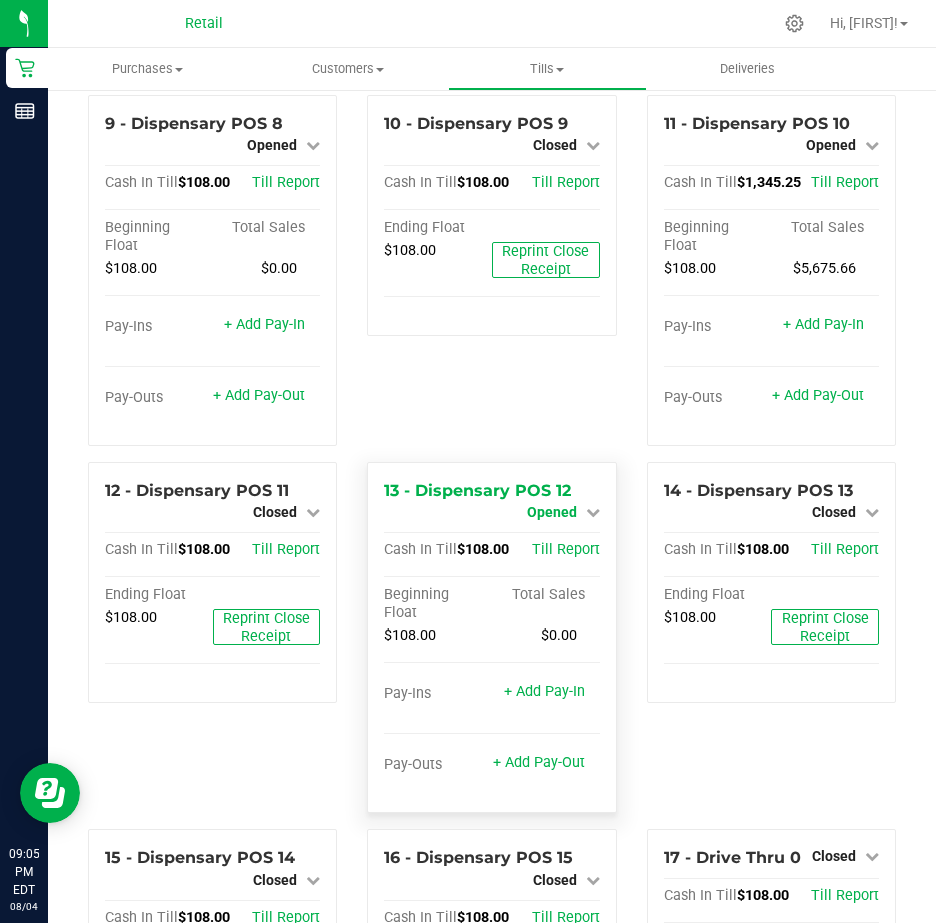 click at bounding box center (593, 512) 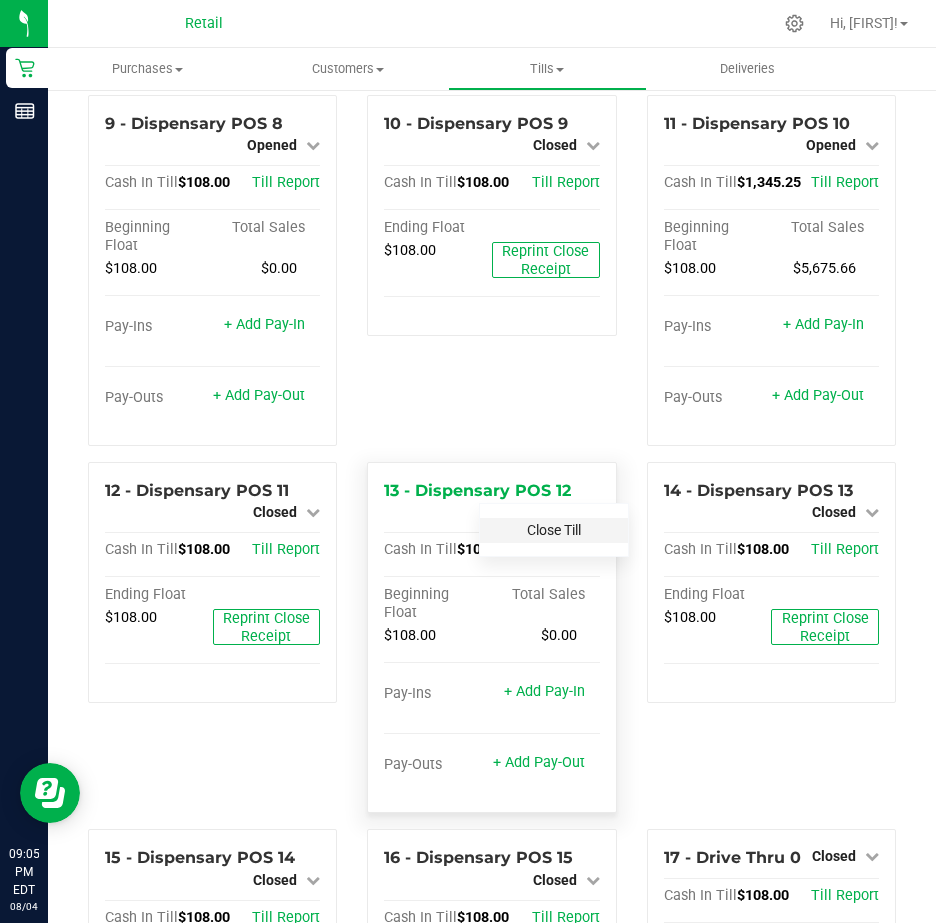 click on "Close Till" at bounding box center [554, 530] 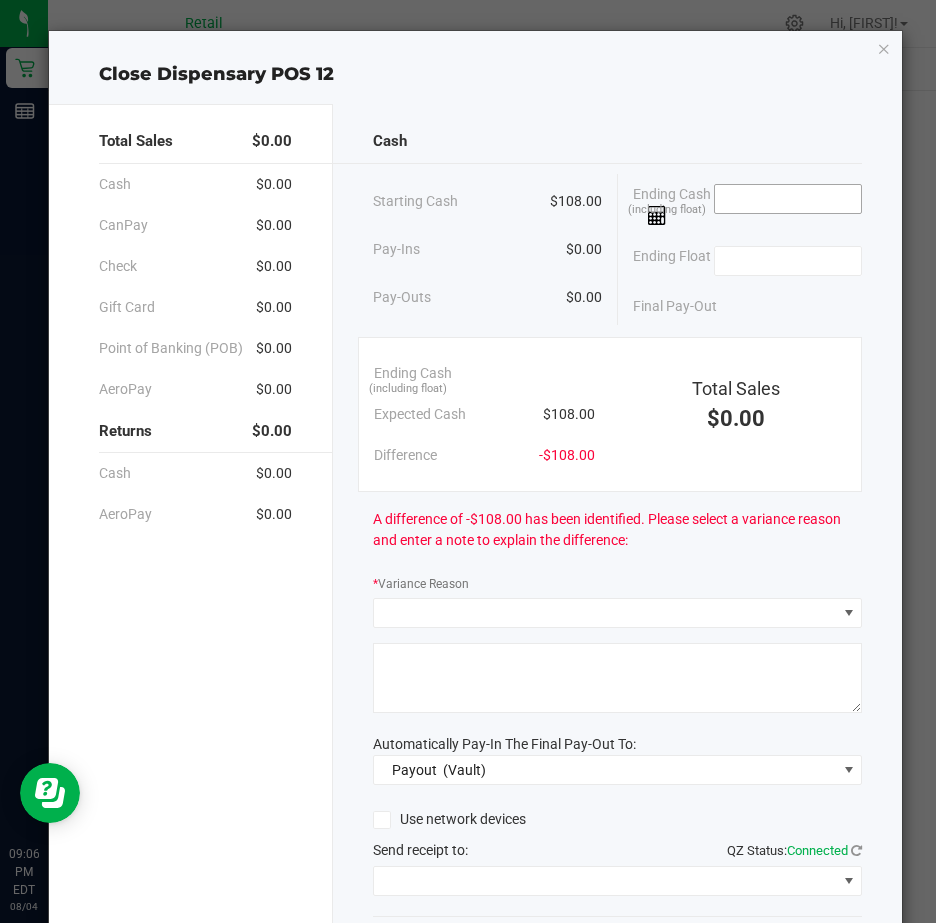 click at bounding box center (788, 199) 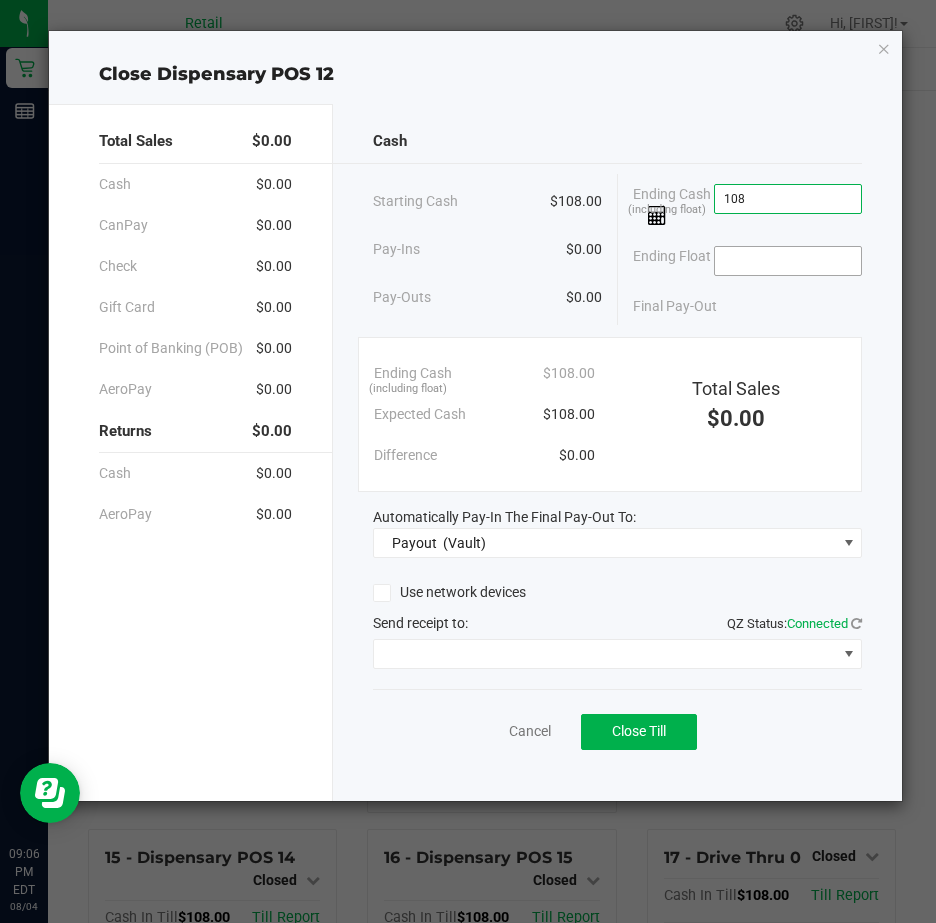 type on "$108.00" 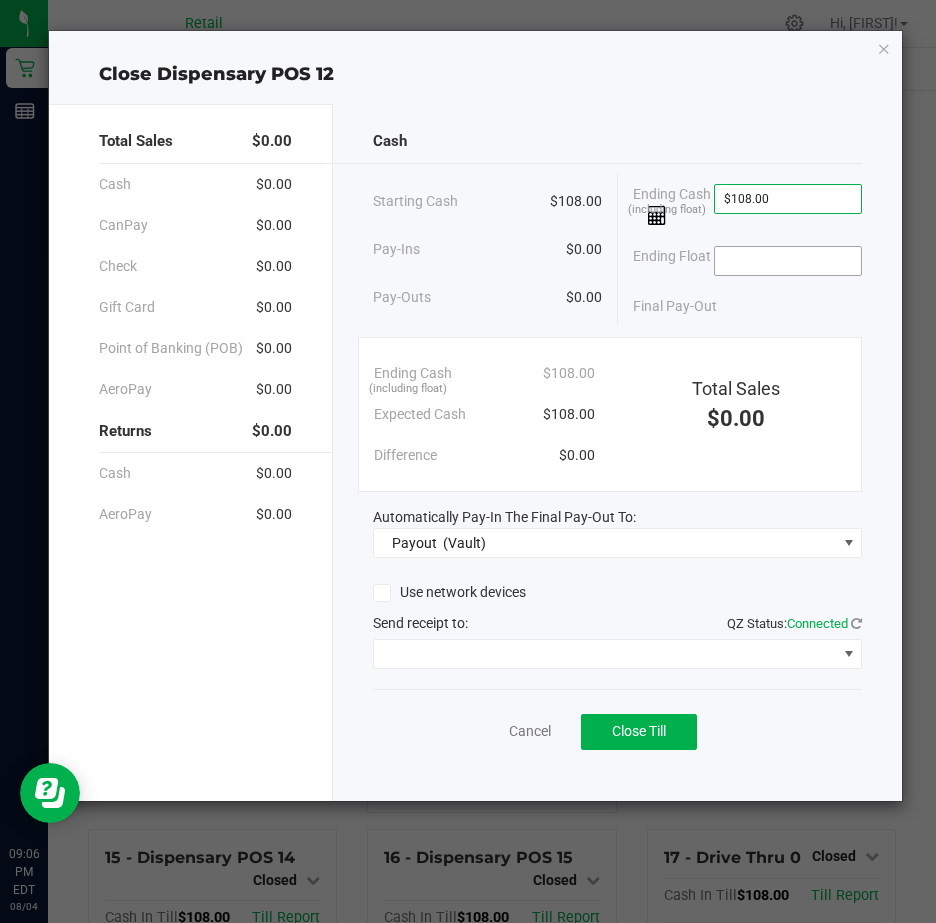 click at bounding box center (788, 261) 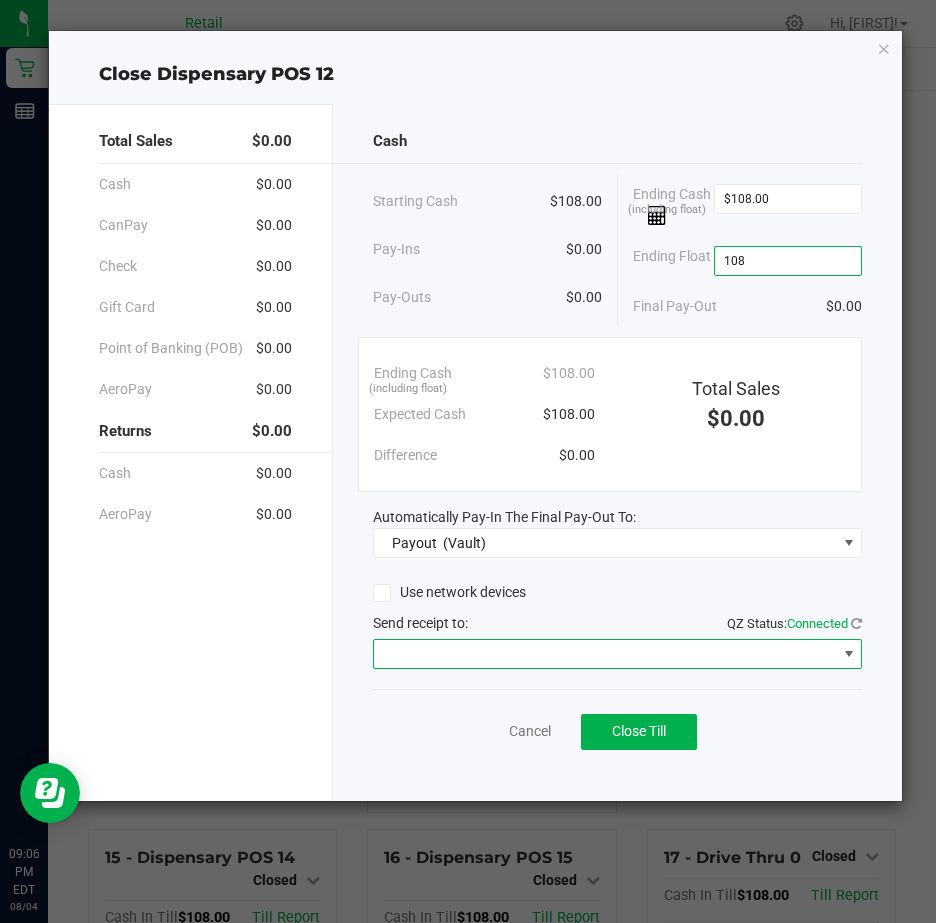 type on "$108.00" 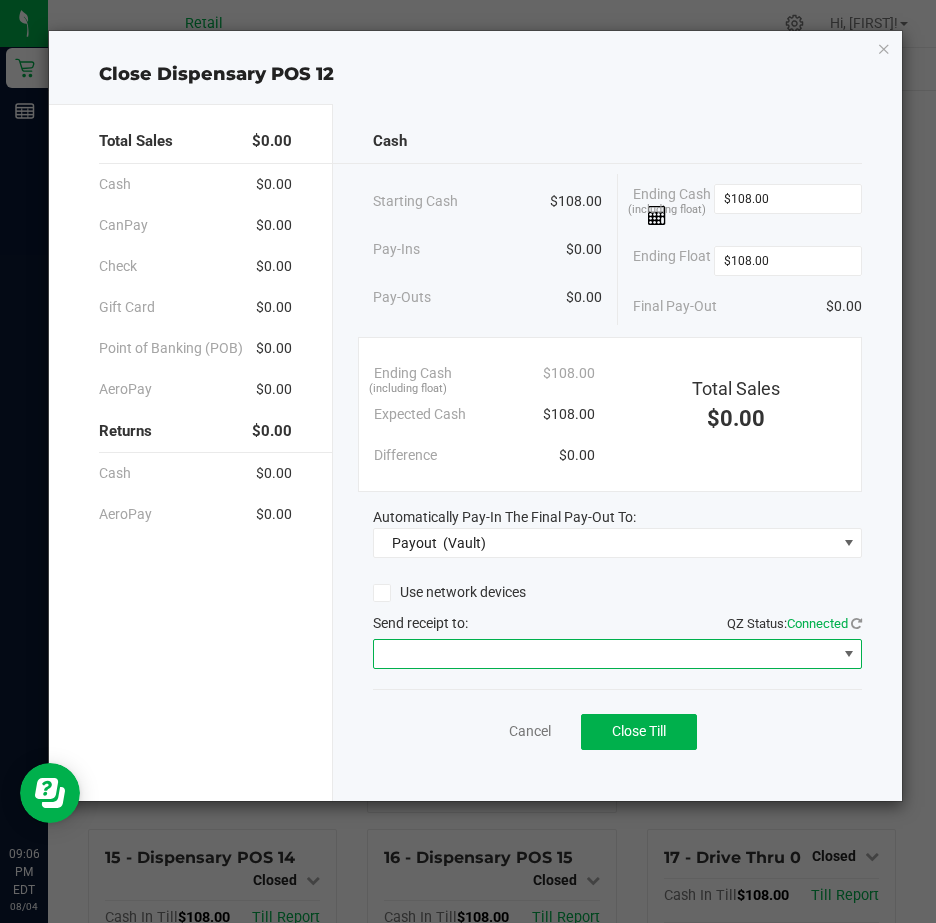 click at bounding box center (849, 654) 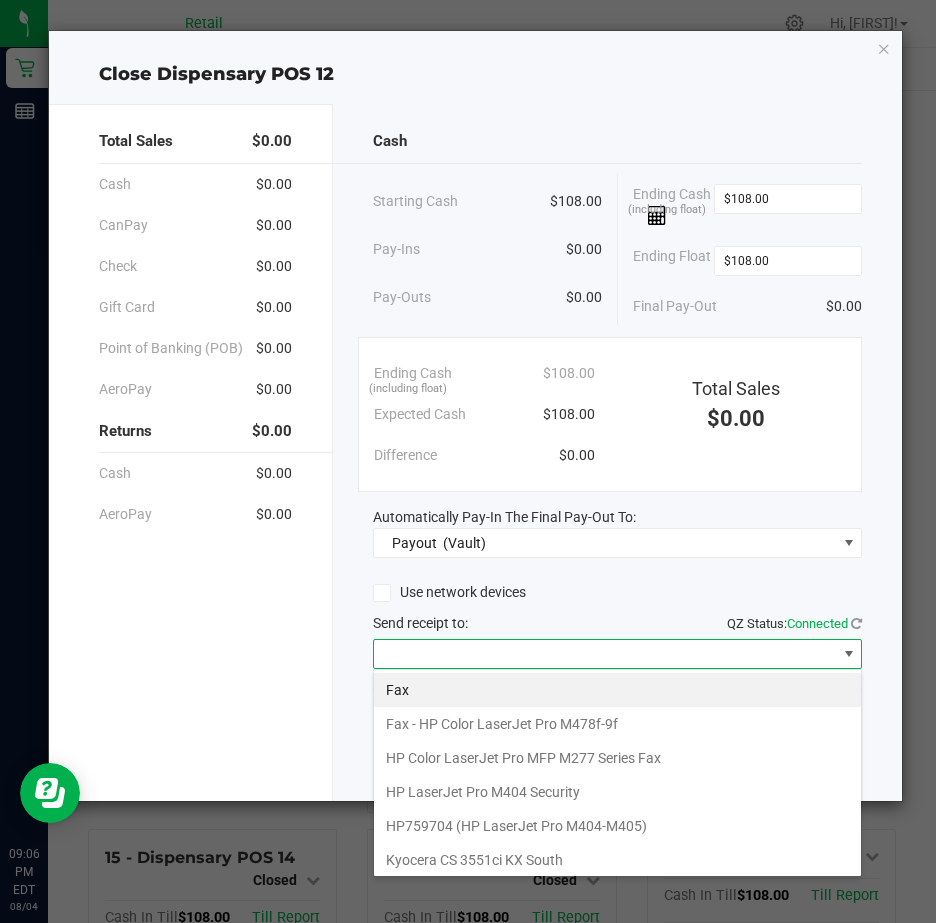 scroll, scrollTop: 99970, scrollLeft: 99511, axis: both 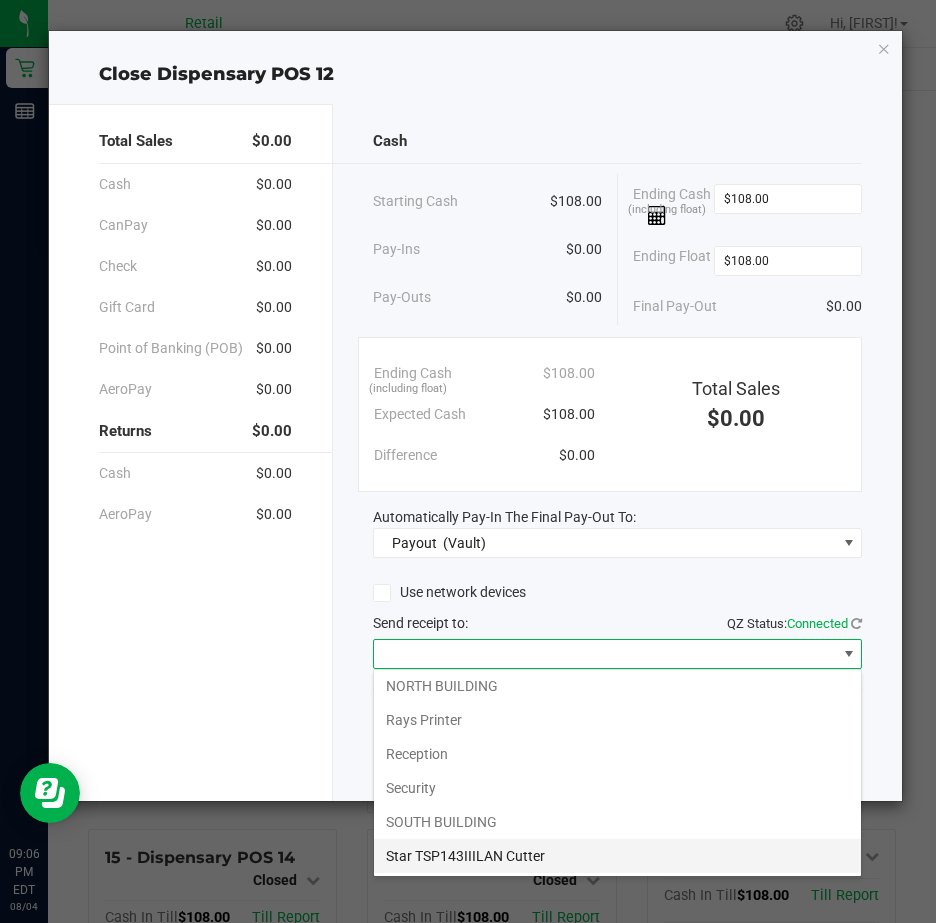 click on "Star TSP143IIILAN Cutter" at bounding box center (617, 856) 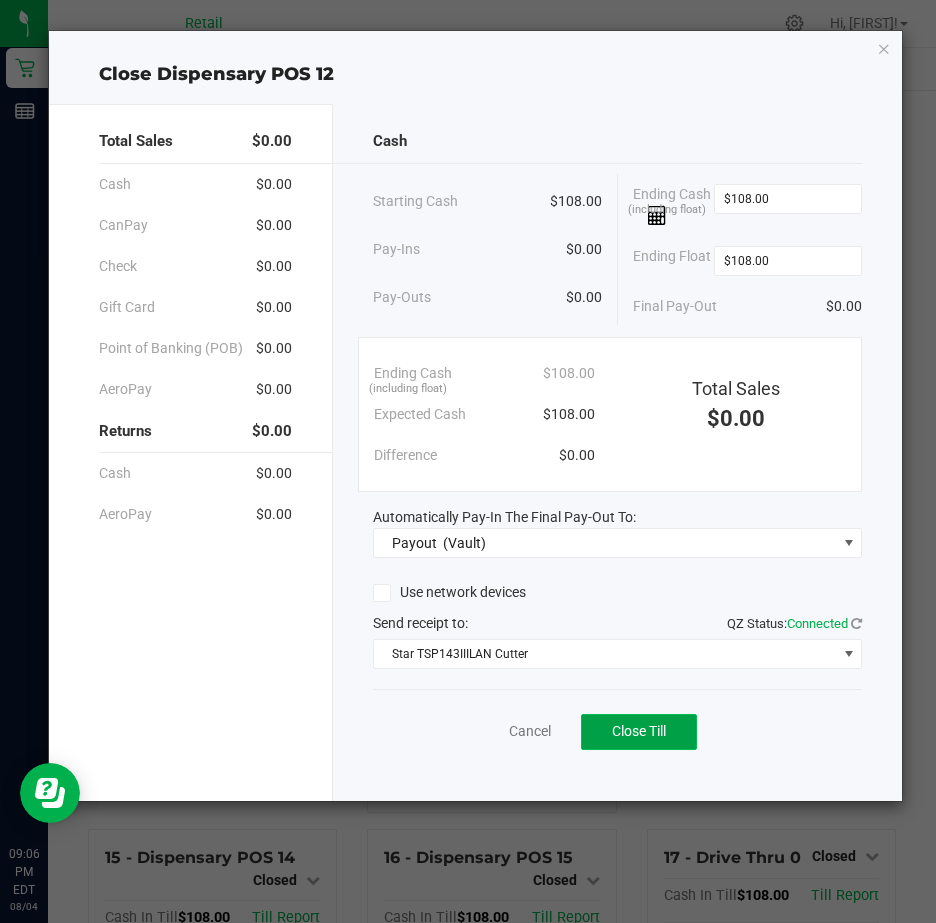 click on "Close Till" 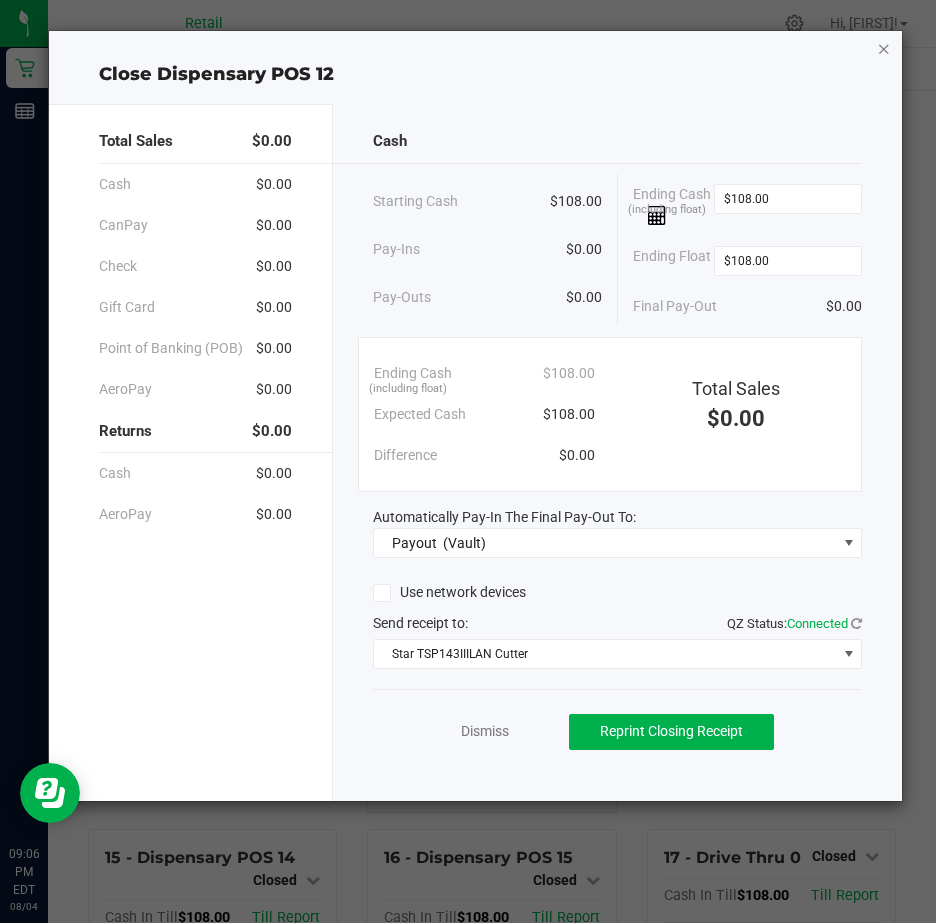 click 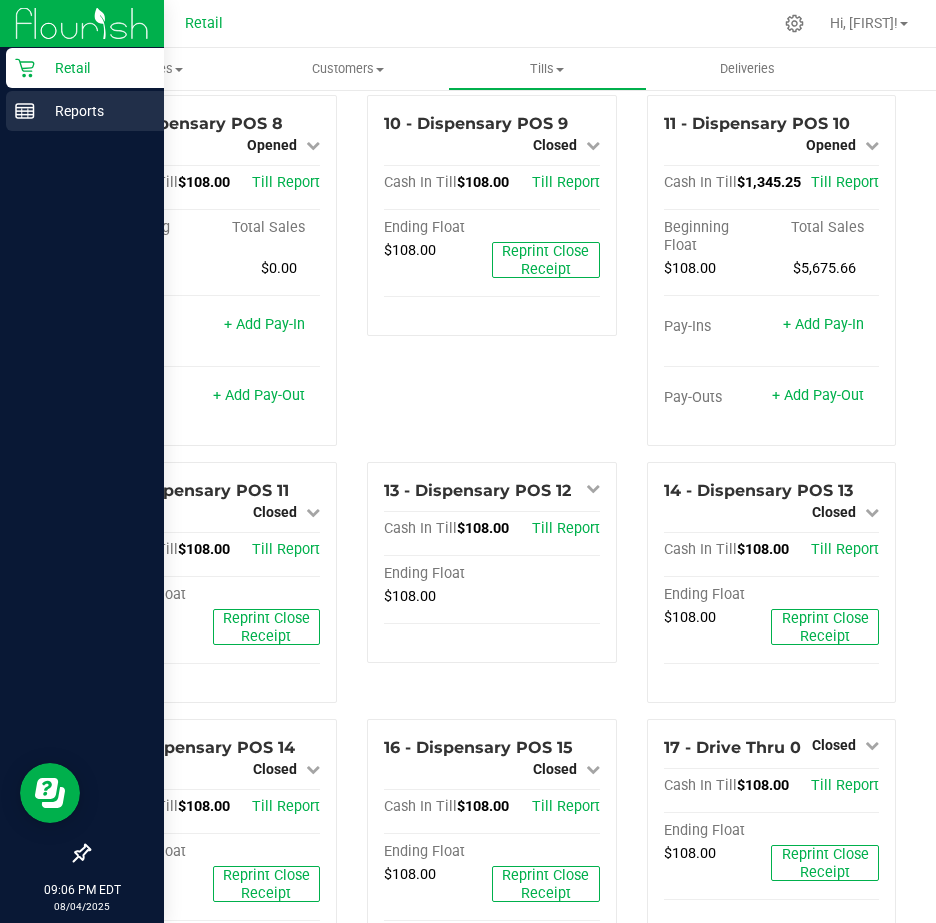 click on "Reports" at bounding box center [95, 111] 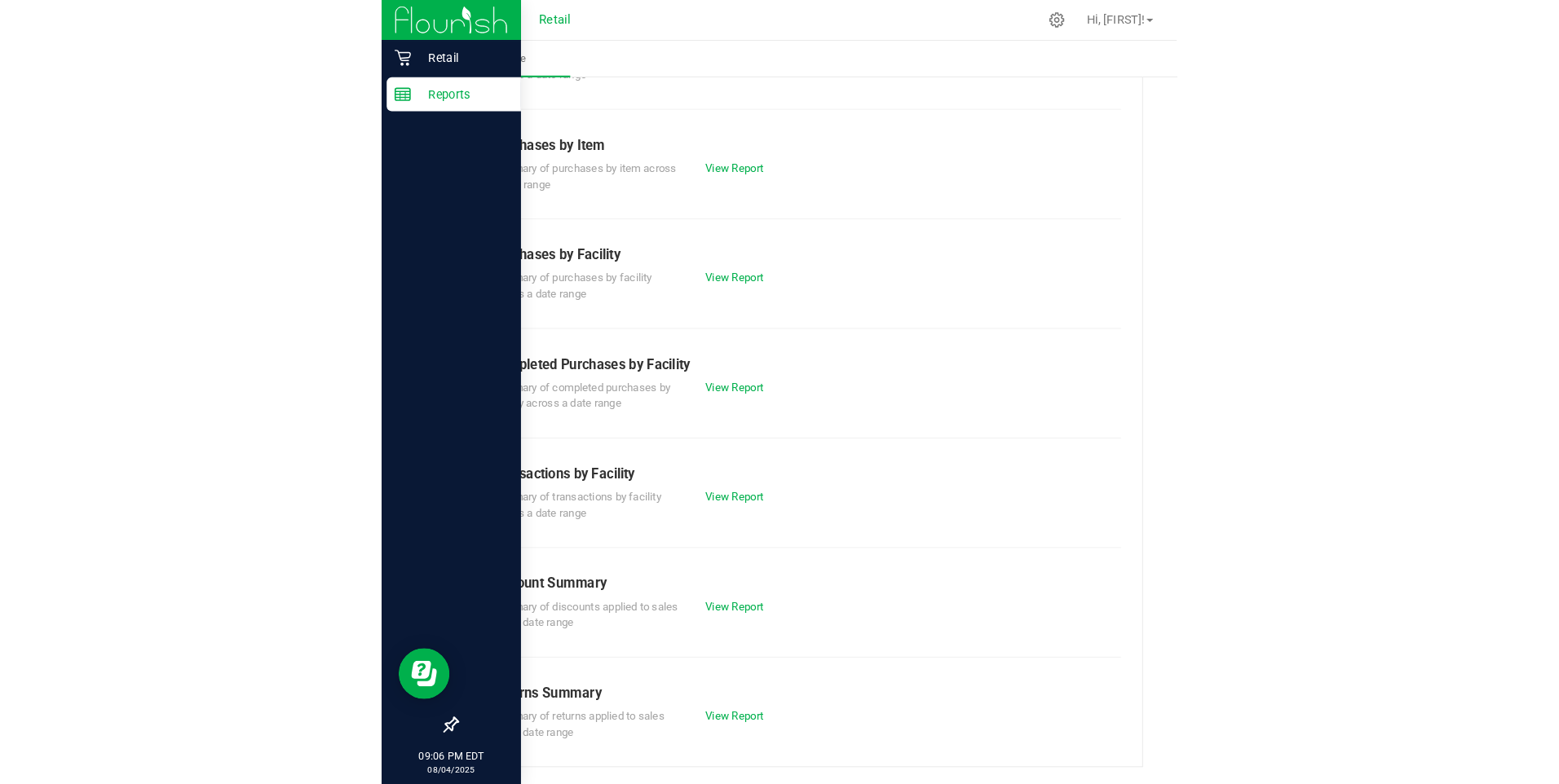 scroll, scrollTop: 216, scrollLeft: 0, axis: vertical 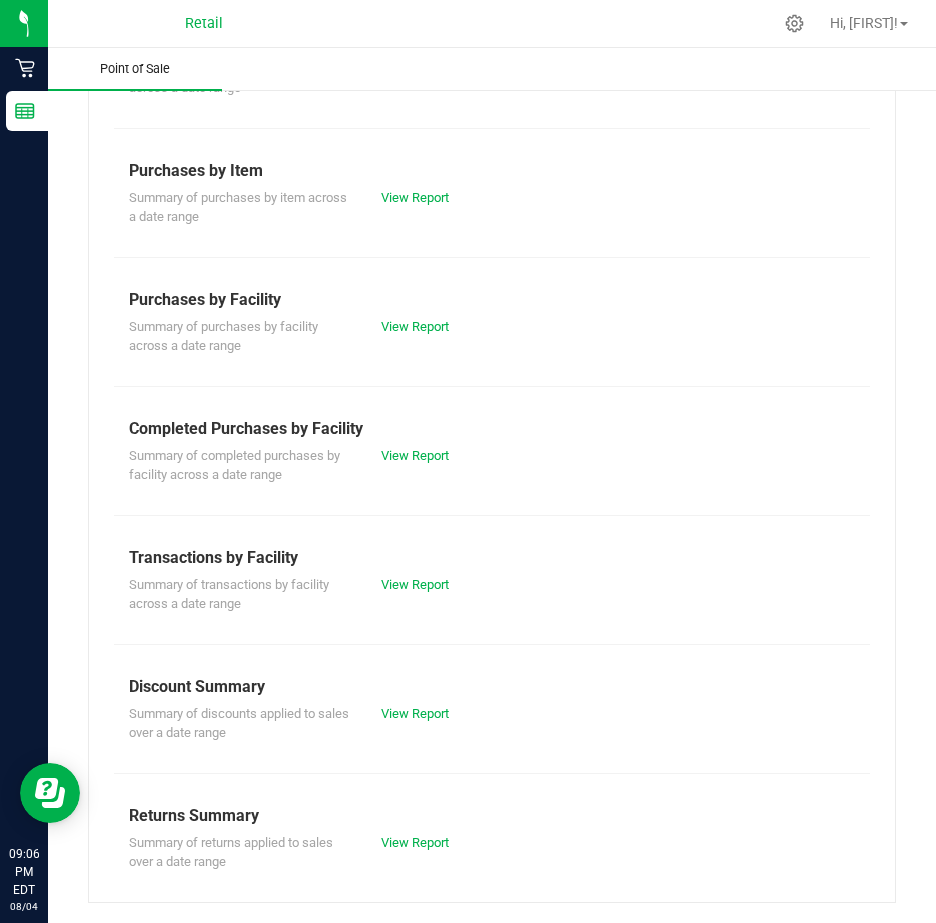 click on "Point of Sale" at bounding box center (135, 69) 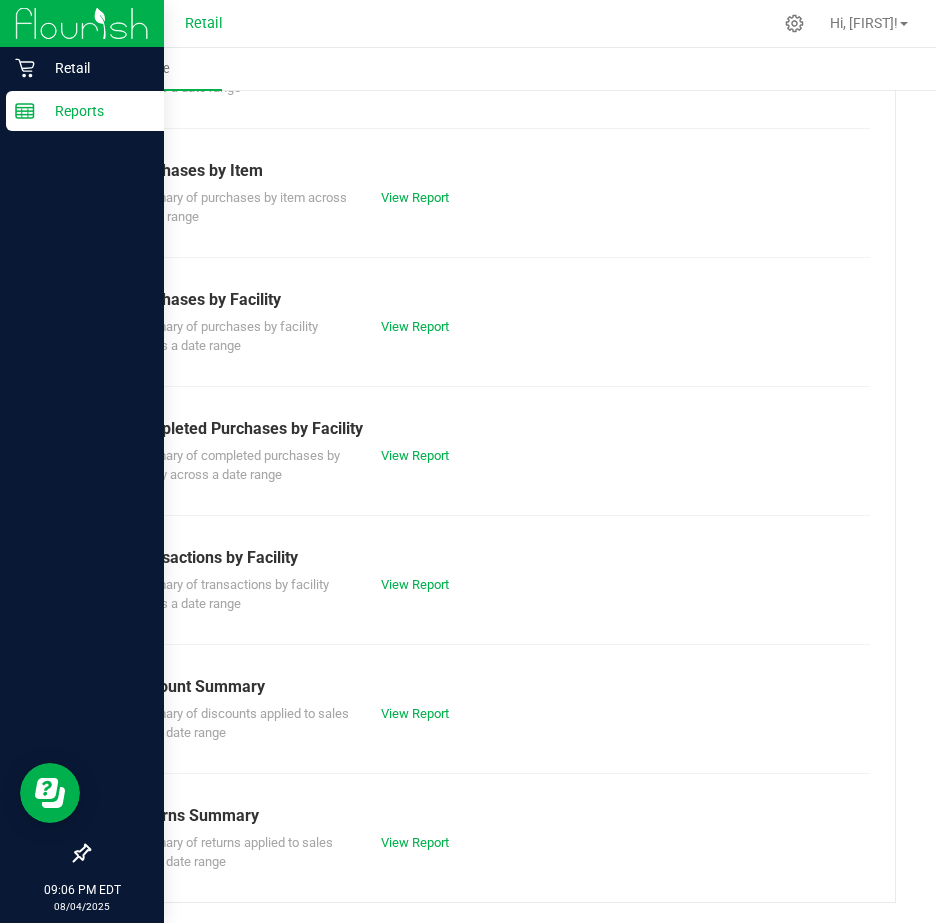 click on "Reports" at bounding box center (95, 111) 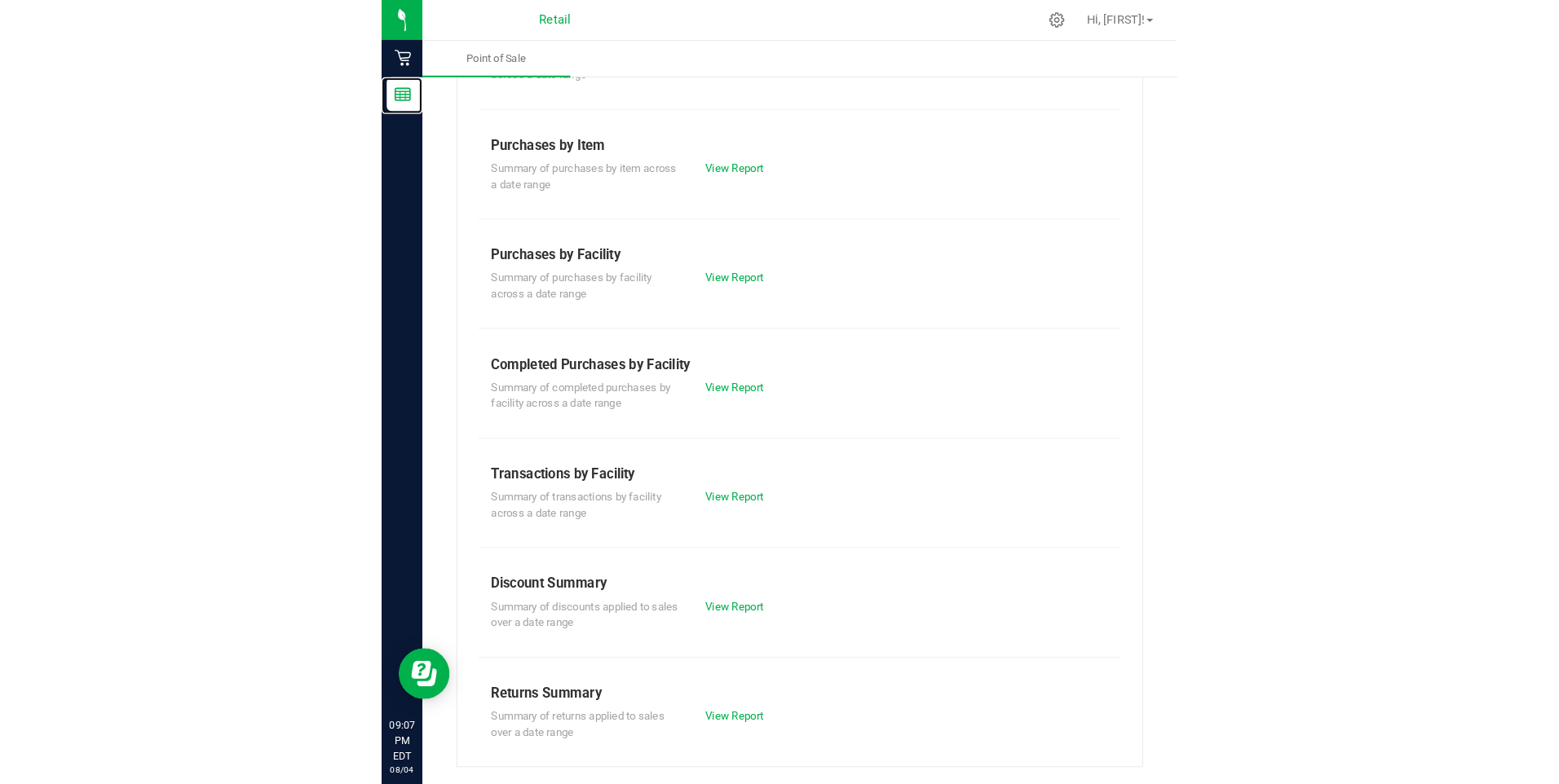 scroll, scrollTop: 73, scrollLeft: 0, axis: vertical 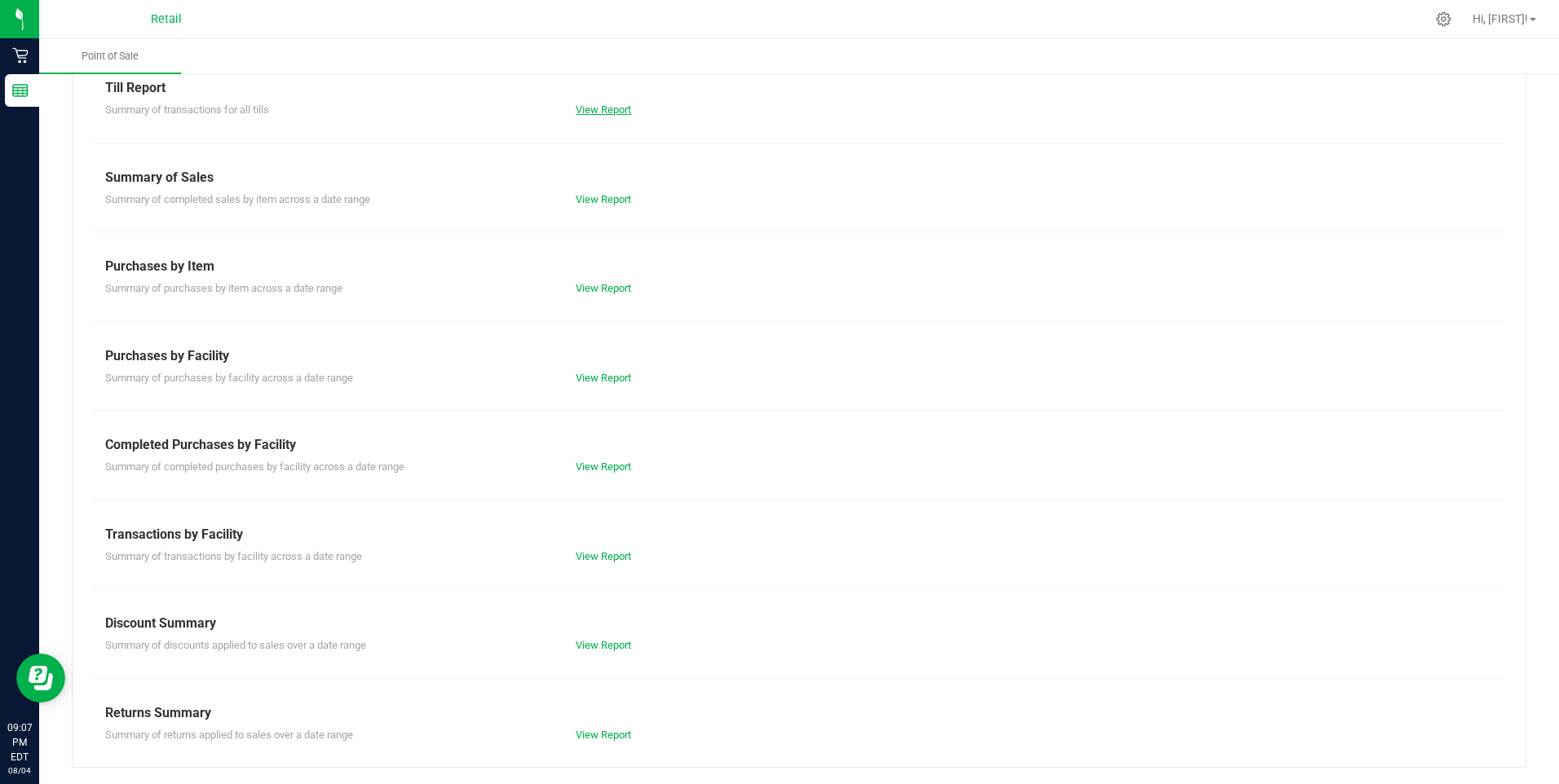 click on "View Report" at bounding box center [603, 109] 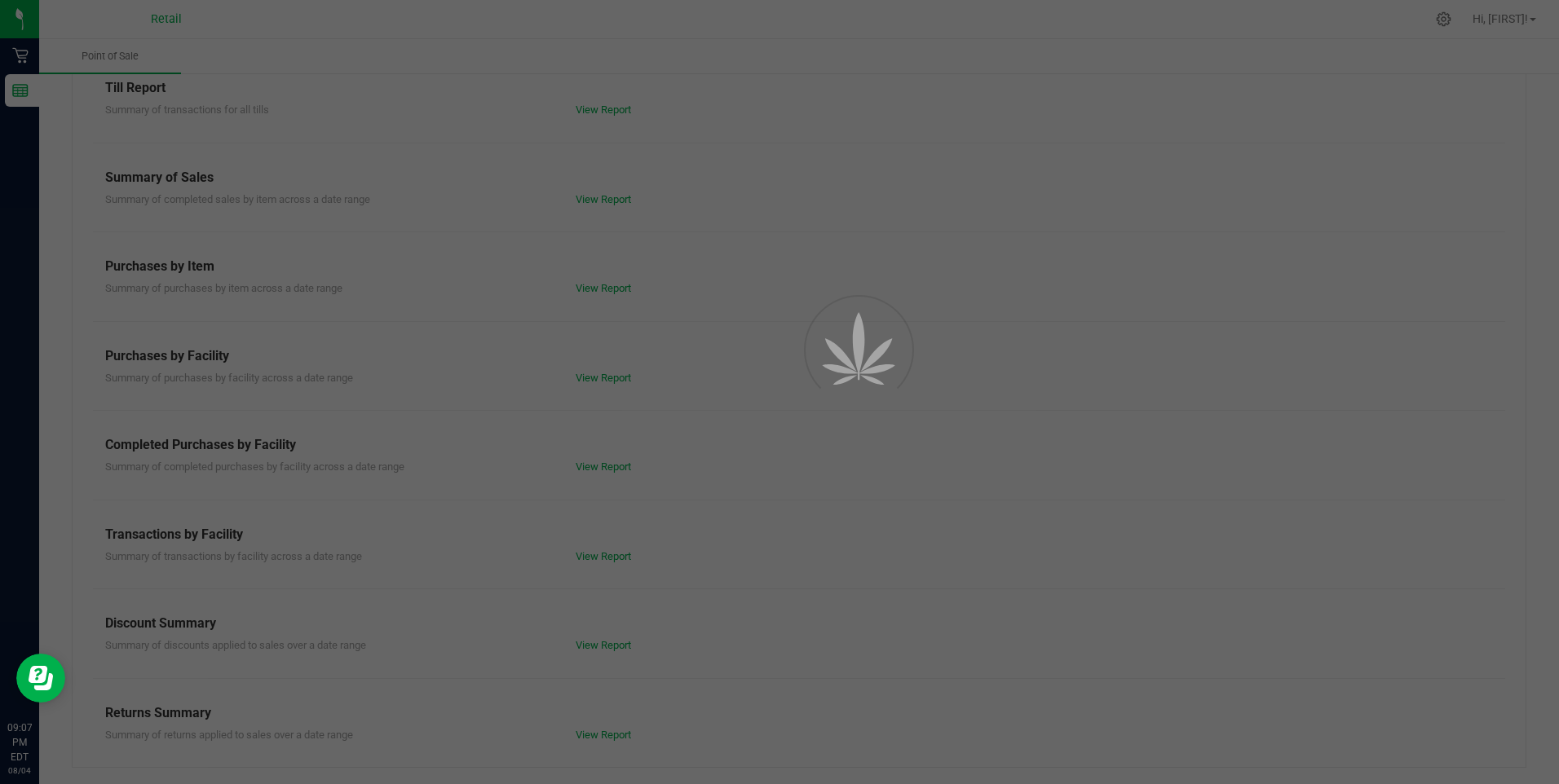 scroll, scrollTop: 0, scrollLeft: 0, axis: both 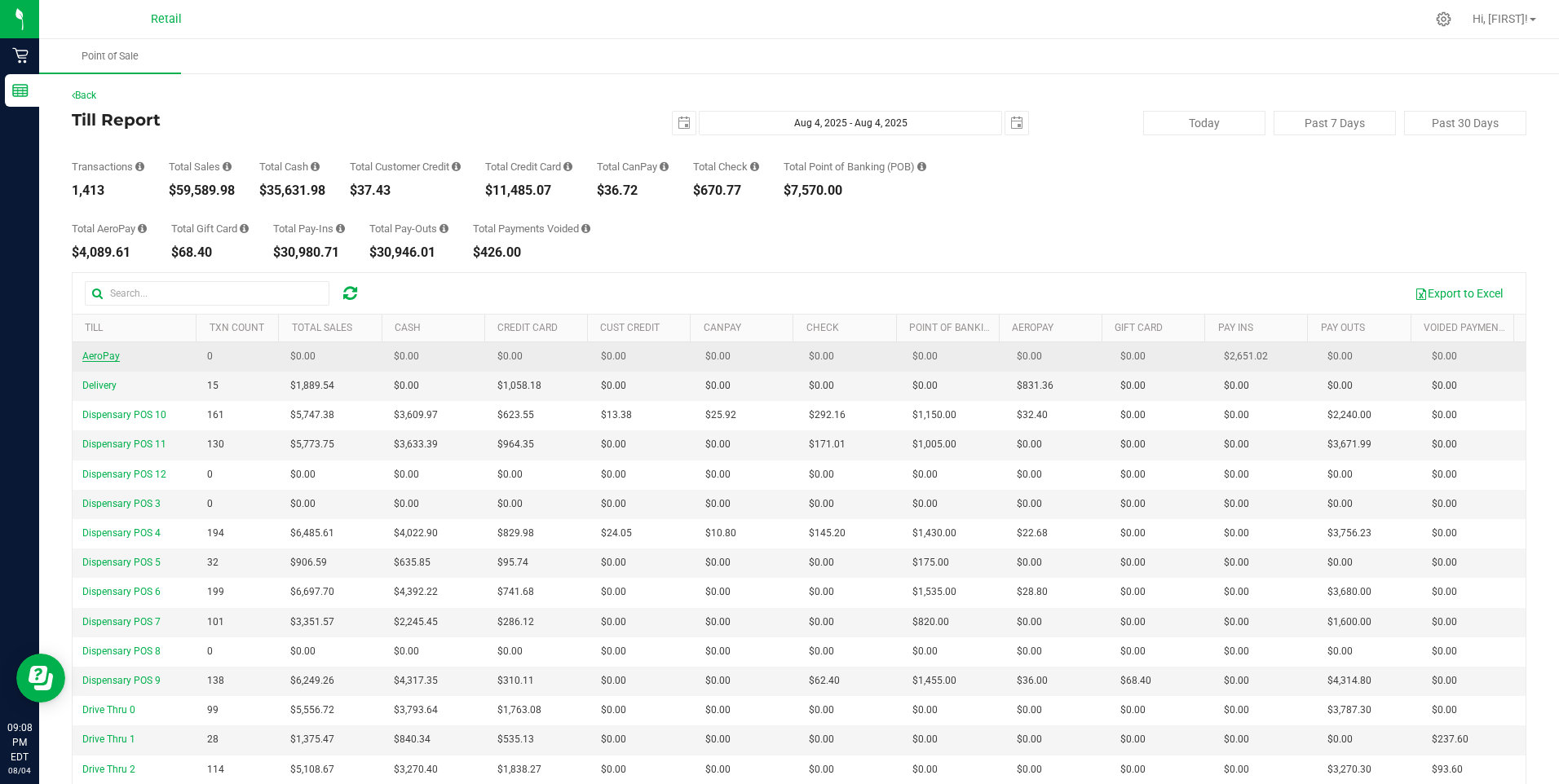 click on "AeroPay" at bounding box center [101, 356] 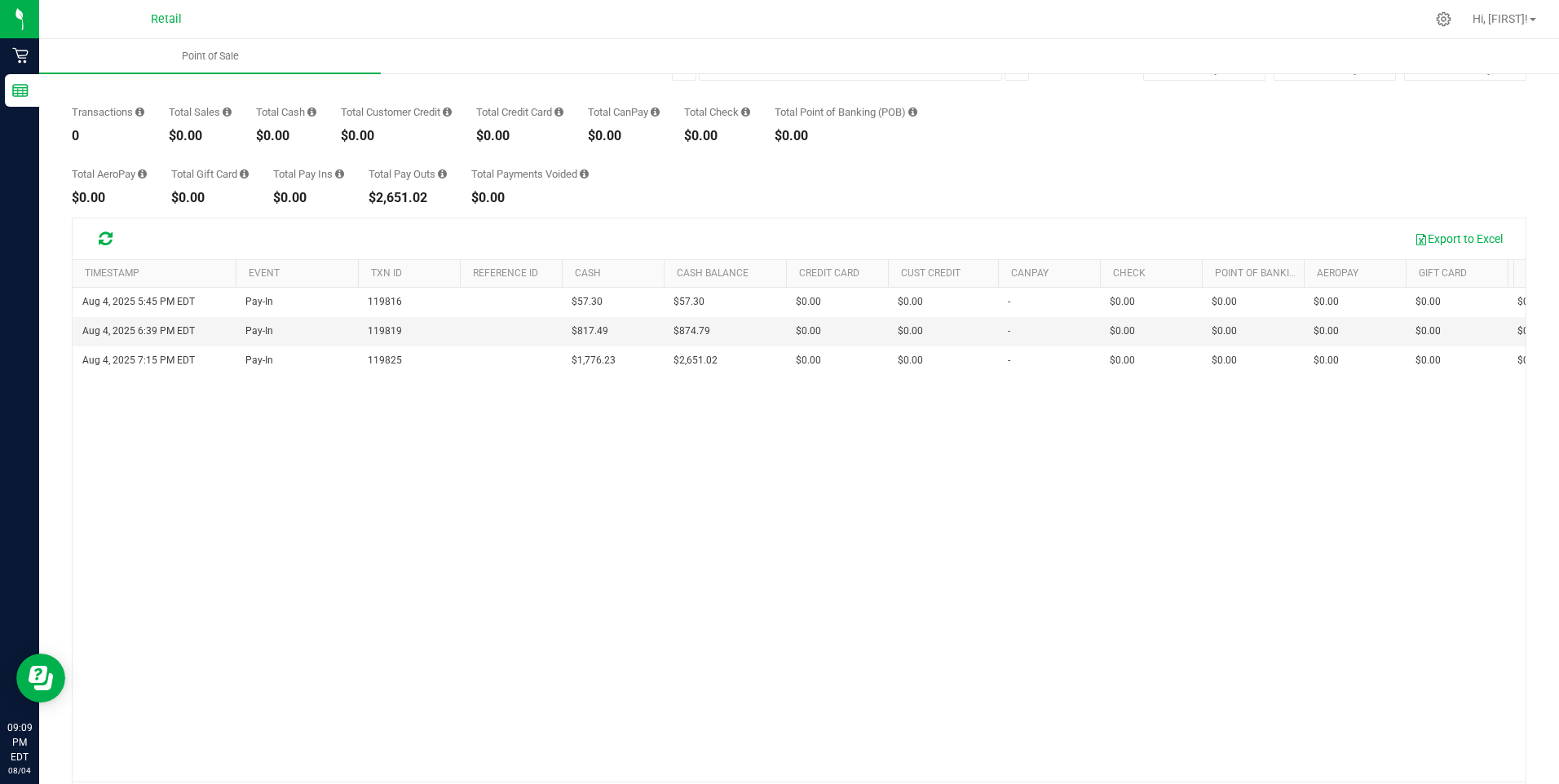 scroll, scrollTop: 108, scrollLeft: 0, axis: vertical 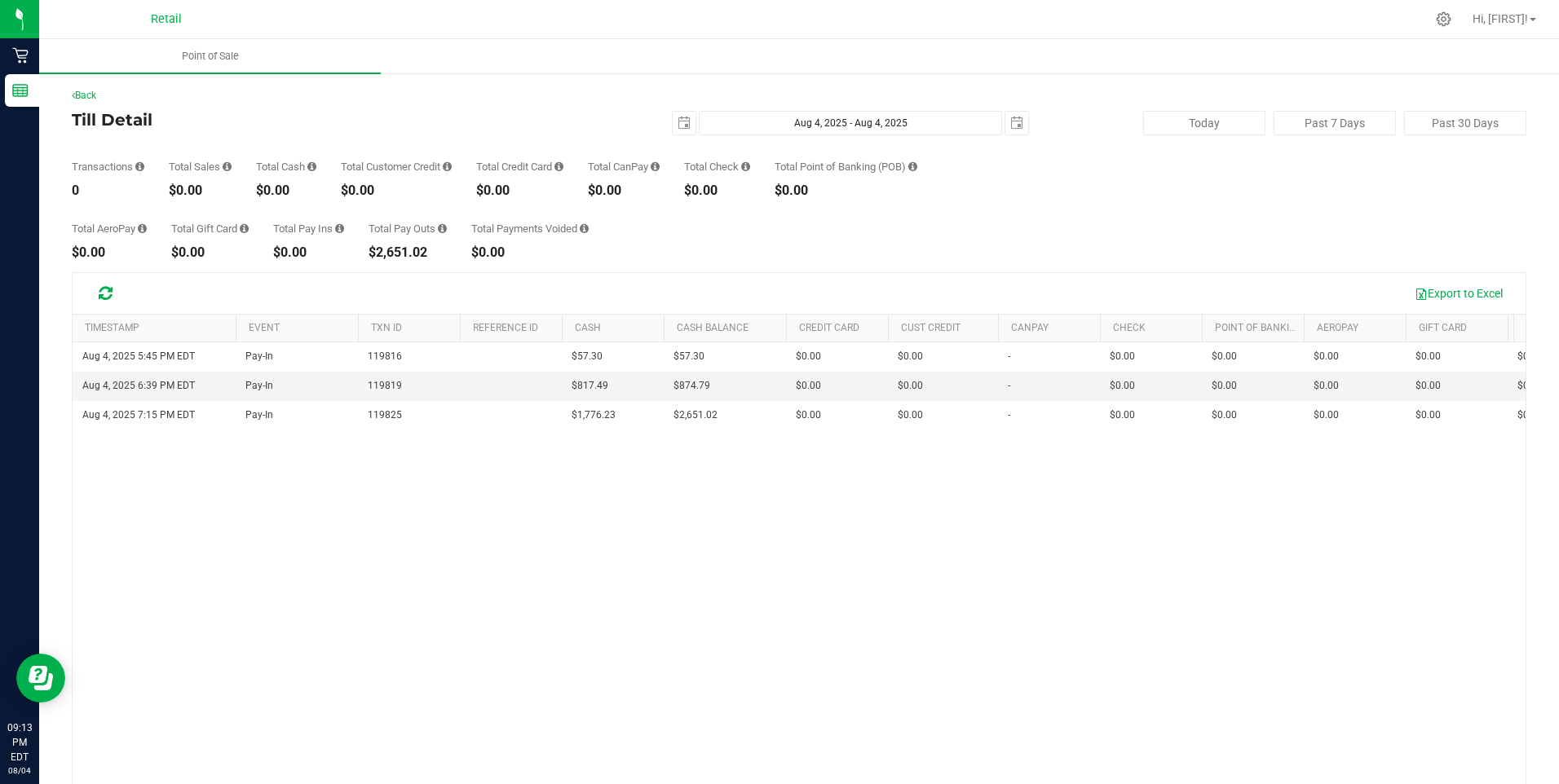 click on "Back" at bounding box center (799, 95) 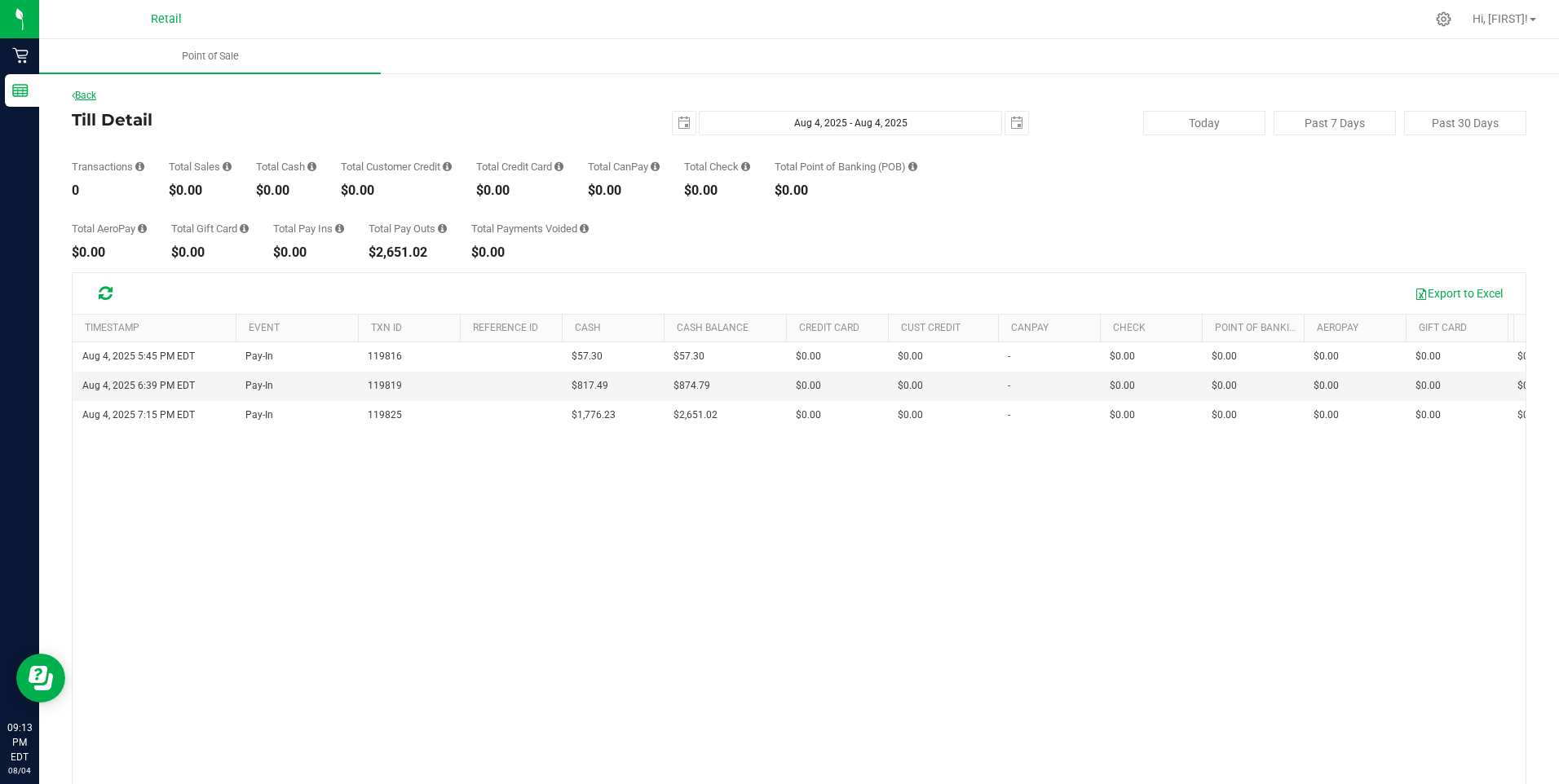 click on "Back" at bounding box center [84, 95] 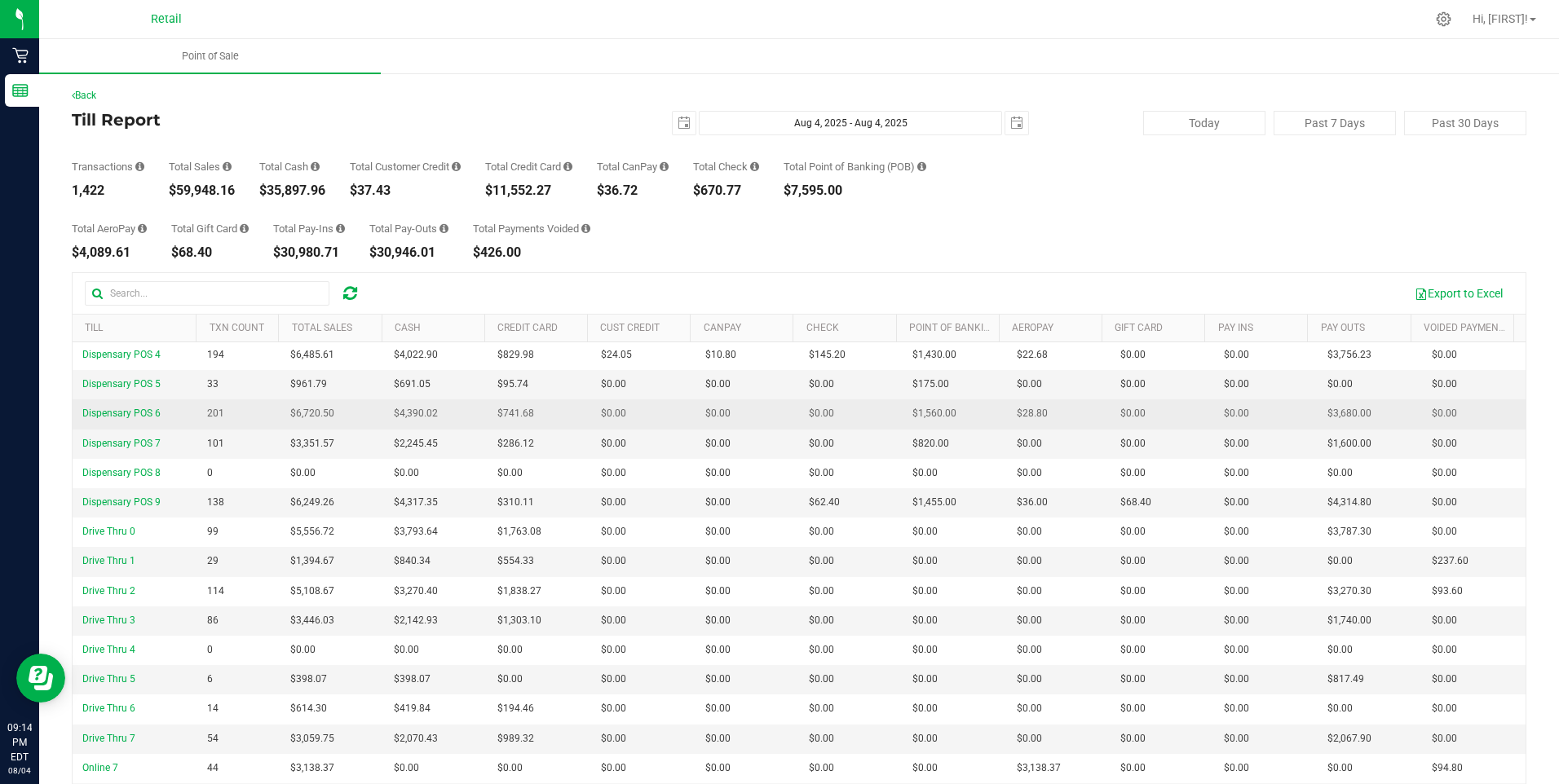 scroll, scrollTop: 183, scrollLeft: 0, axis: vertical 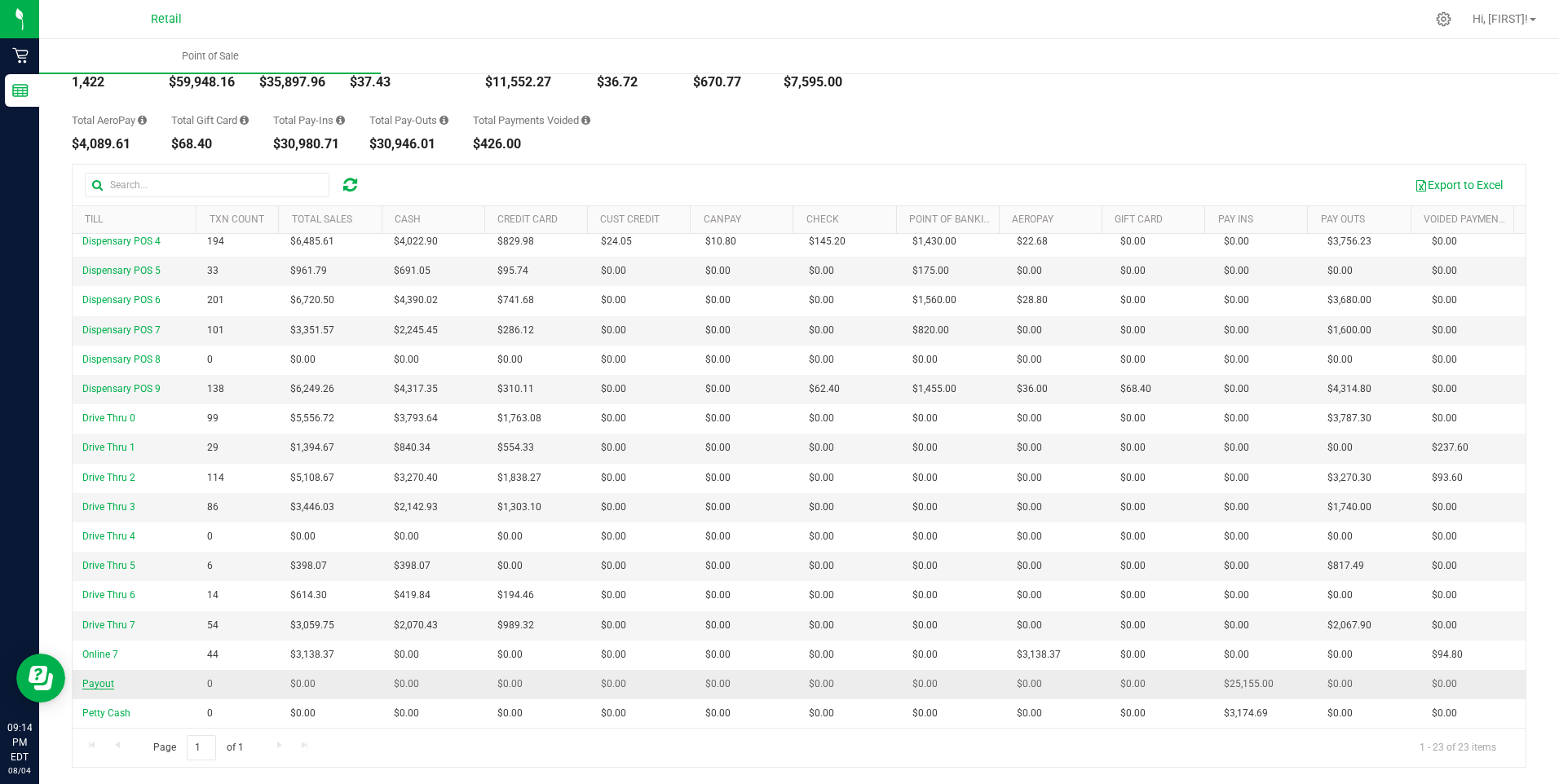 click on "Payout" at bounding box center [98, 684] 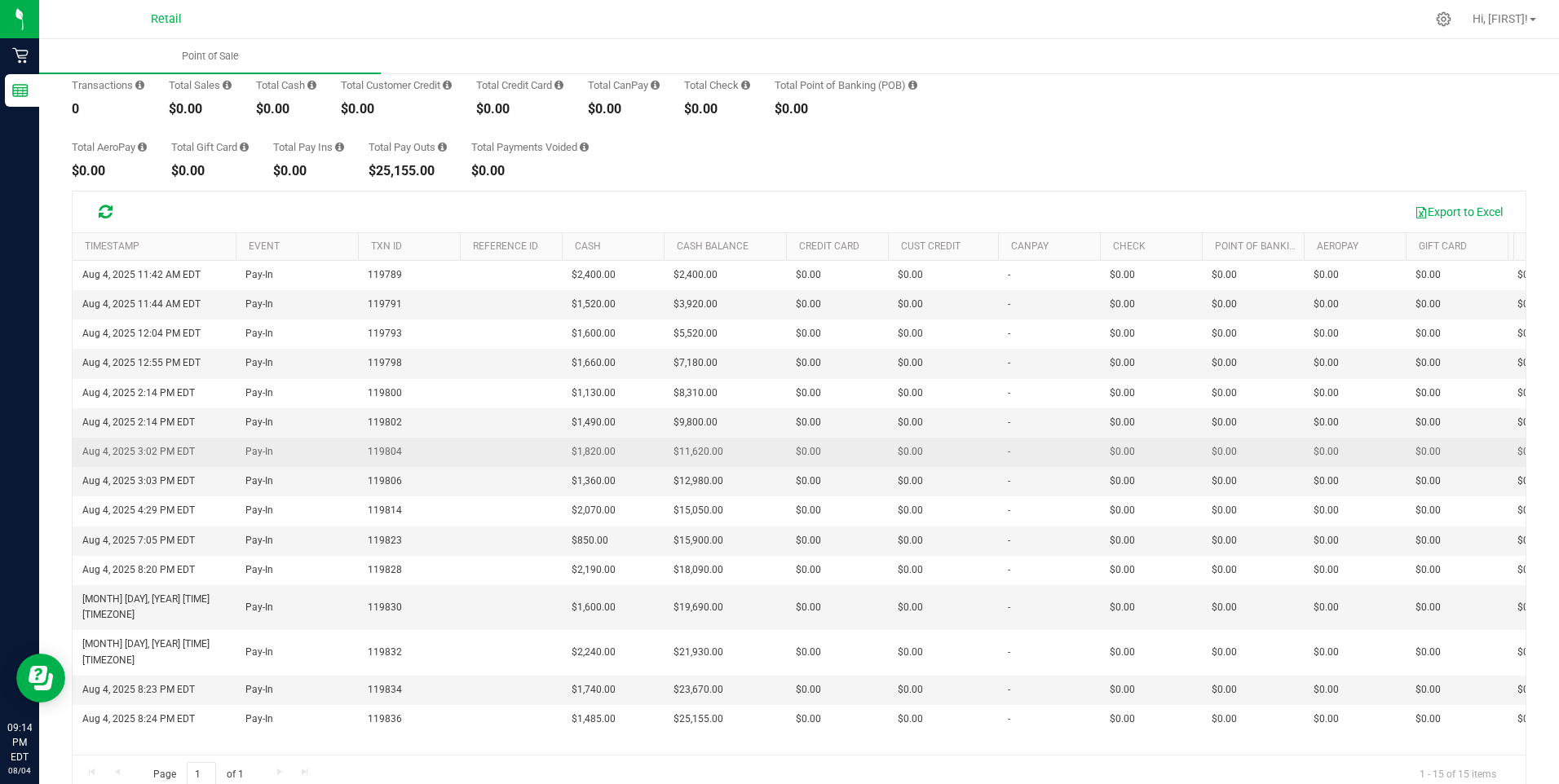 scroll, scrollTop: 108, scrollLeft: 0, axis: vertical 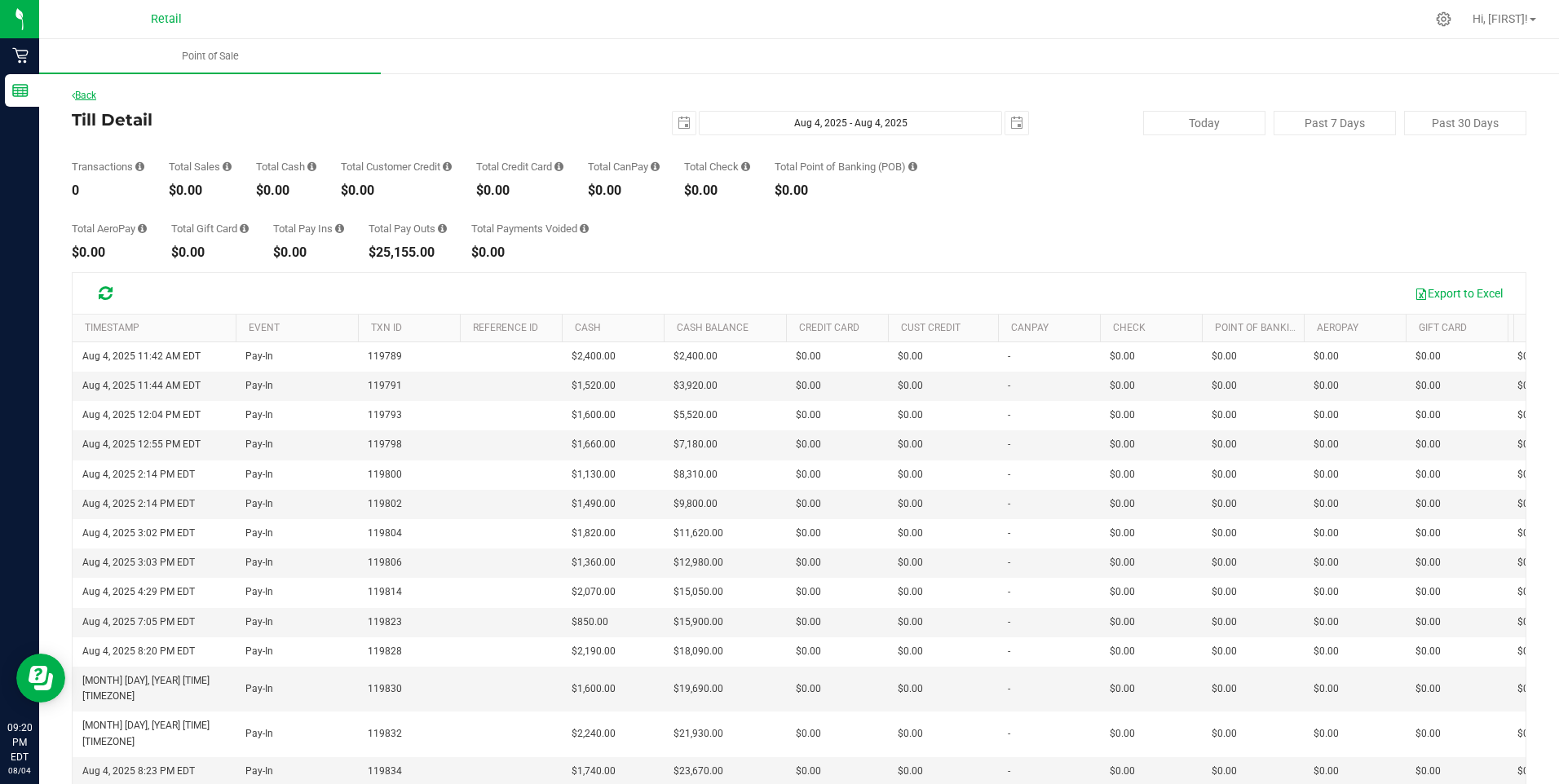 click at bounding box center [73, 95] 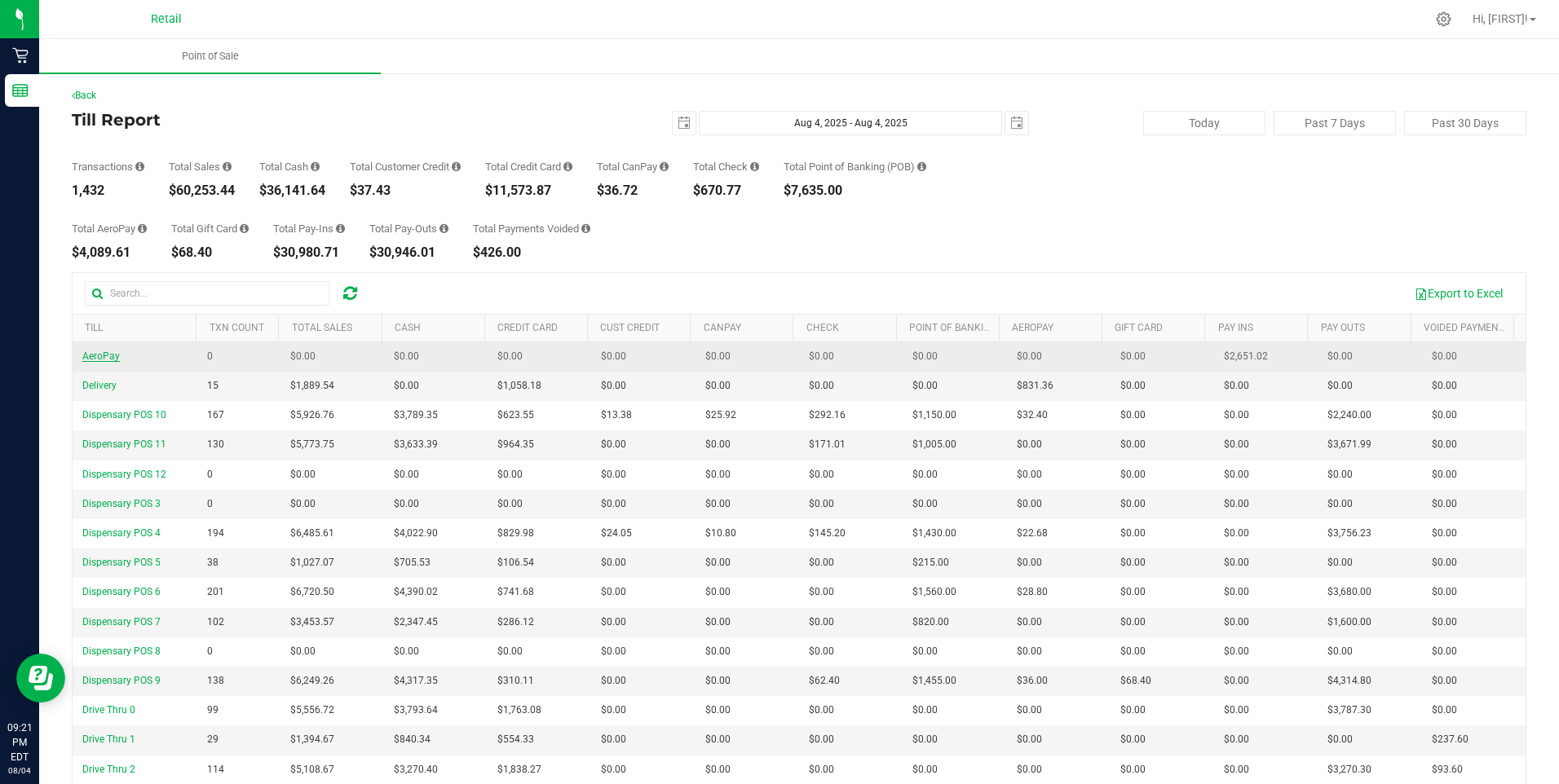 click on "AeroPay" at bounding box center (101, 356) 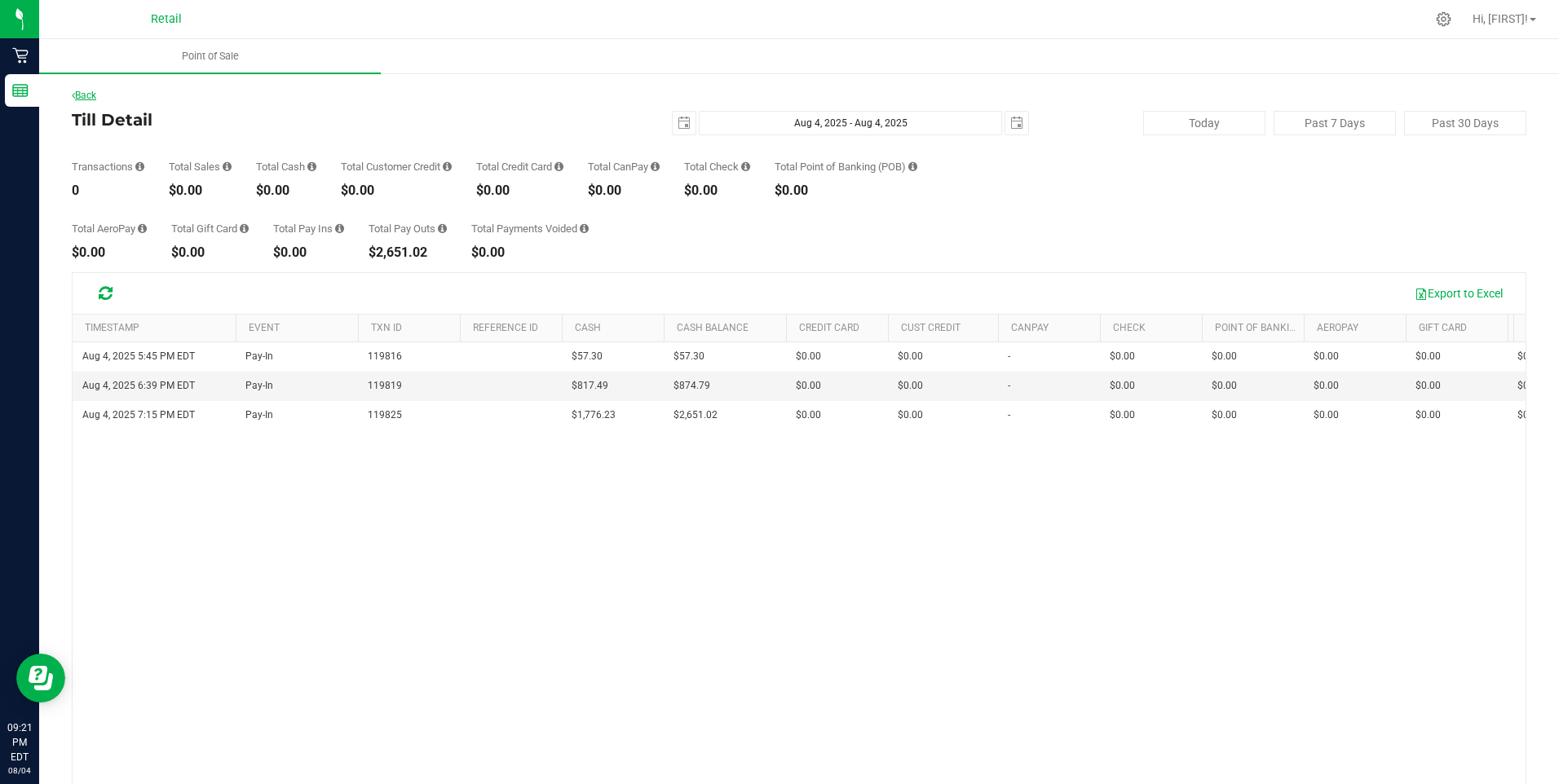 click on "Back" at bounding box center (84, 95) 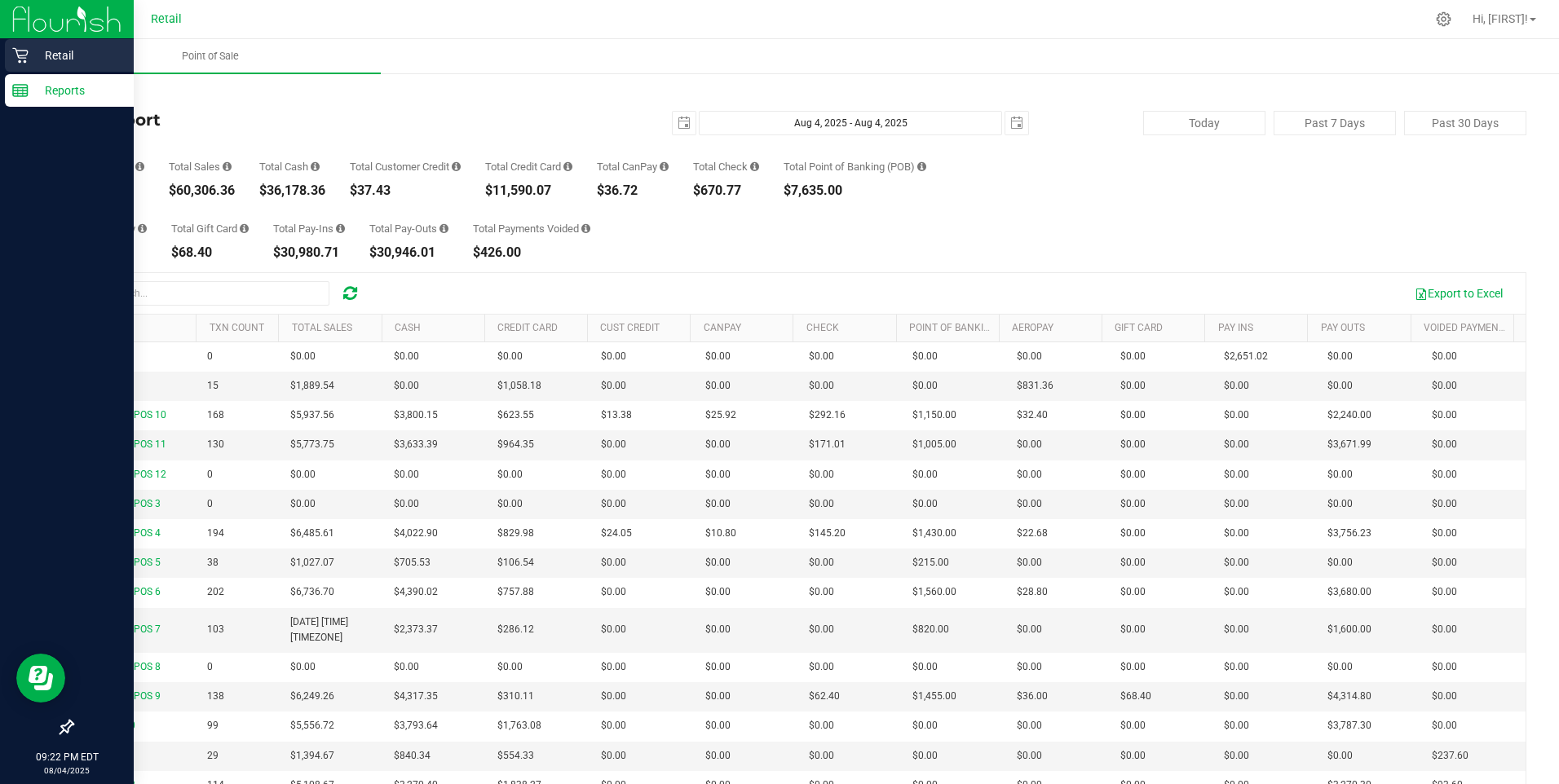 click on "Retail" at bounding box center [77, 55] 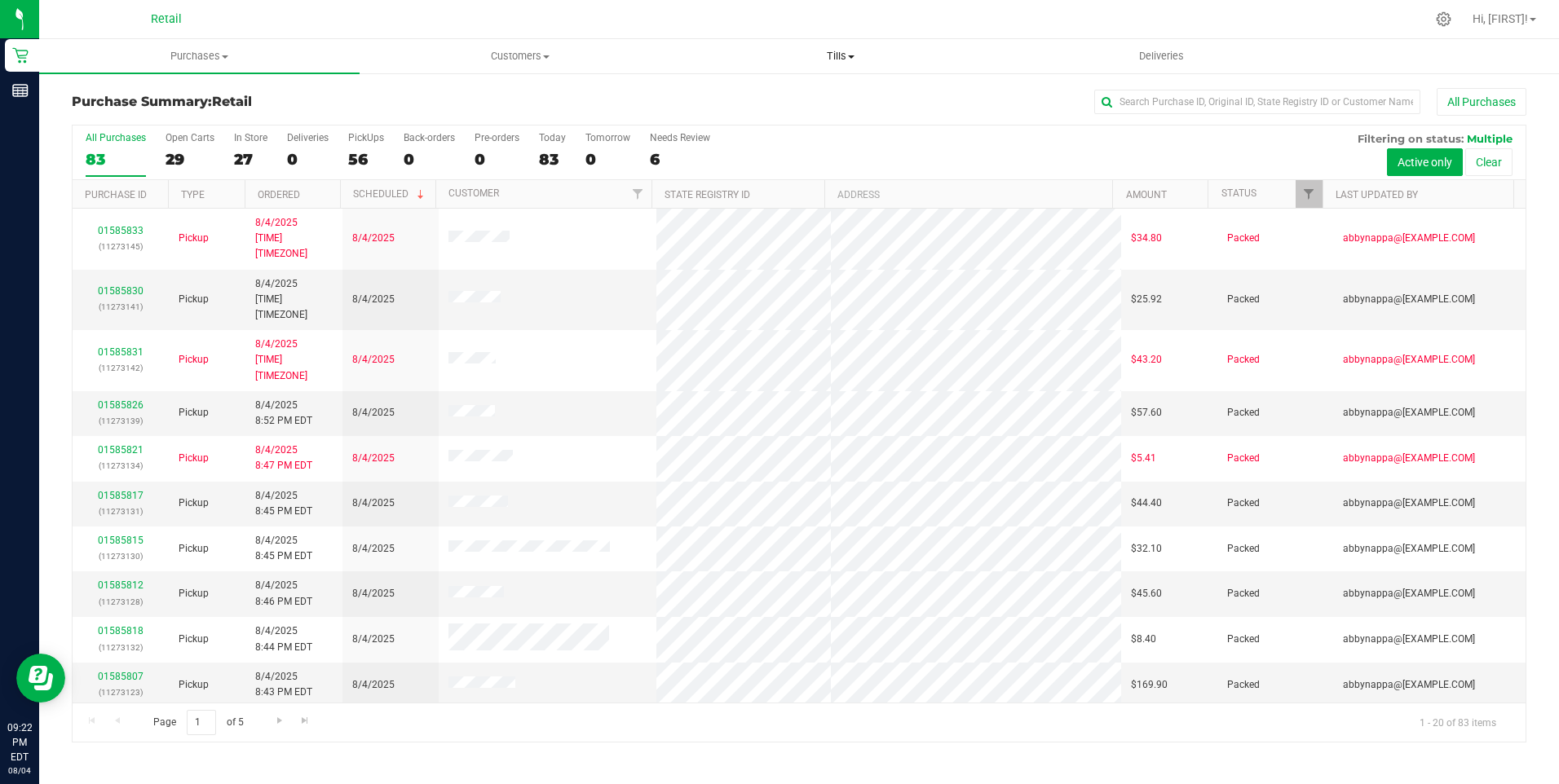 click on "Tills" at bounding box center (841, 56) 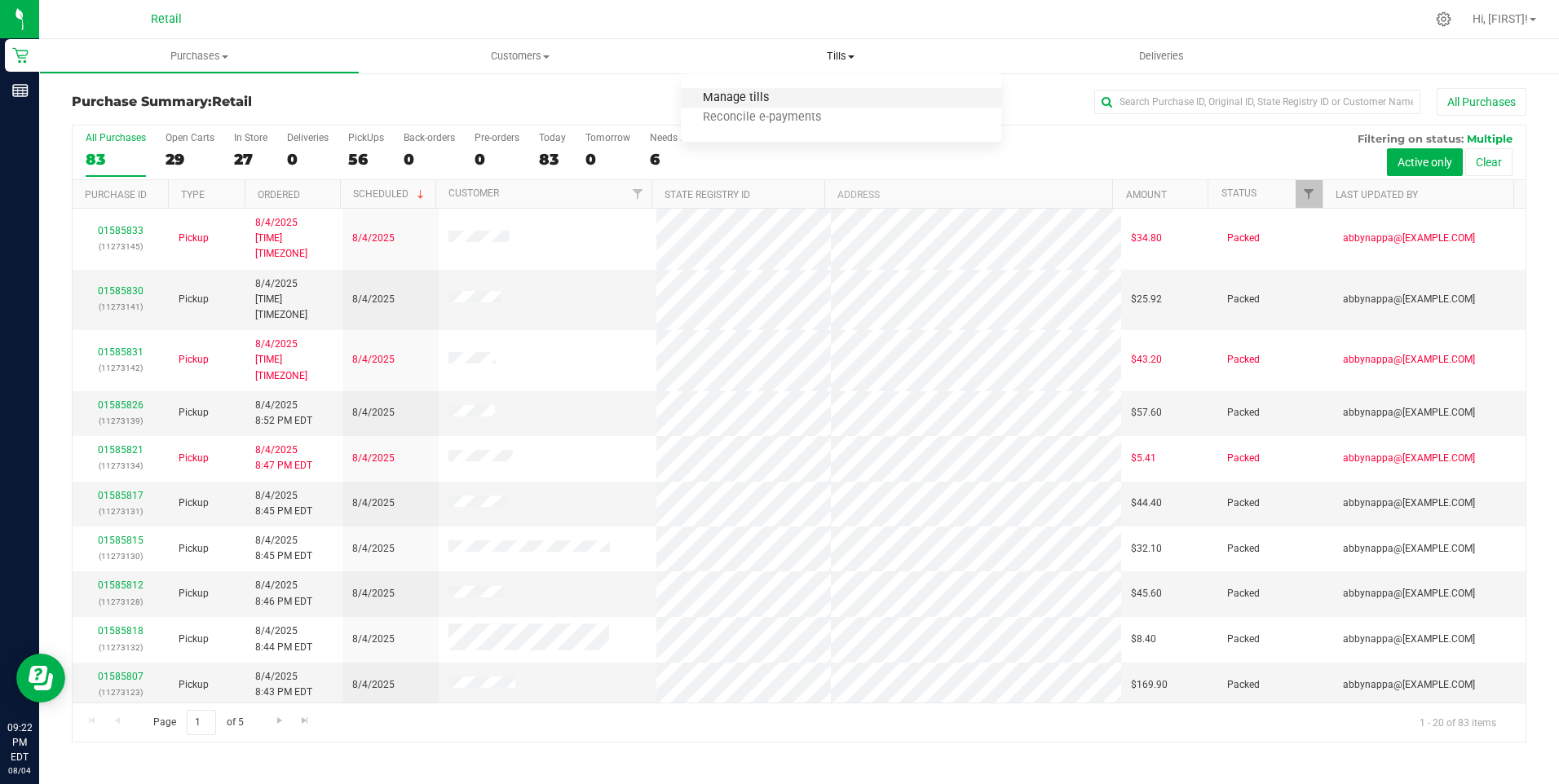 click on "Manage tills" at bounding box center [735, 98] 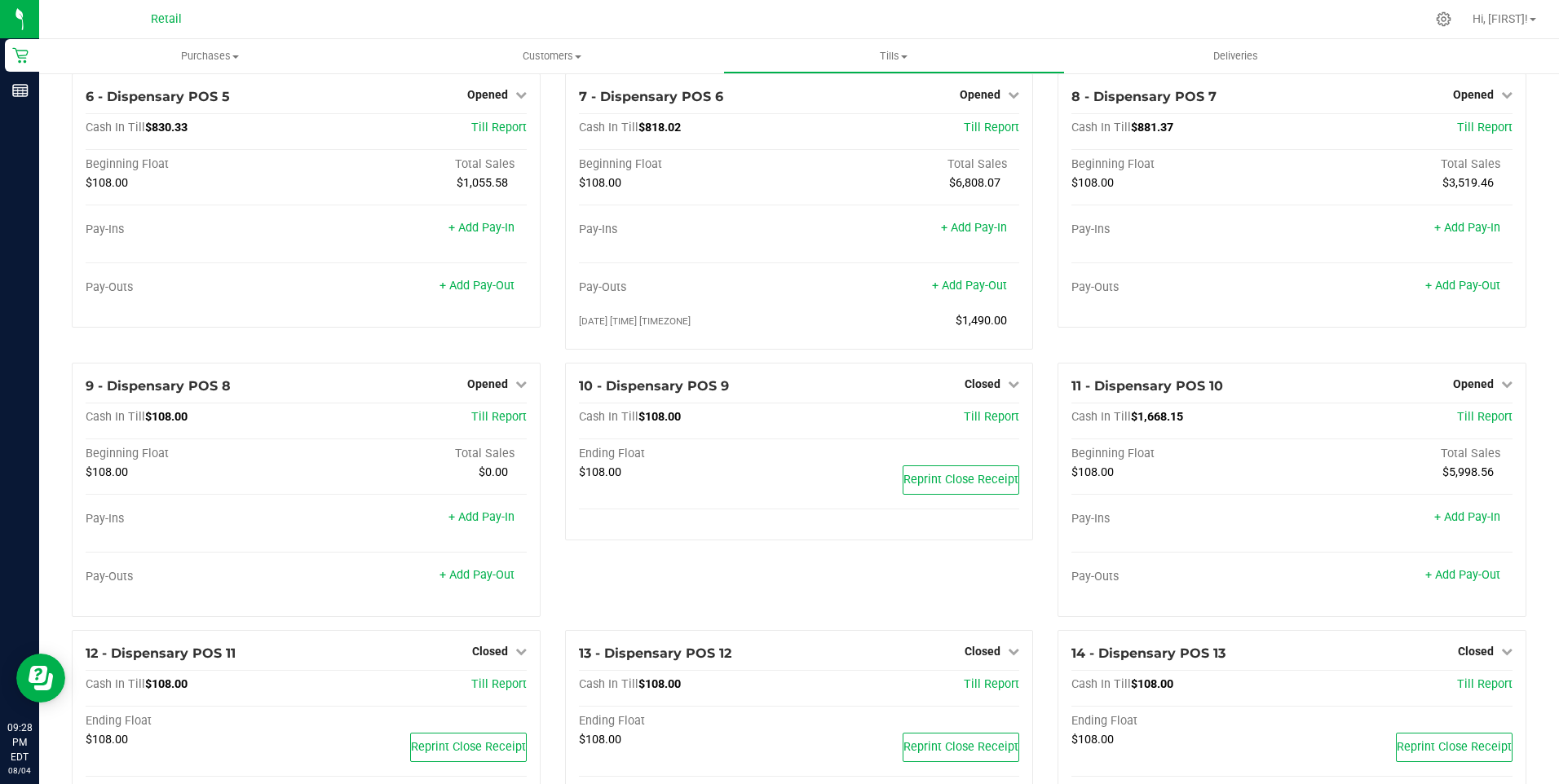 scroll, scrollTop: 815, scrollLeft: 0, axis: vertical 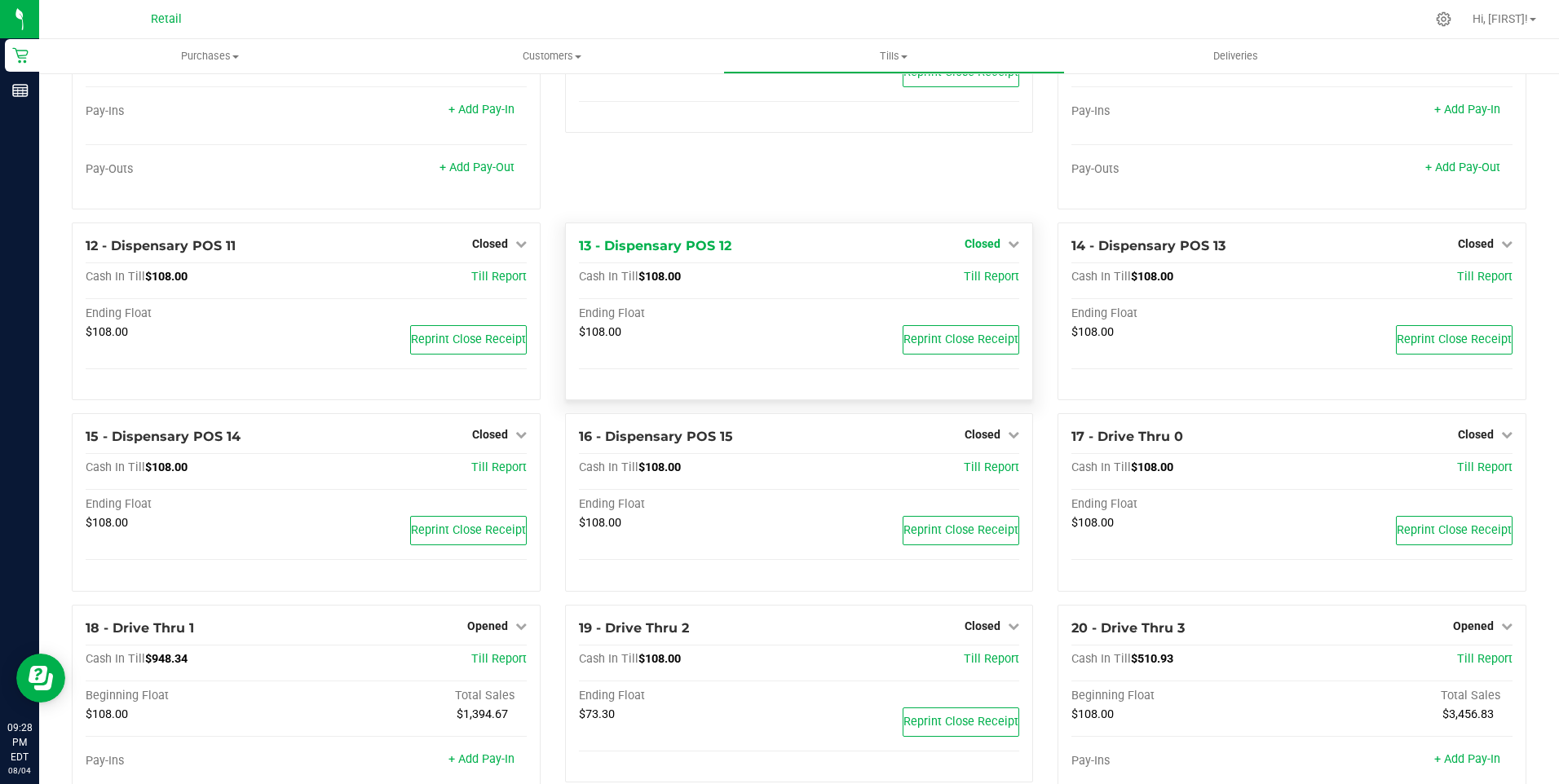 click at bounding box center [1014, 244] 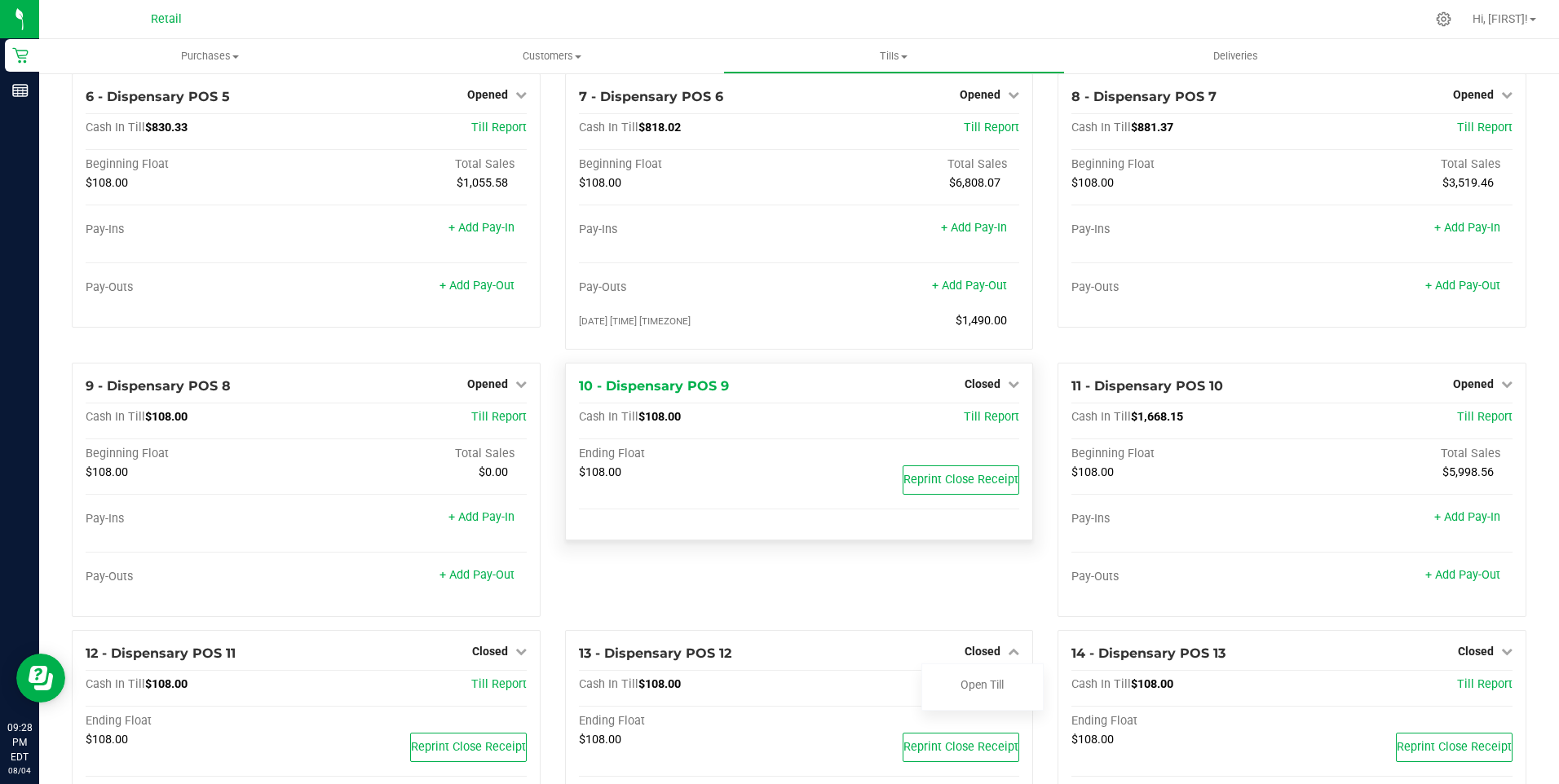 scroll, scrollTop: 0, scrollLeft: 0, axis: both 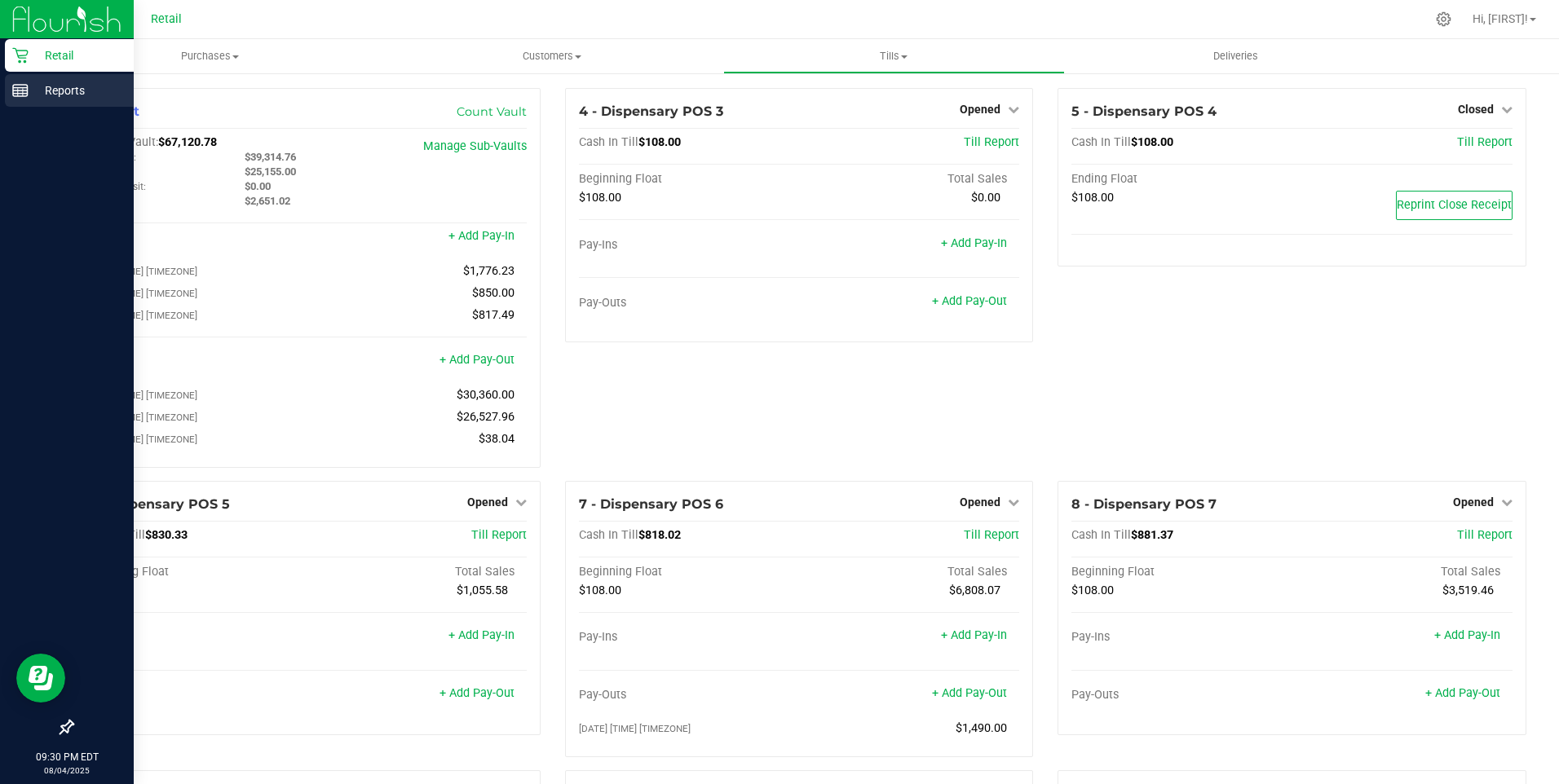click on "Reports" at bounding box center (77, 90) 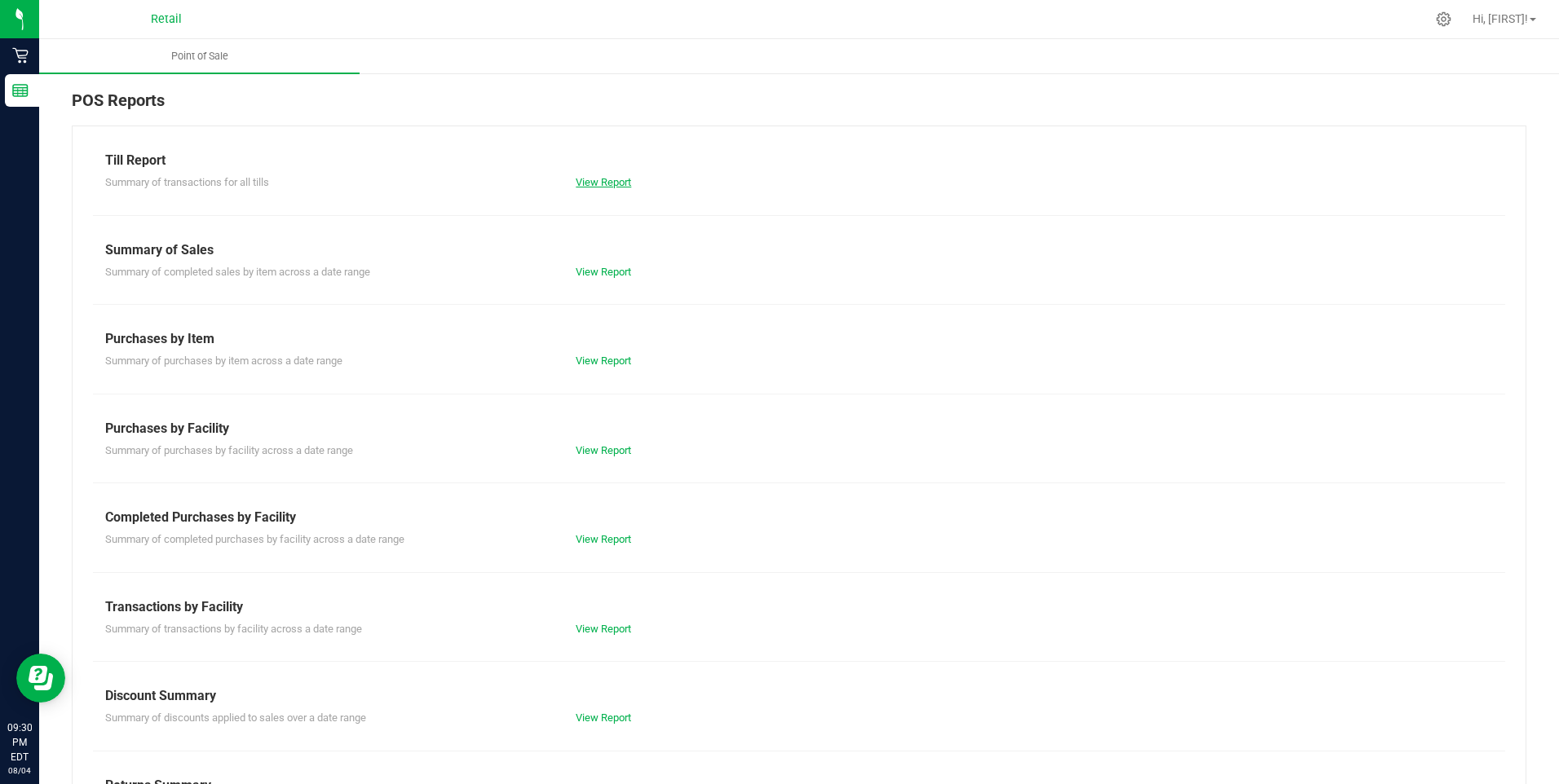 click on "View Report" at bounding box center (603, 182) 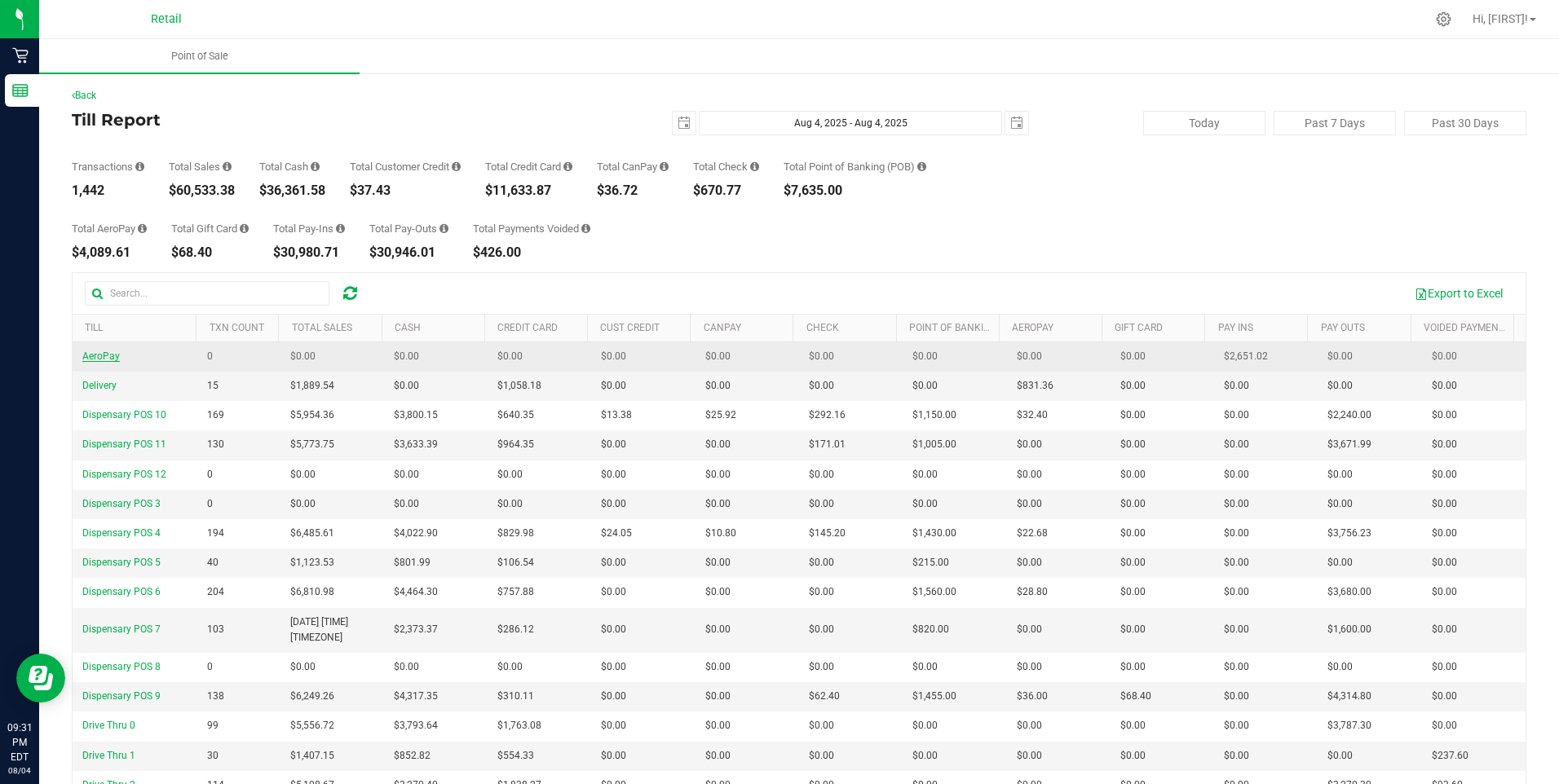 click on "AeroPay" at bounding box center [101, 356] 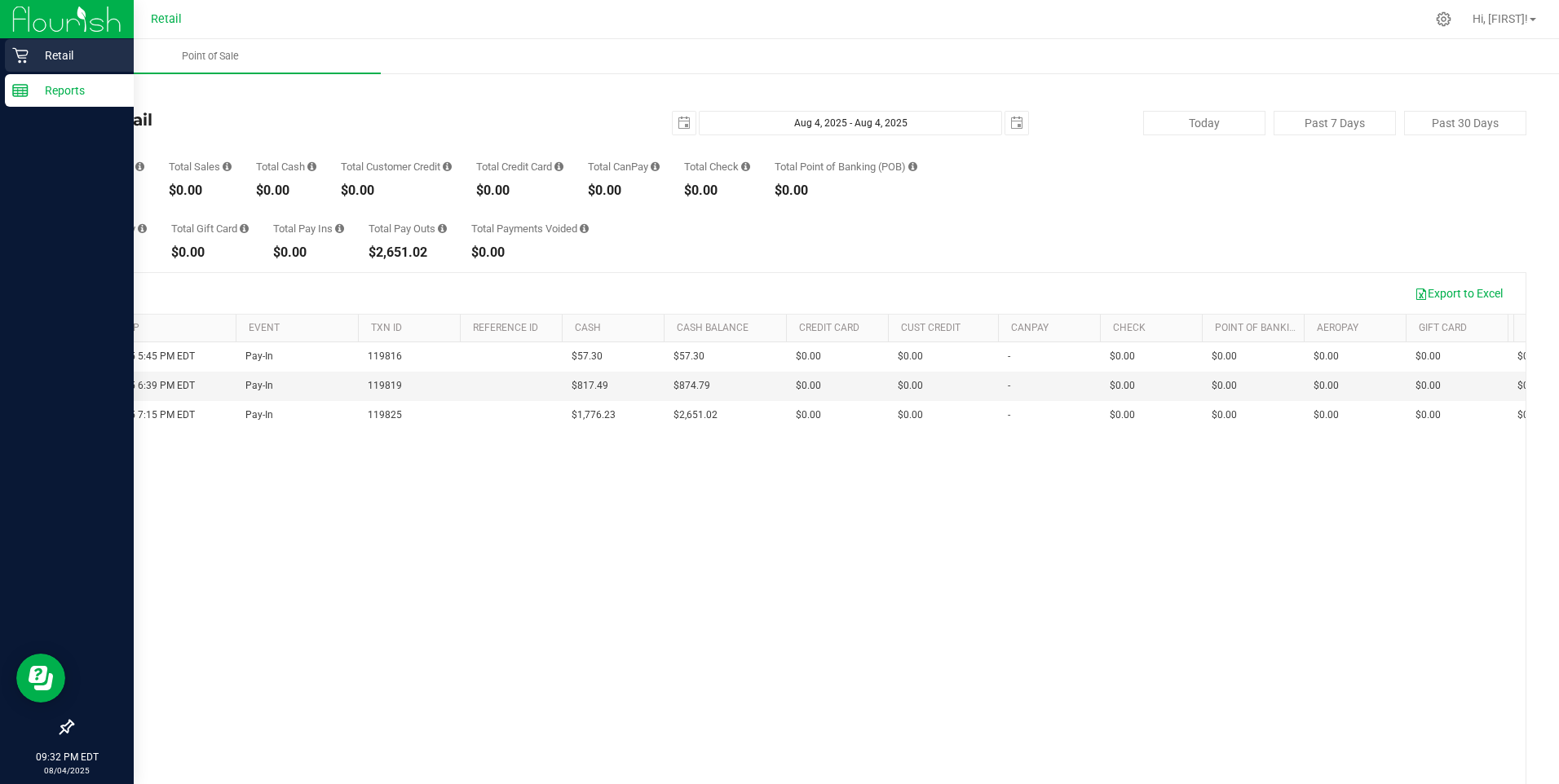 click on "Retail" at bounding box center (77, 55) 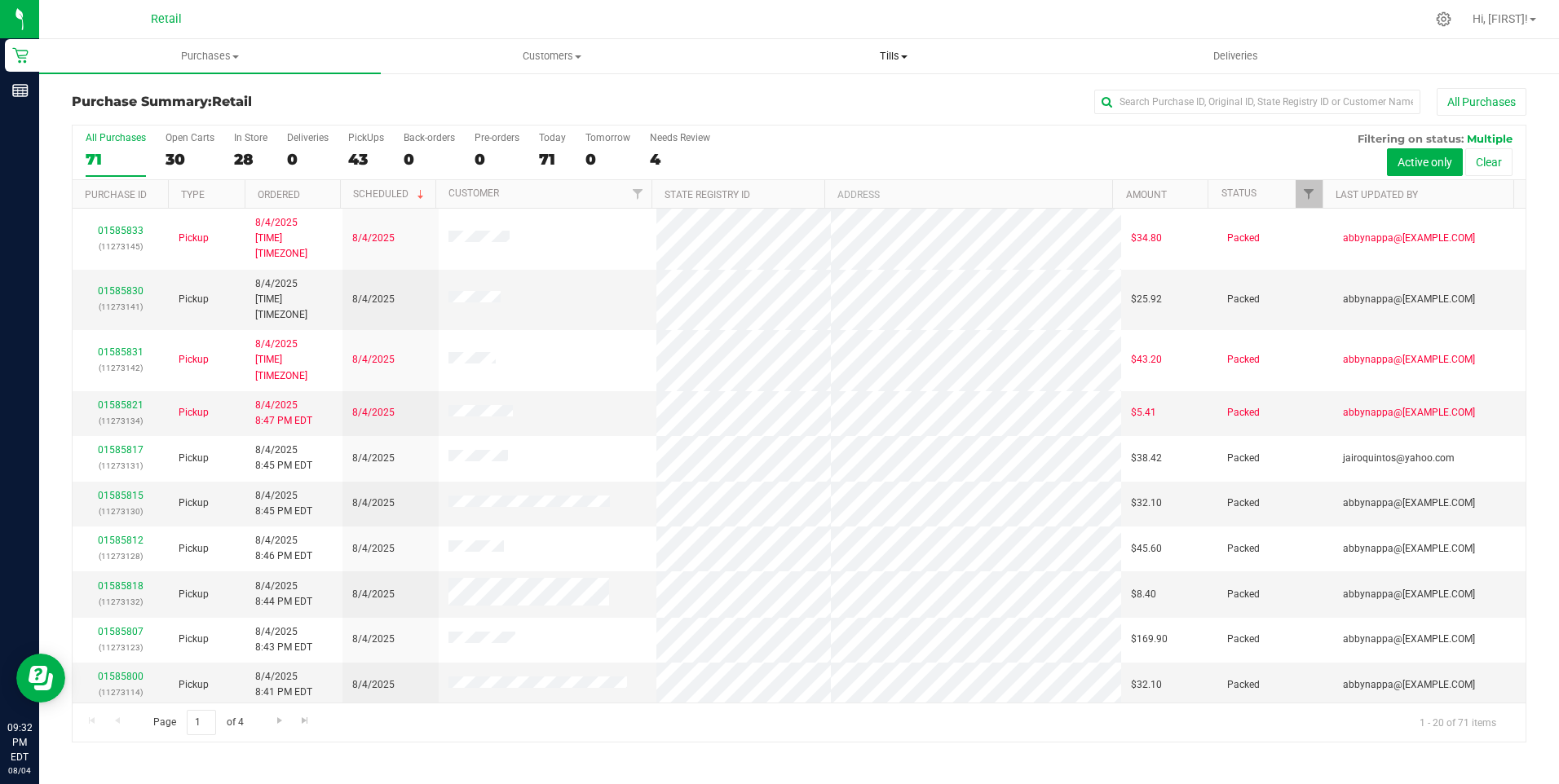 click on "Tills" at bounding box center (894, 56) 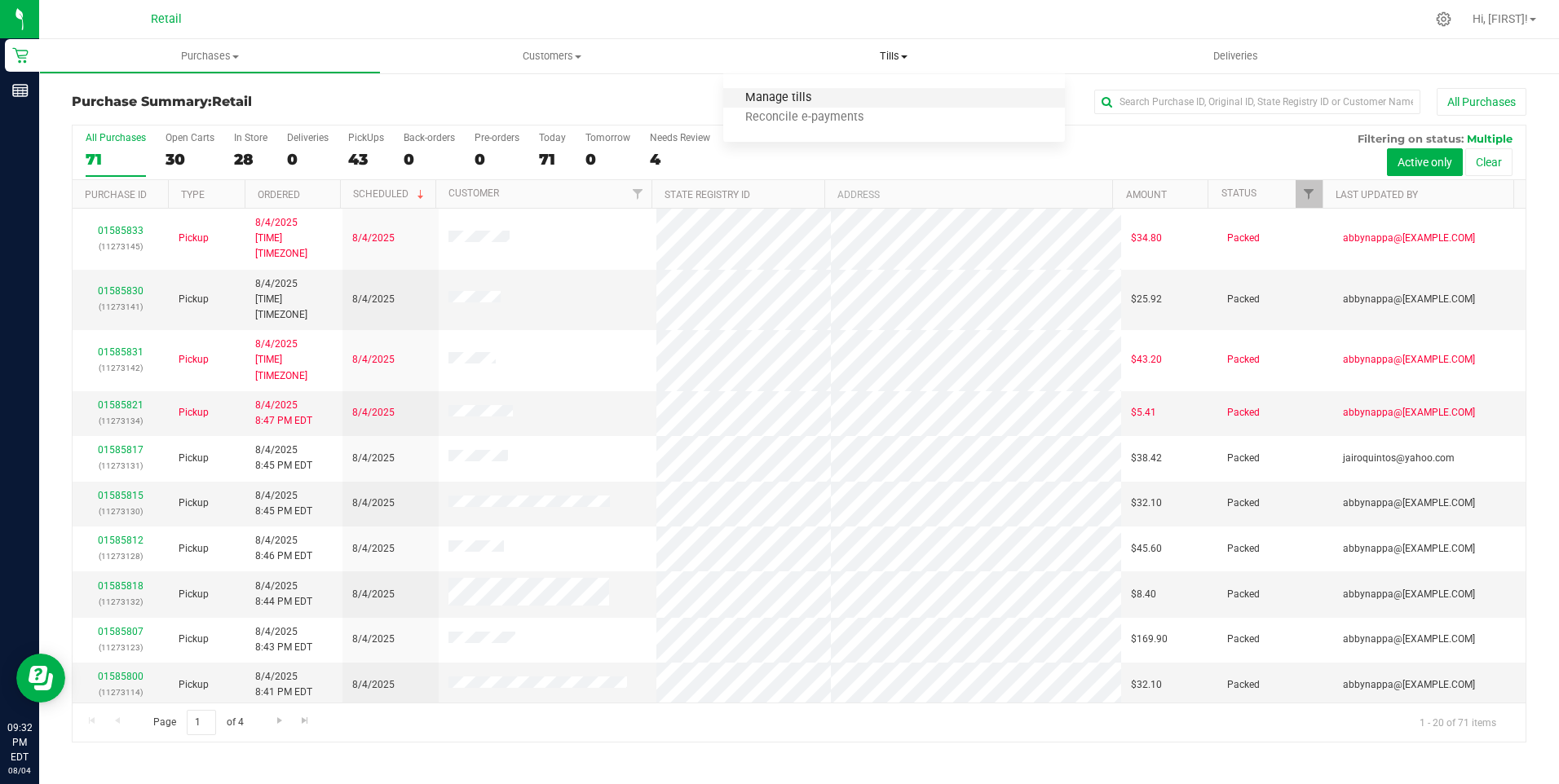 click on "Manage tills" at bounding box center (778, 98) 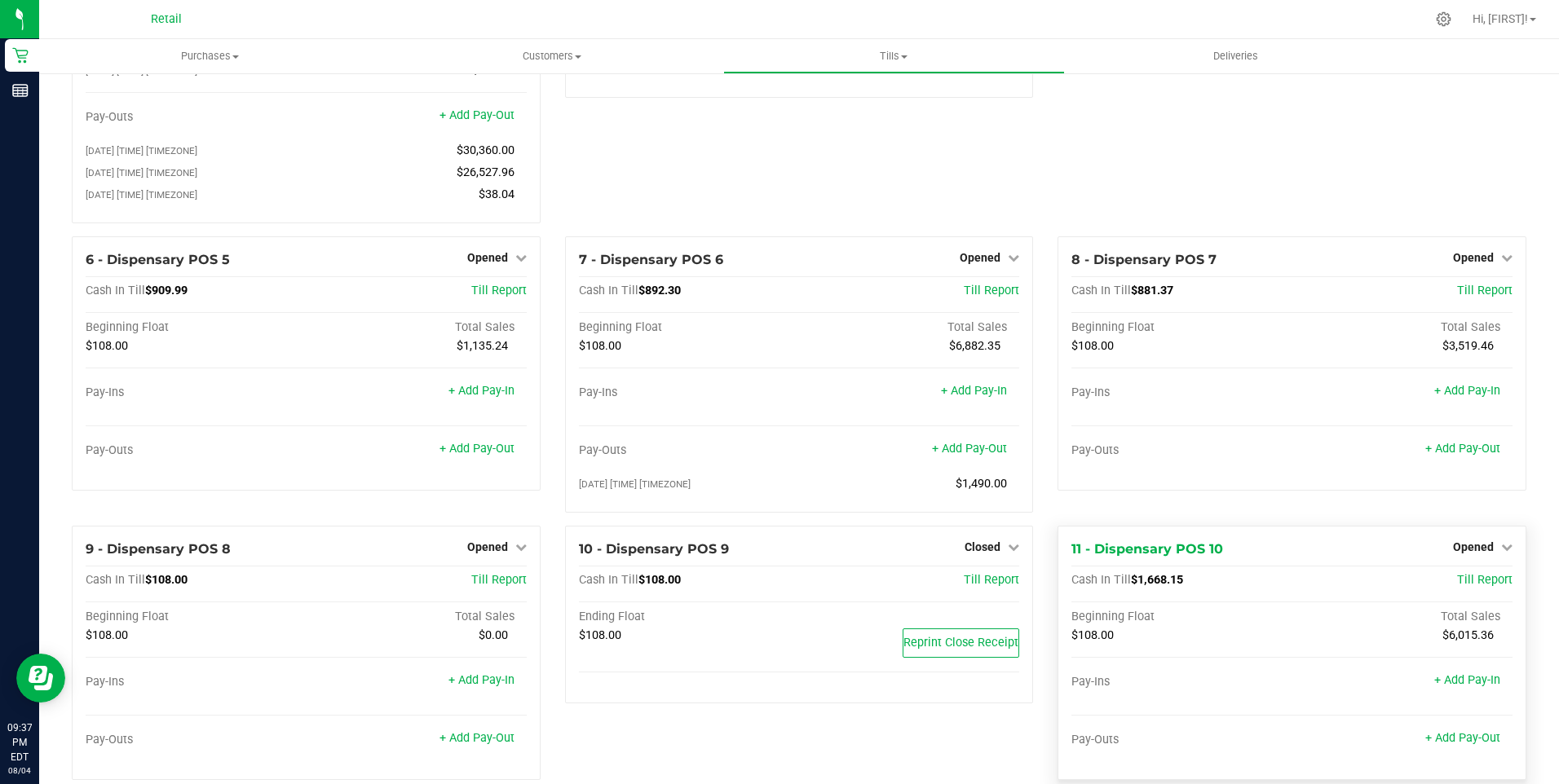 scroll, scrollTop: 0, scrollLeft: 0, axis: both 